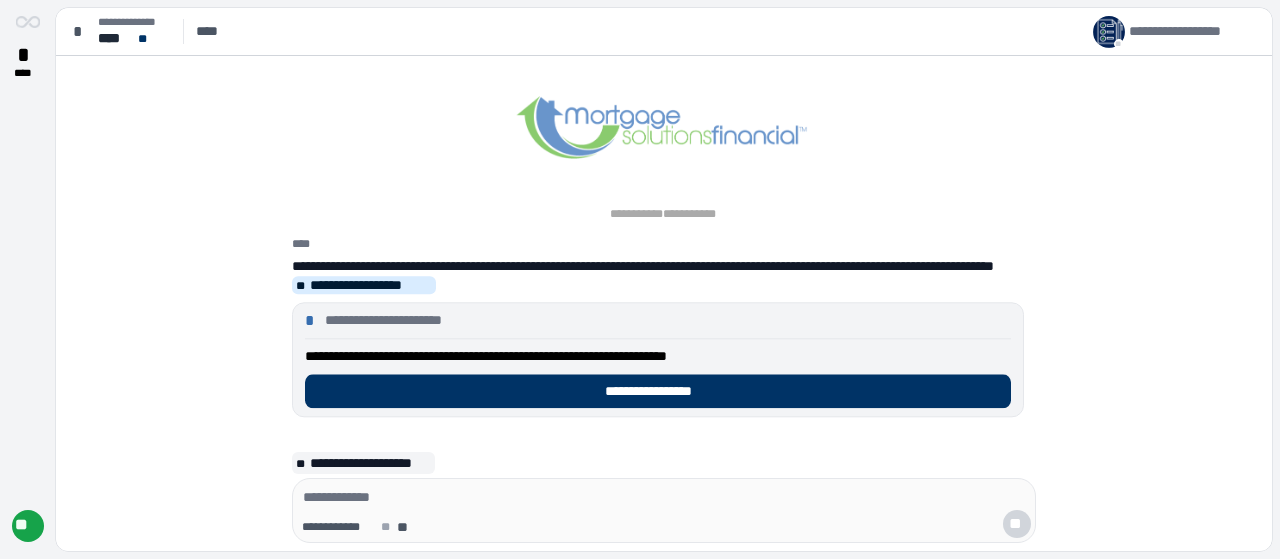 scroll, scrollTop: 0, scrollLeft: 0, axis: both 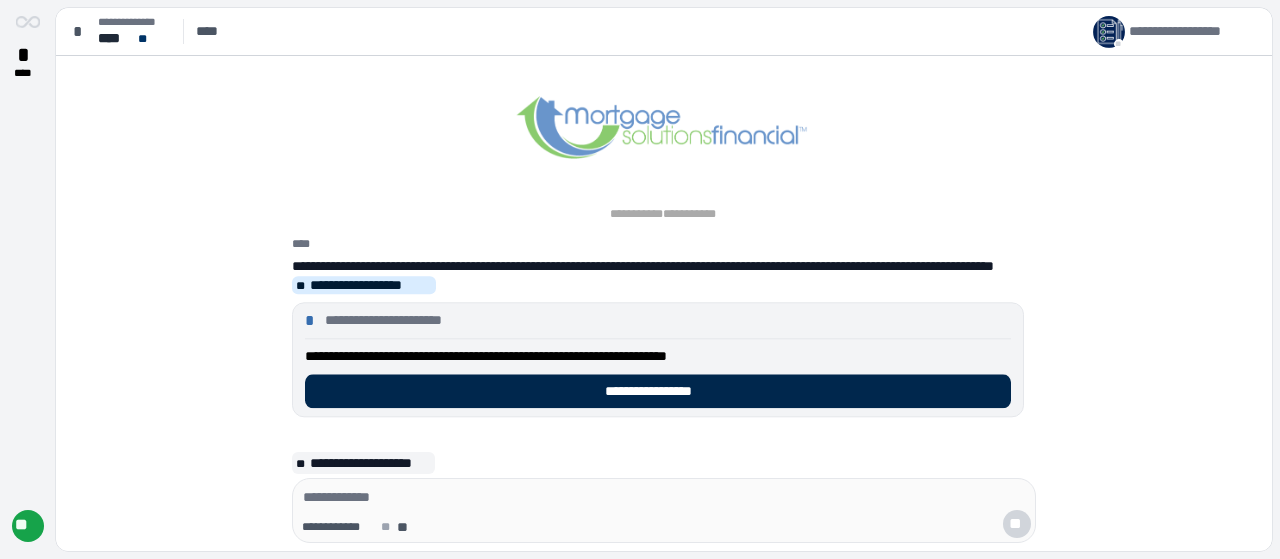 click on "**********" at bounding box center (658, 391) 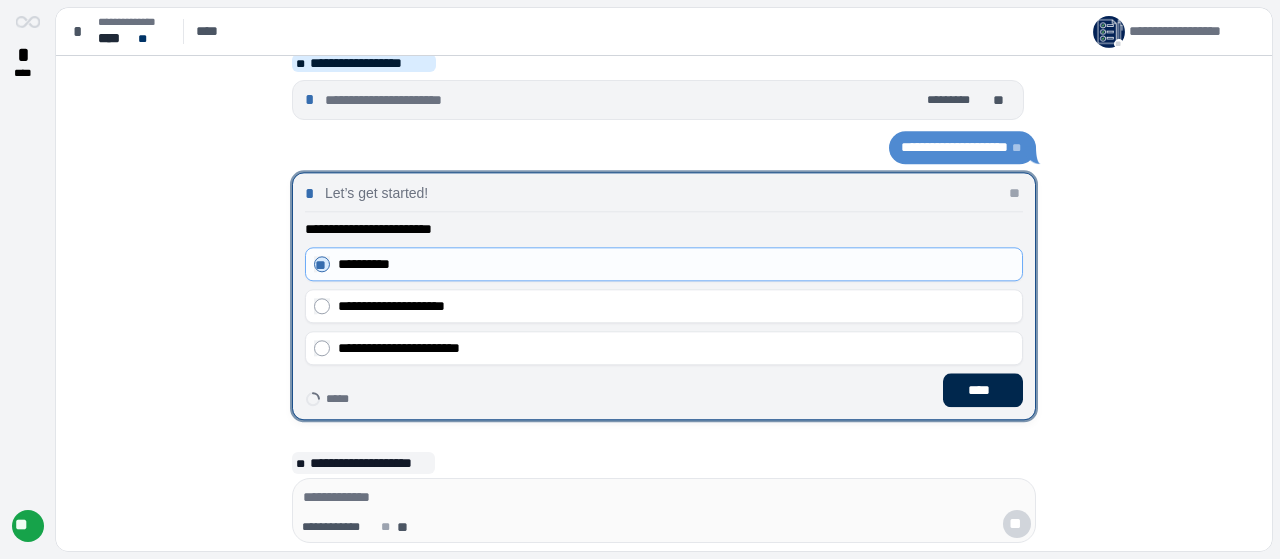 click on "****" at bounding box center [983, 390] 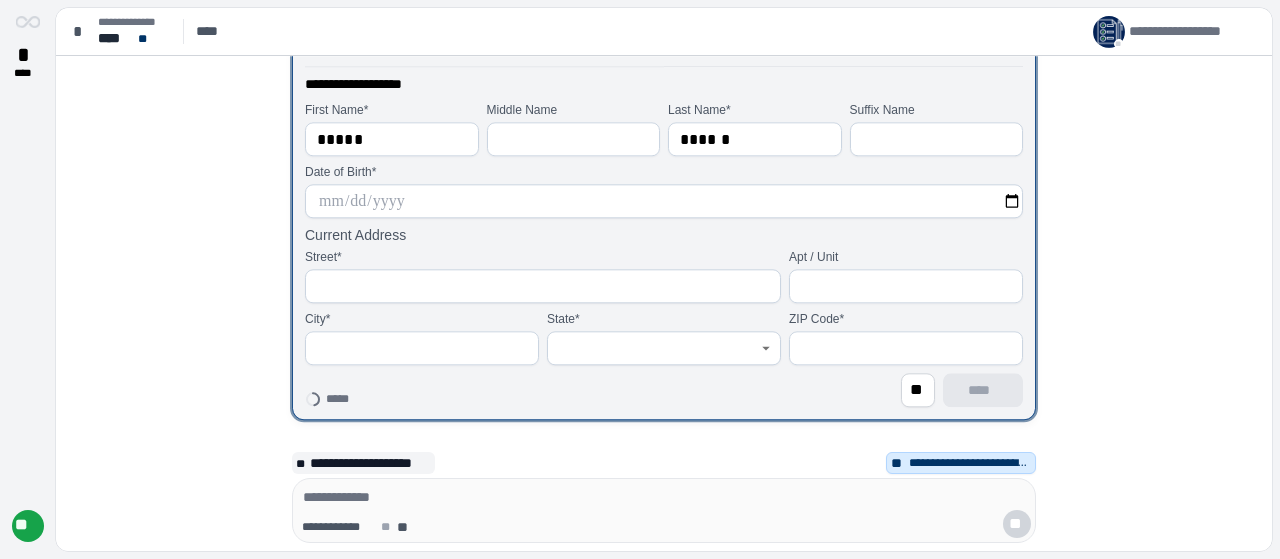 click at bounding box center [574, 139] 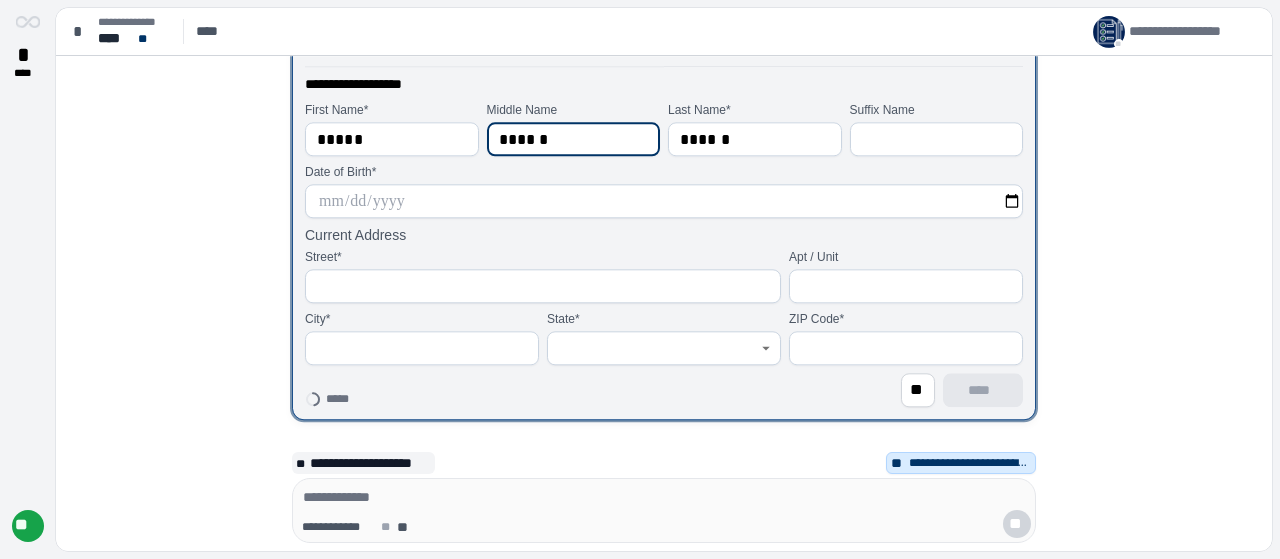type on "******" 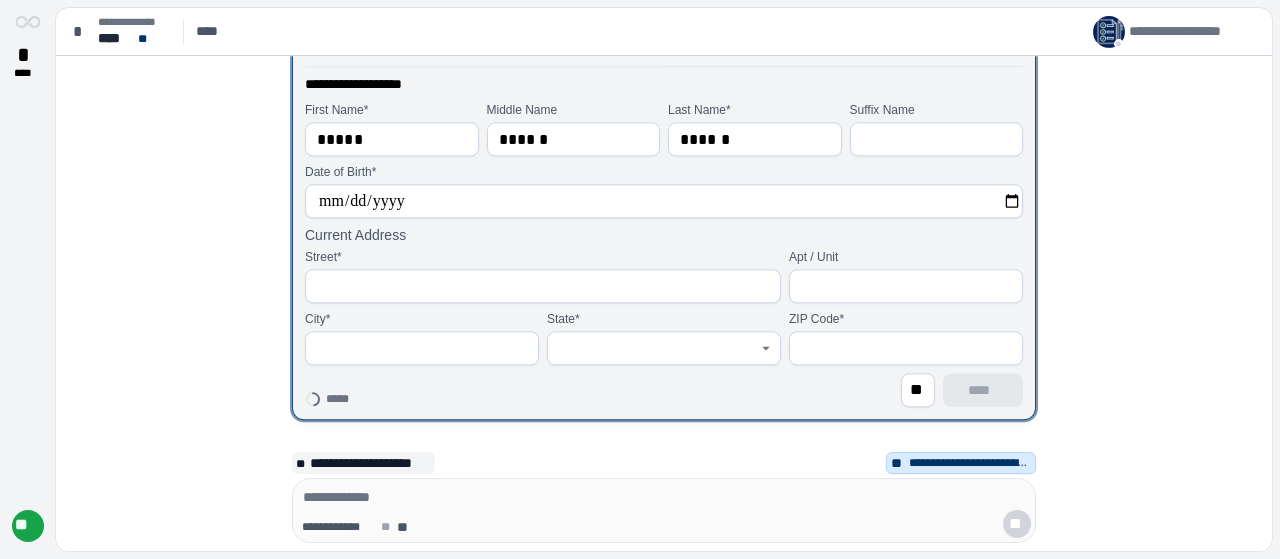 type on "**********" 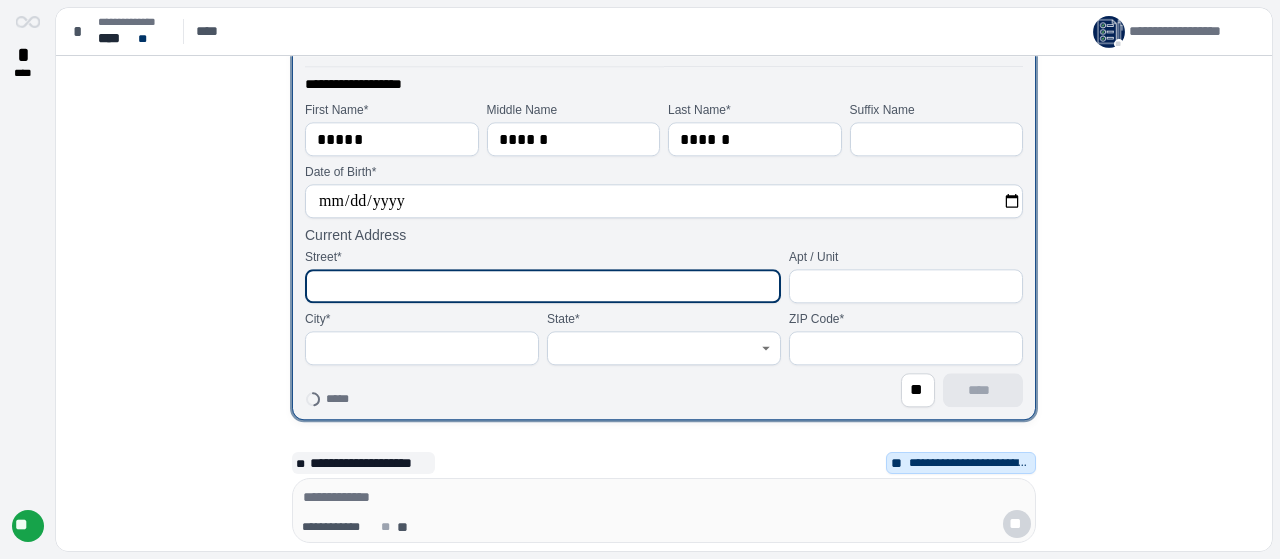 click at bounding box center [543, 286] 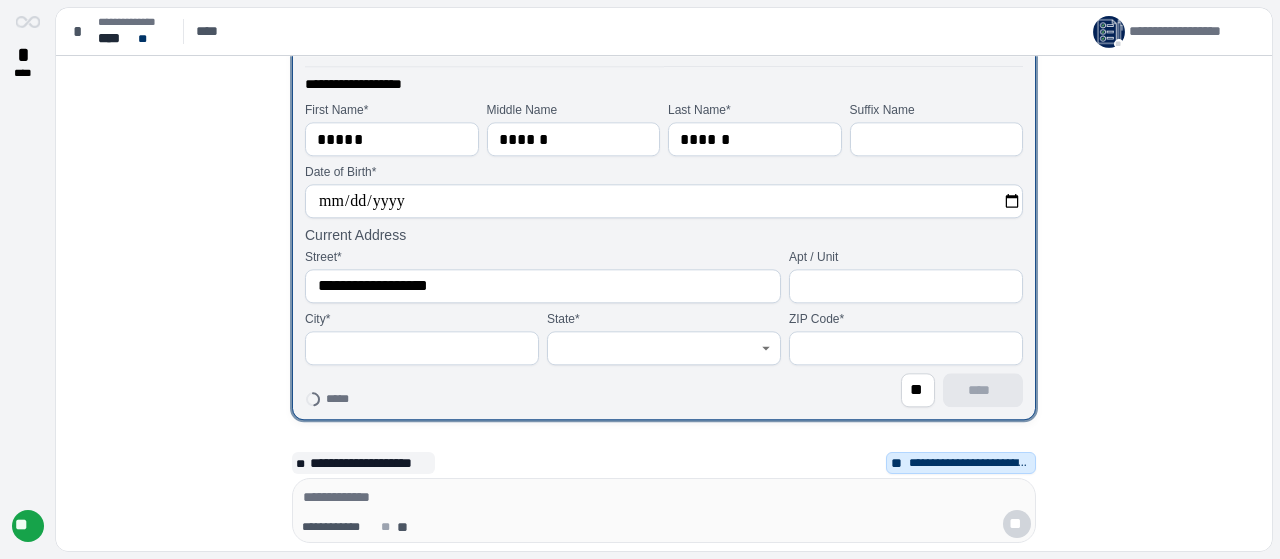 type on "**********" 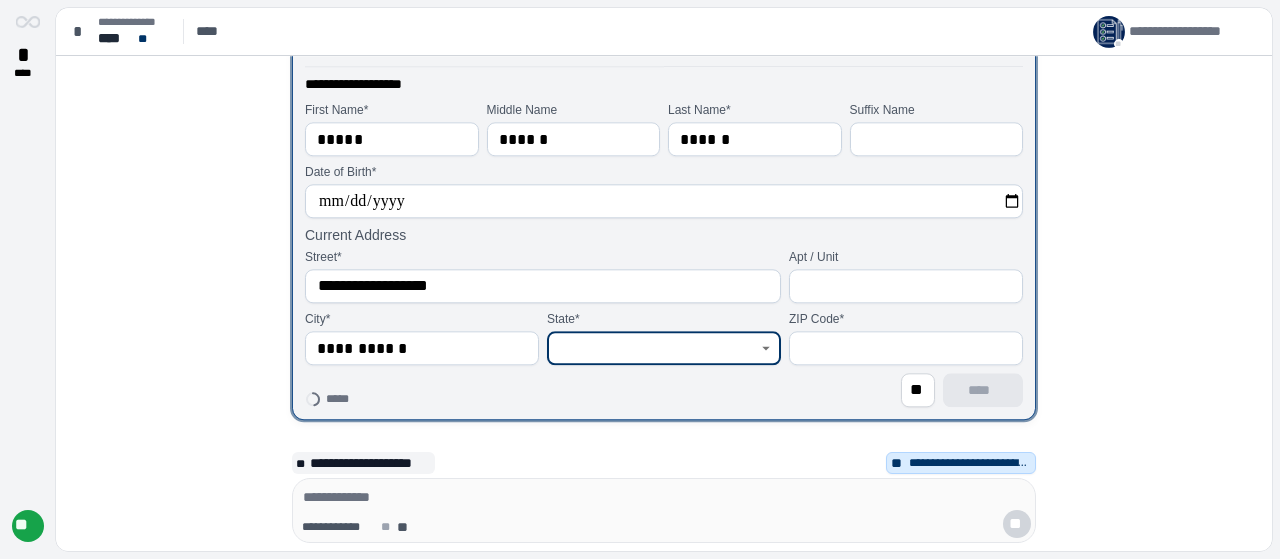 type on "**" 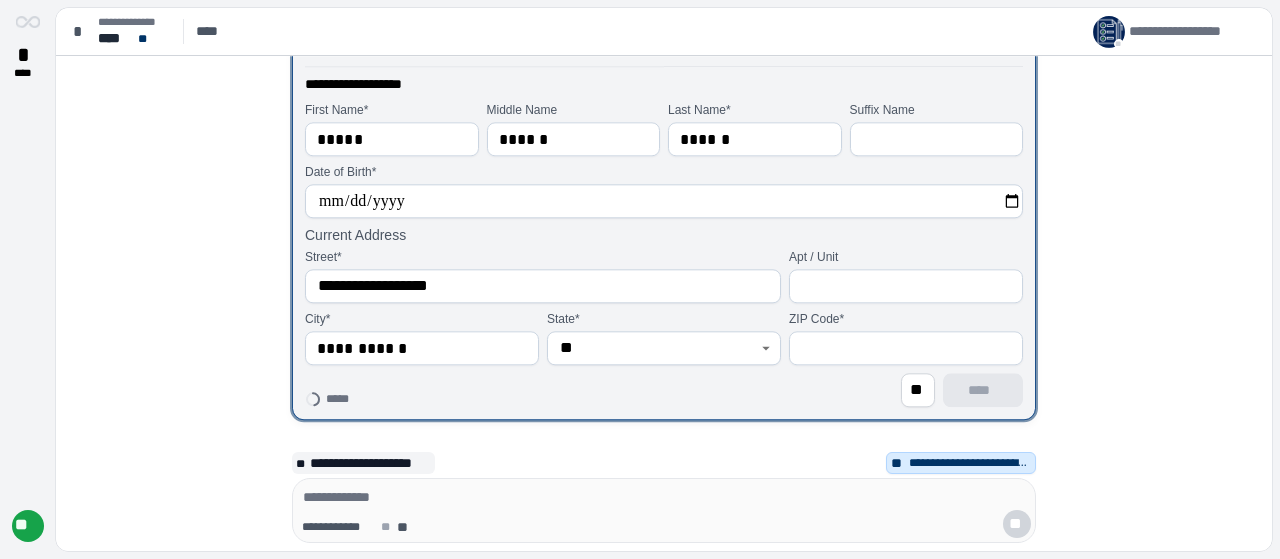 type on "*****" 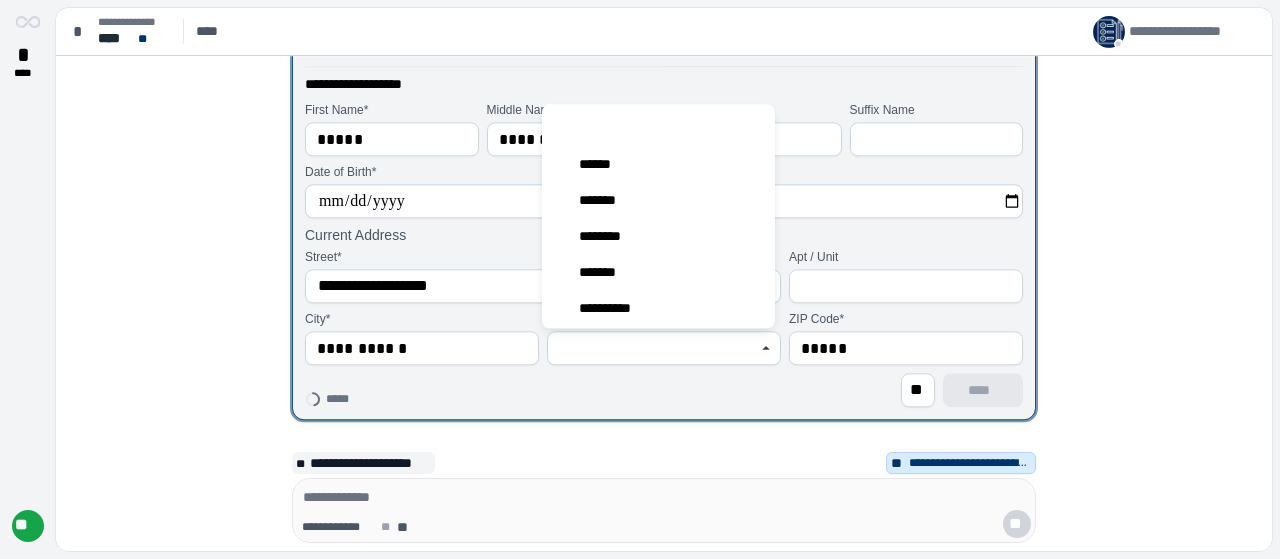 click on "**********" at bounding box center (664, 223) 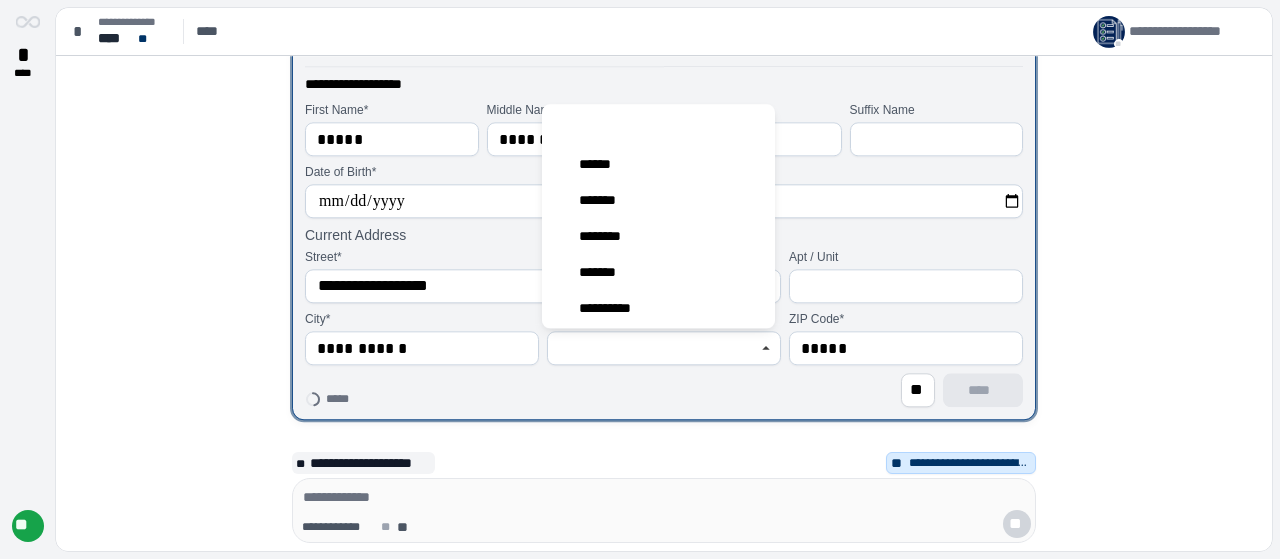 click 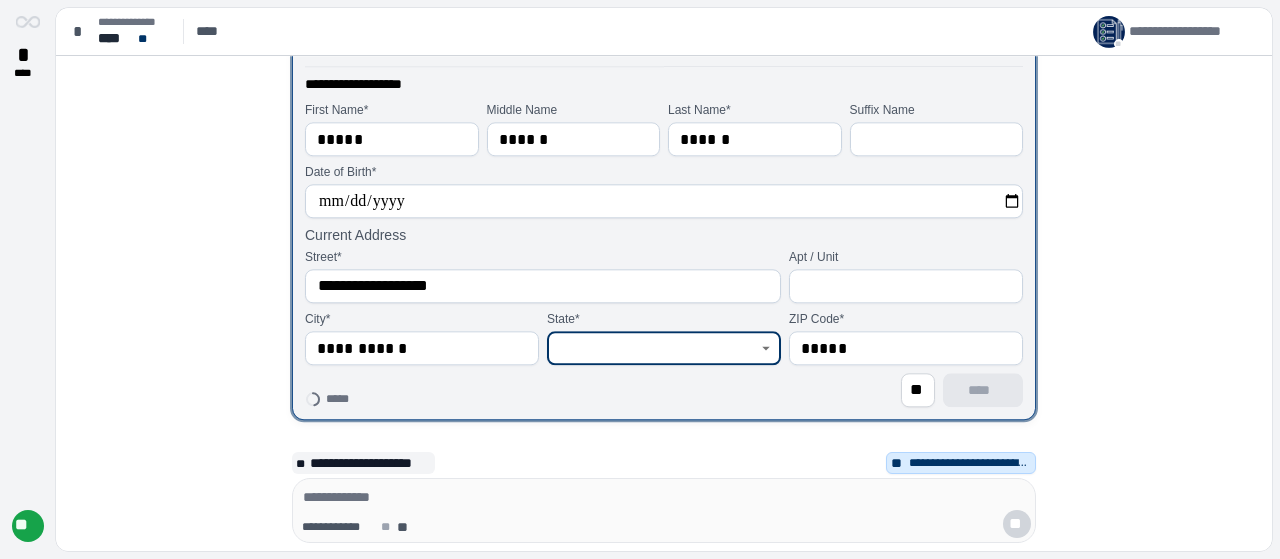 click 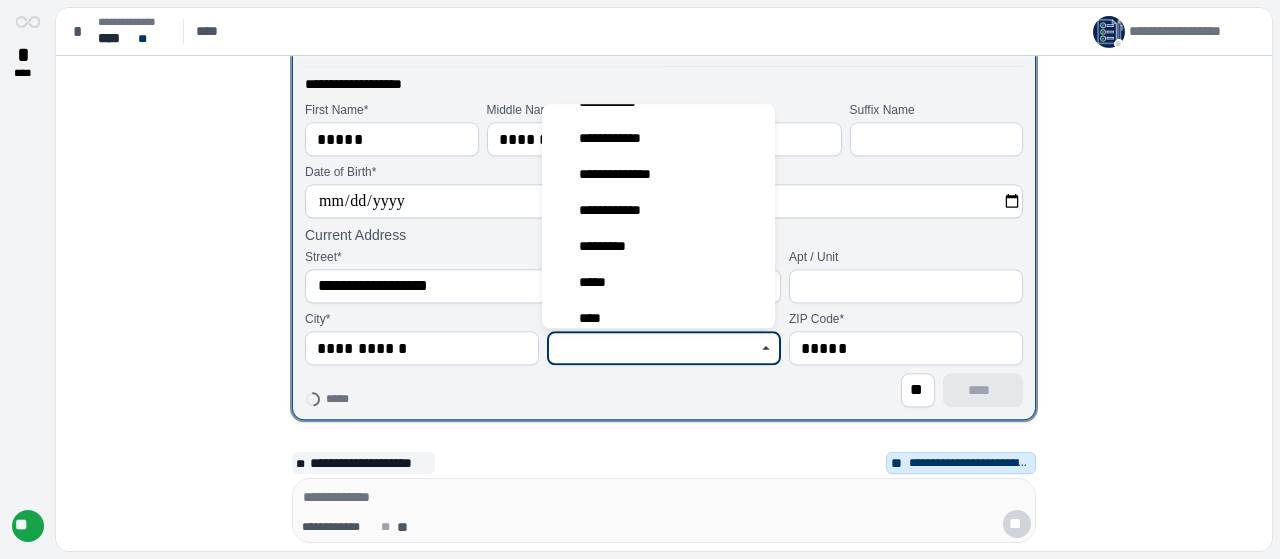 scroll, scrollTop: 1623, scrollLeft: 0, axis: vertical 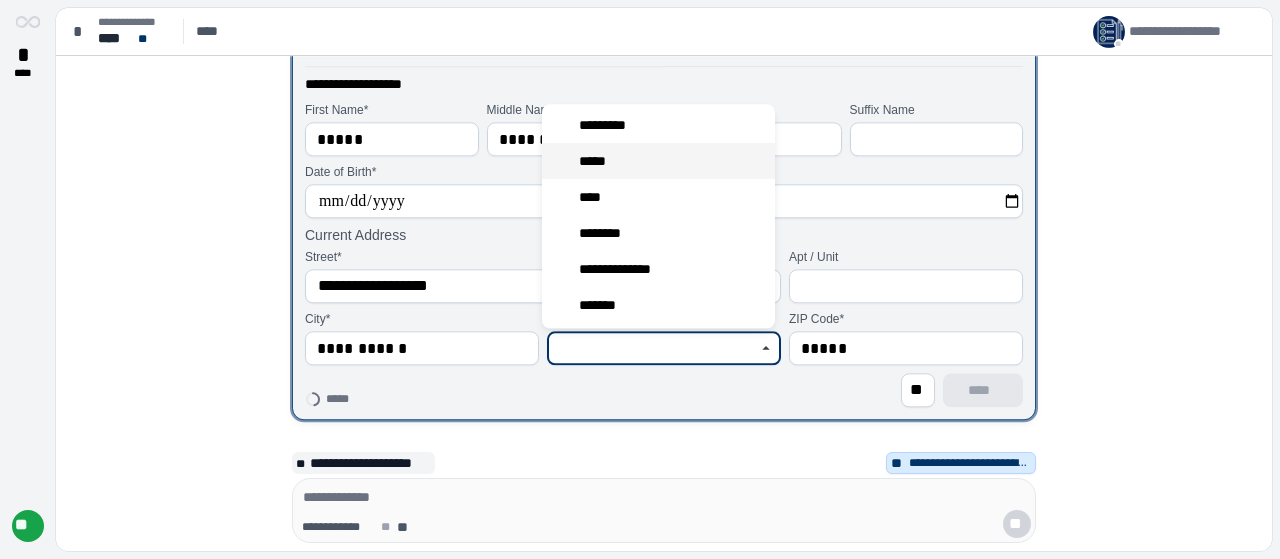click on "*****" at bounding box center (658, 162) 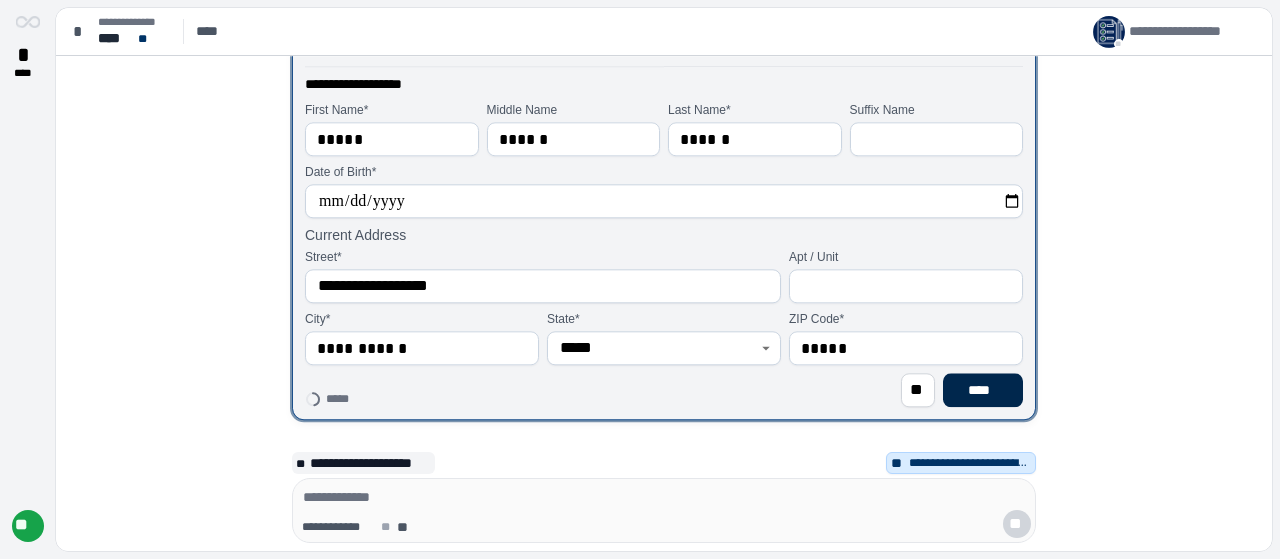 click on "****" at bounding box center [983, 390] 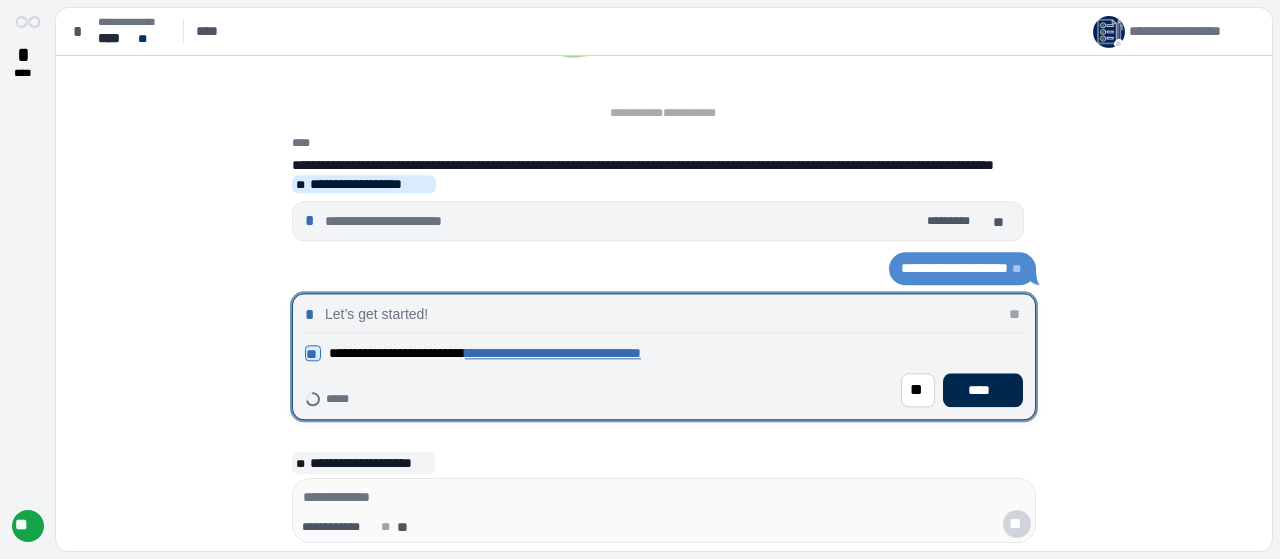 click on "****" at bounding box center [983, 390] 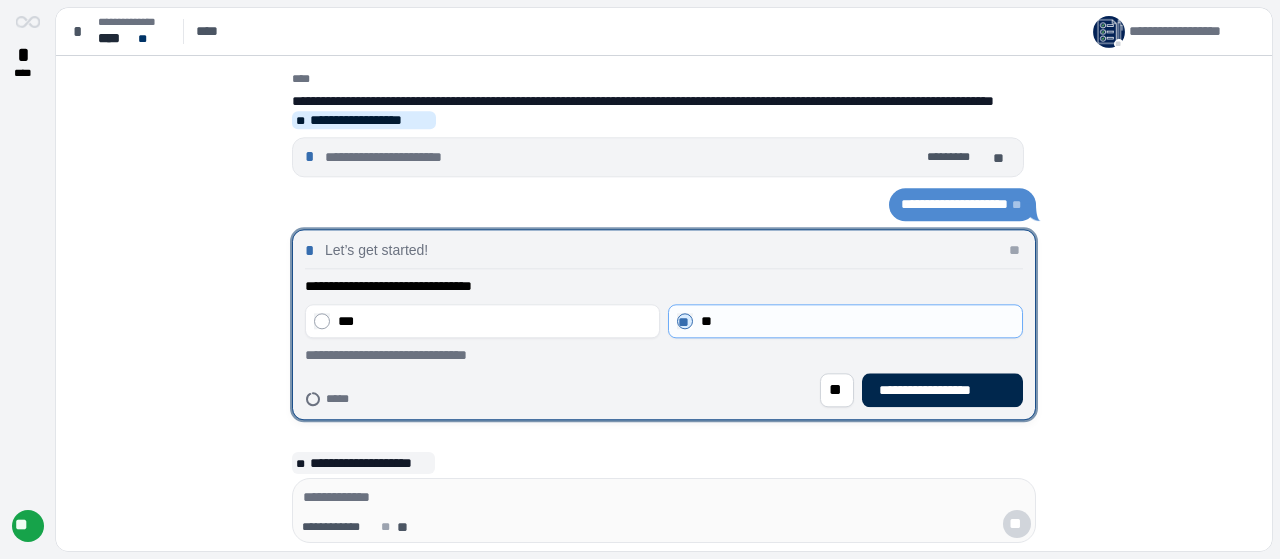 click on "**********" at bounding box center (942, 390) 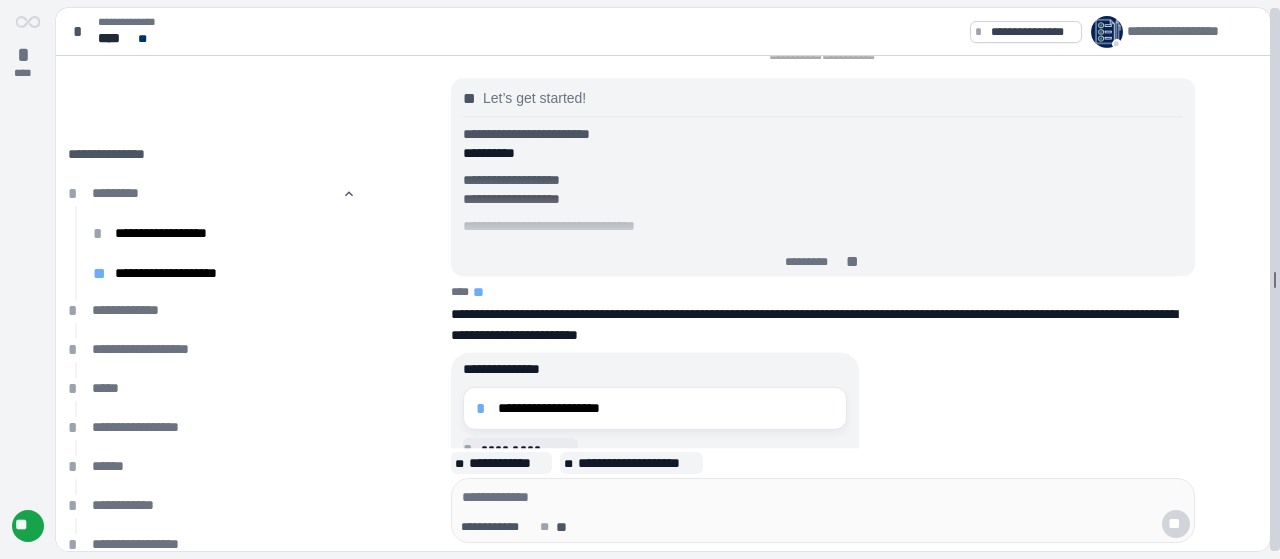 scroll, scrollTop: 85, scrollLeft: 0, axis: vertical 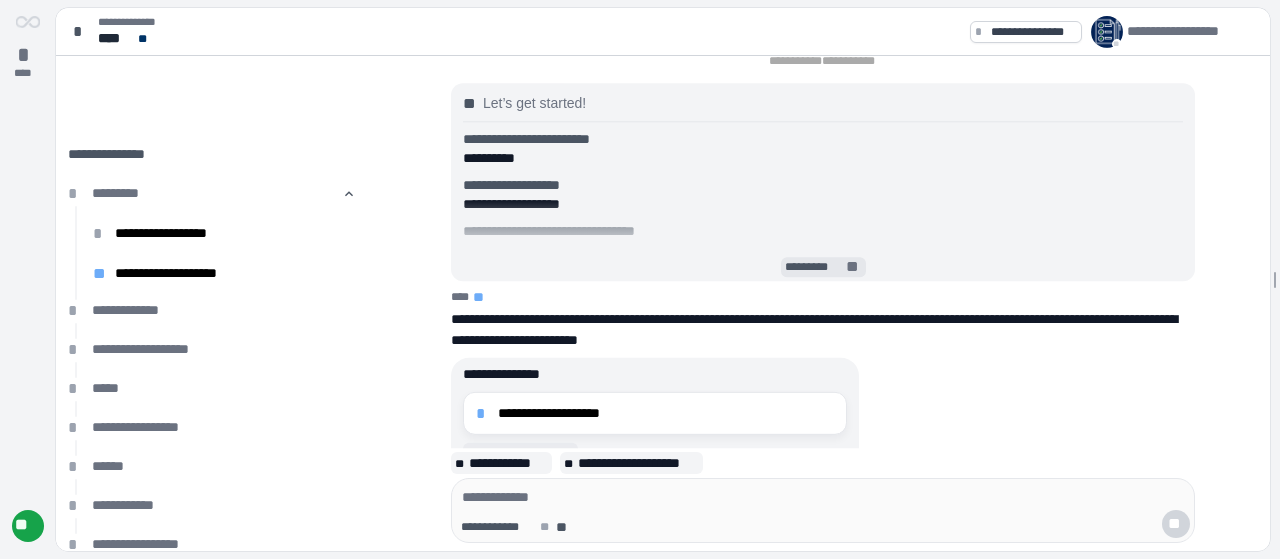 click on "**" at bounding box center (854, 268) 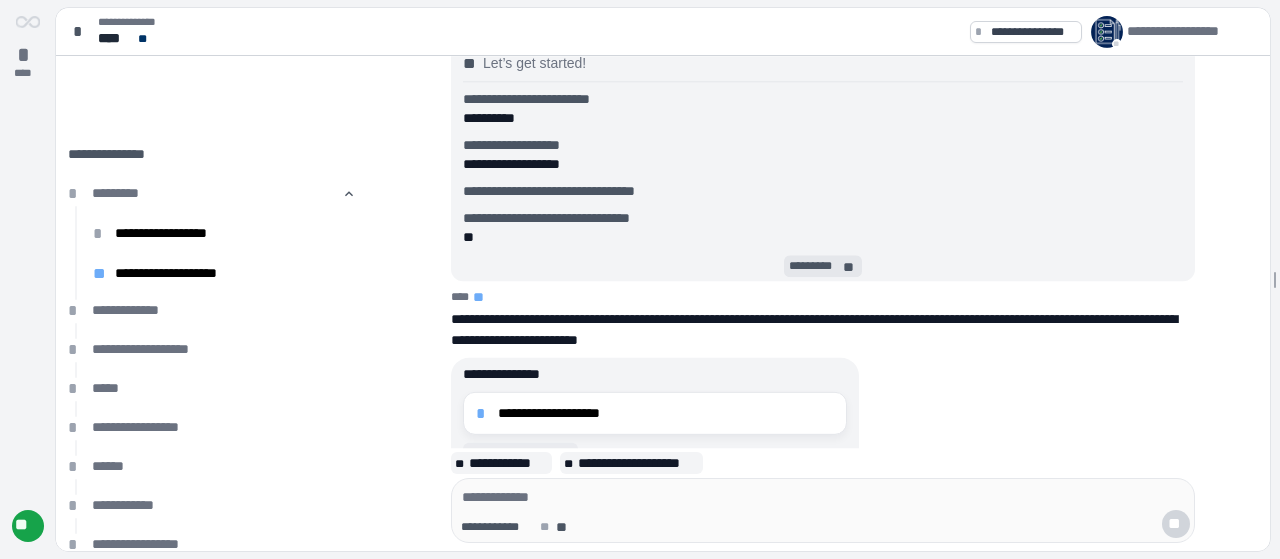 click on "**" at bounding box center [850, 267] 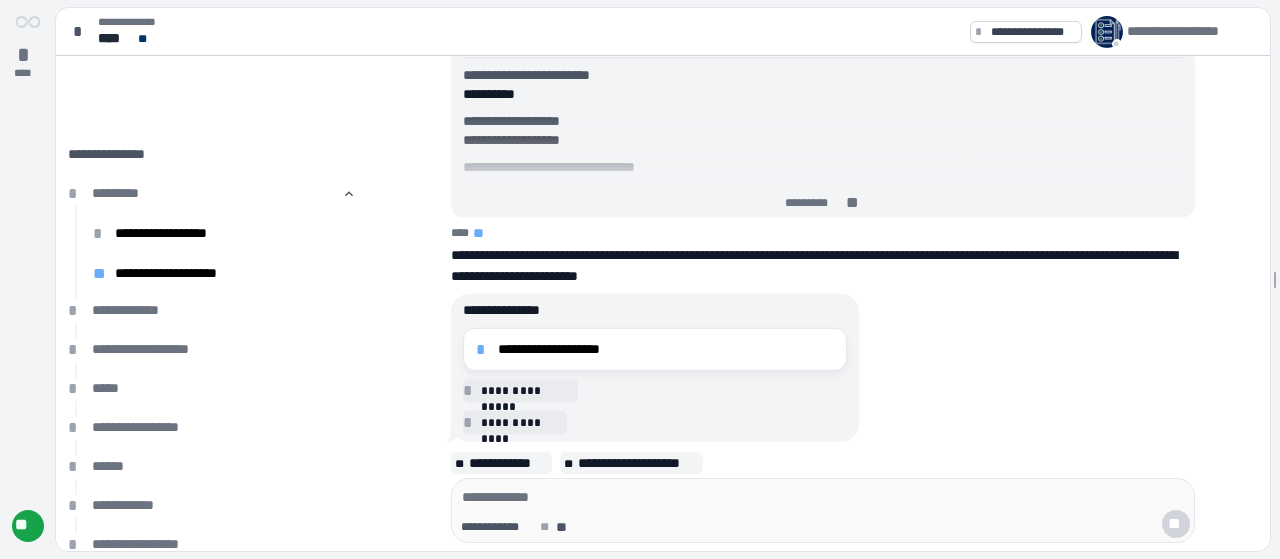 scroll, scrollTop: 0, scrollLeft: 0, axis: both 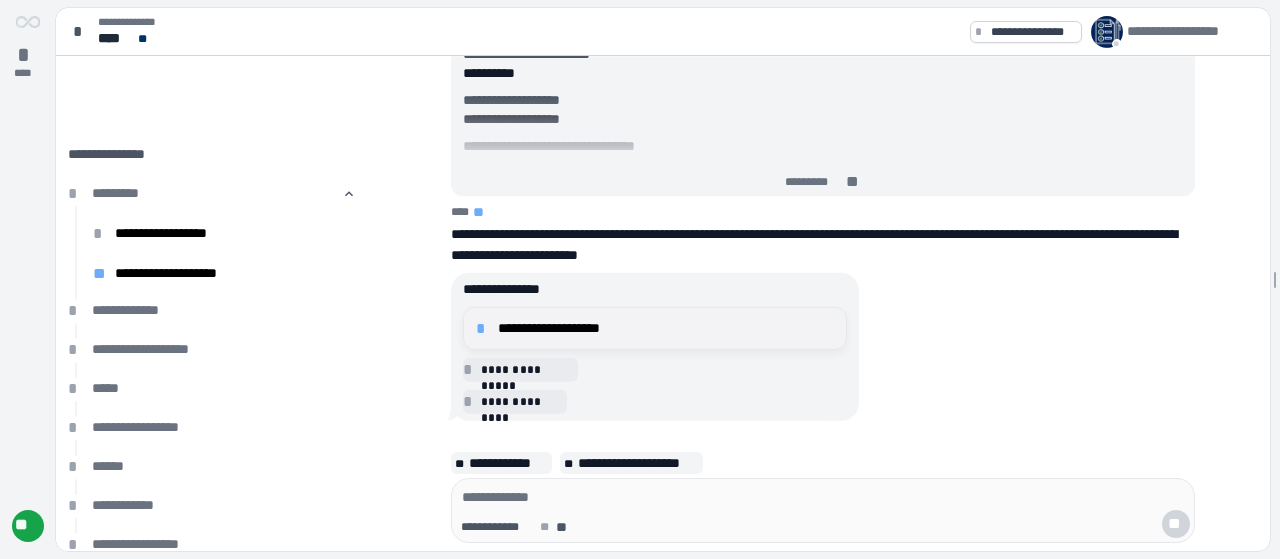 click on "**********" at bounding box center (666, 328) 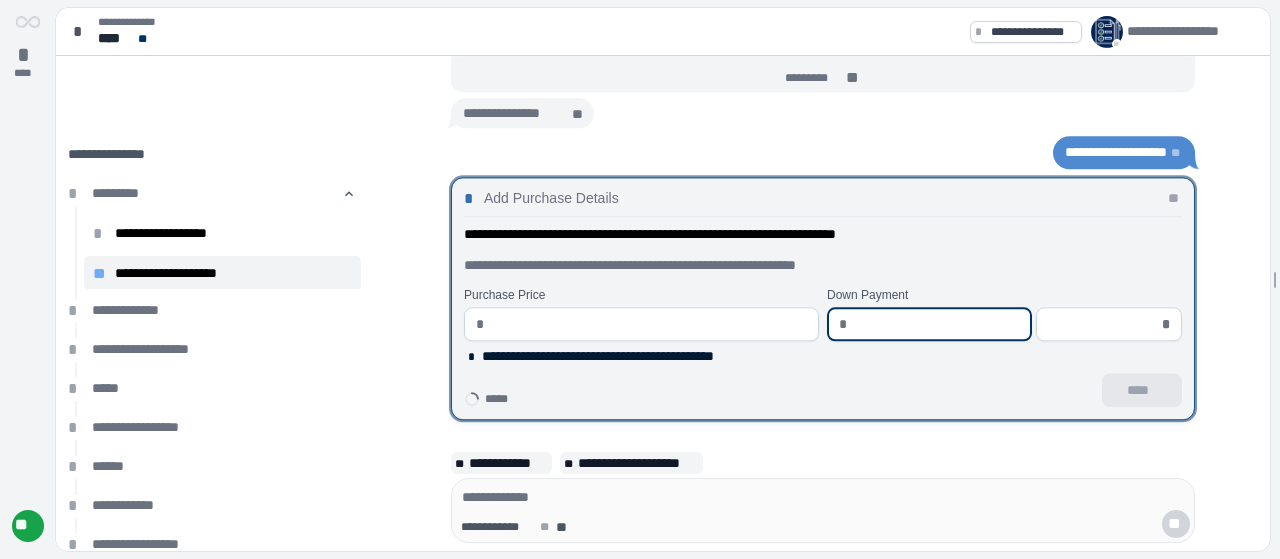click at bounding box center [938, 324] 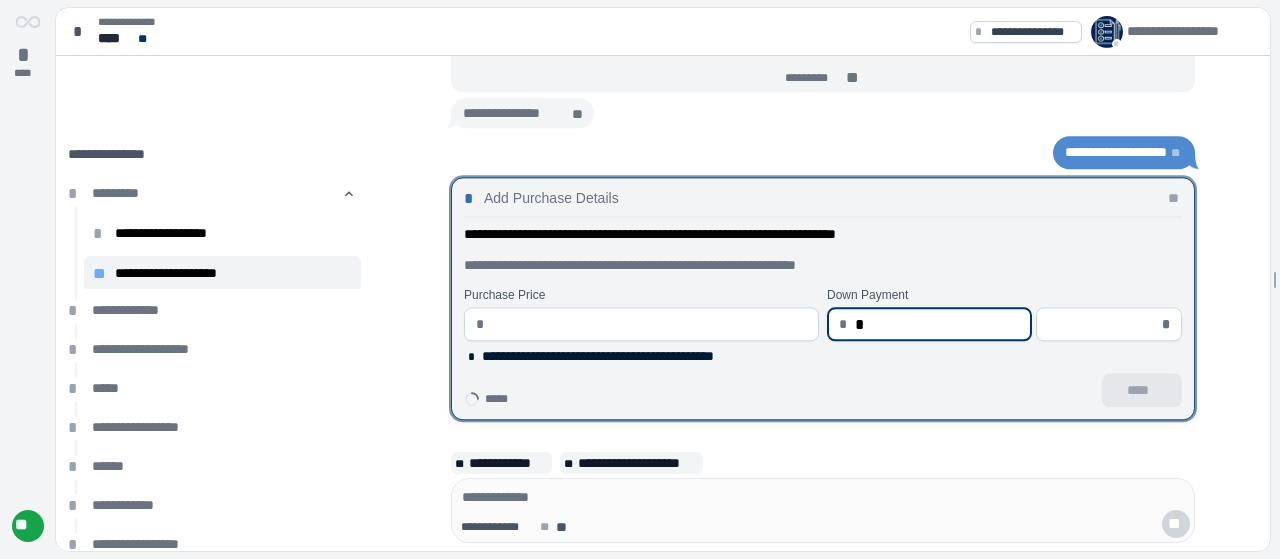 type on "****" 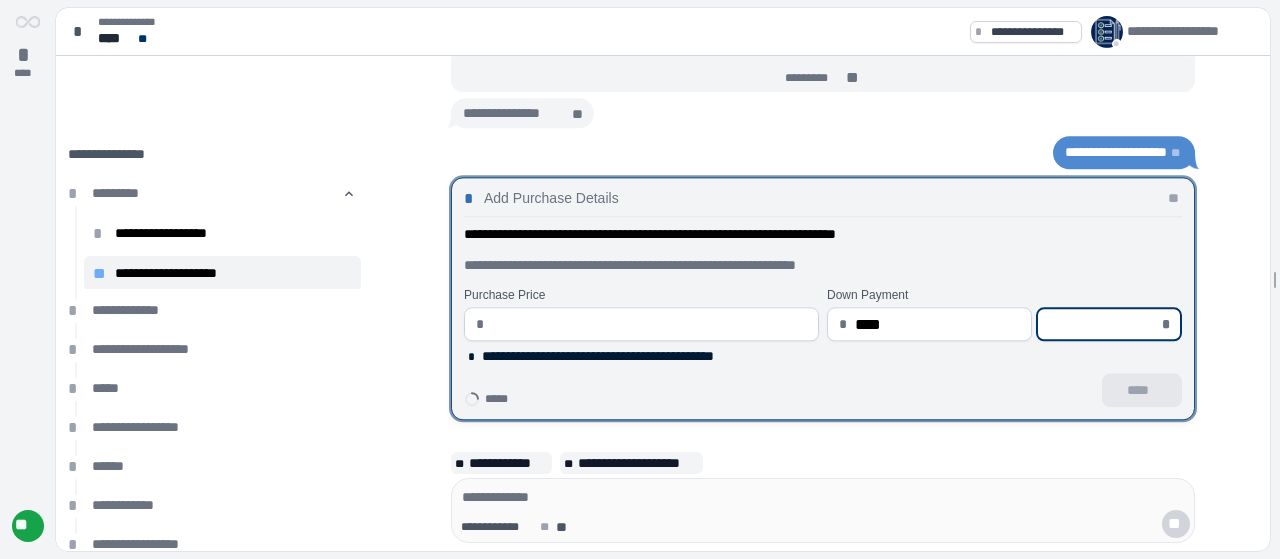 click at bounding box center (1103, 324) 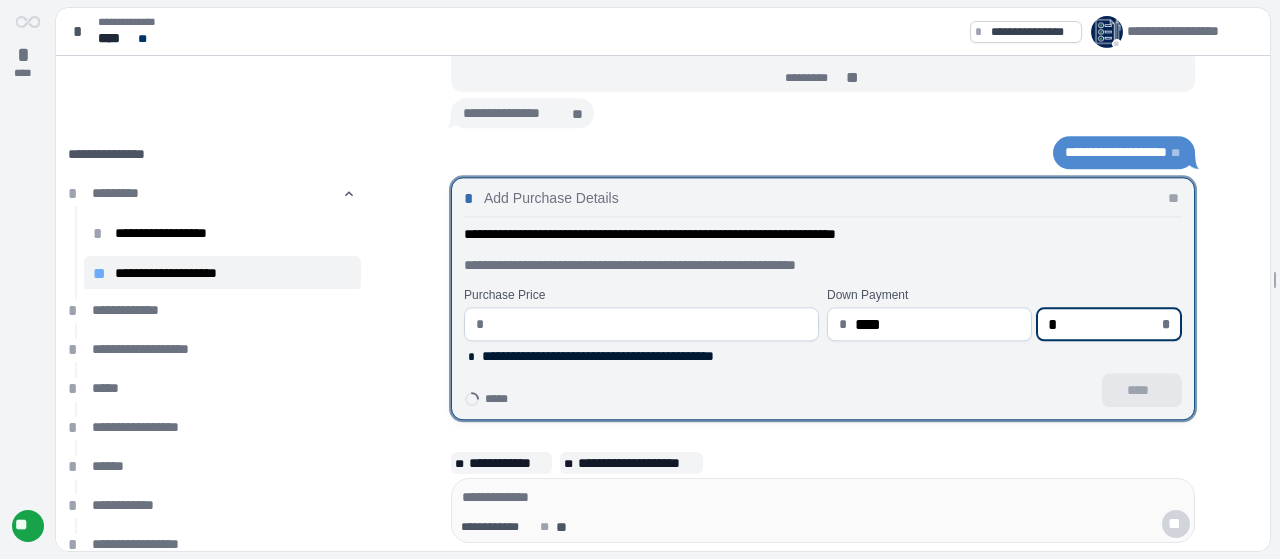 type on "*****" 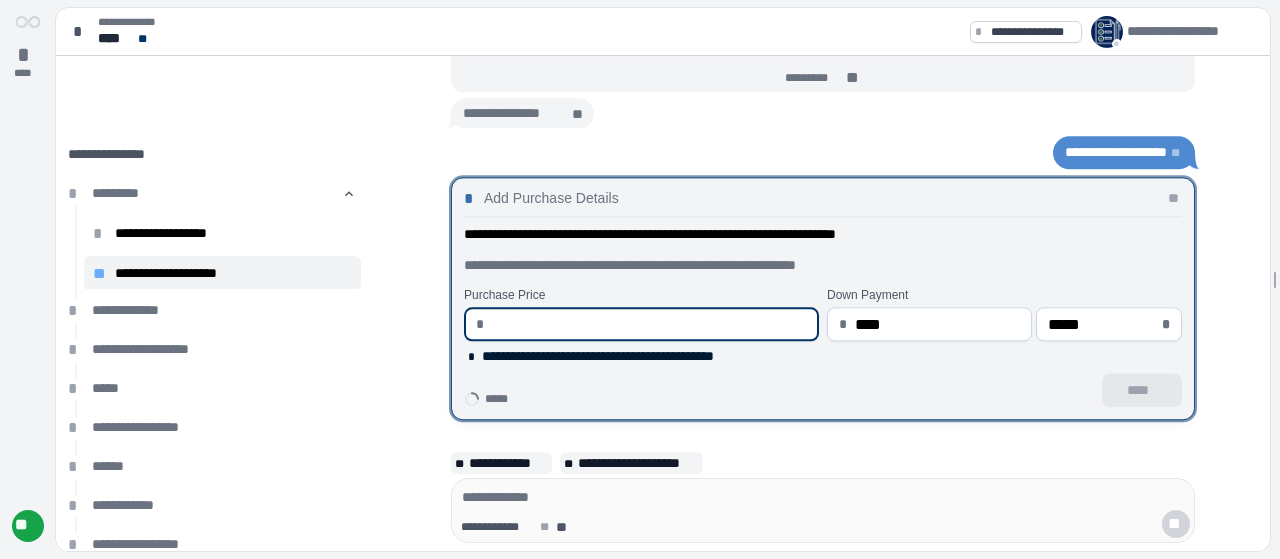 click at bounding box center (649, 324) 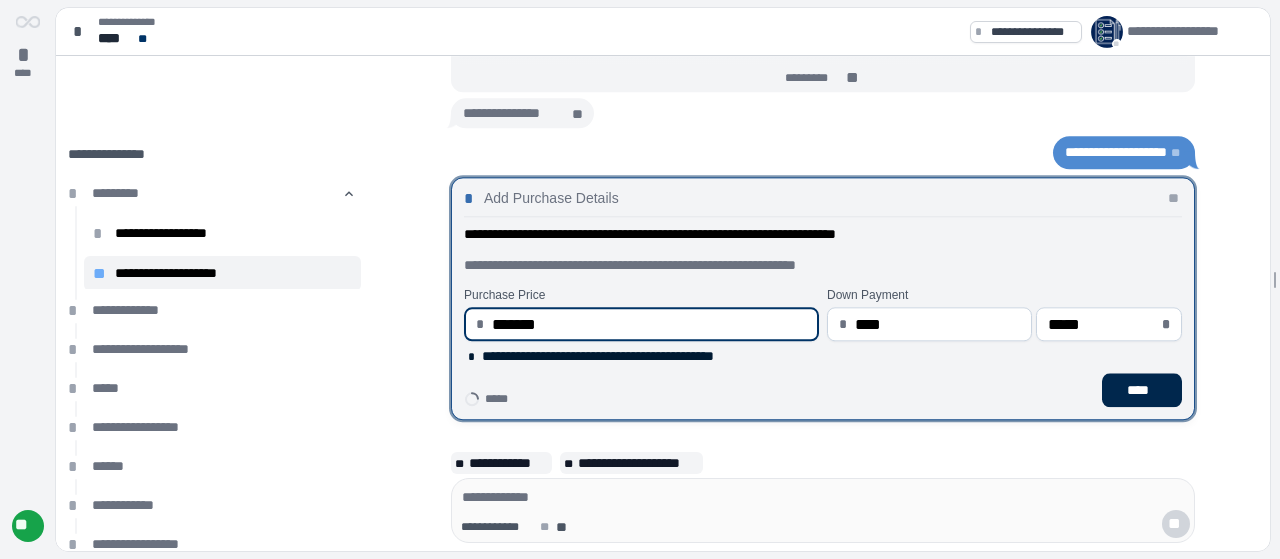 type on "**********" 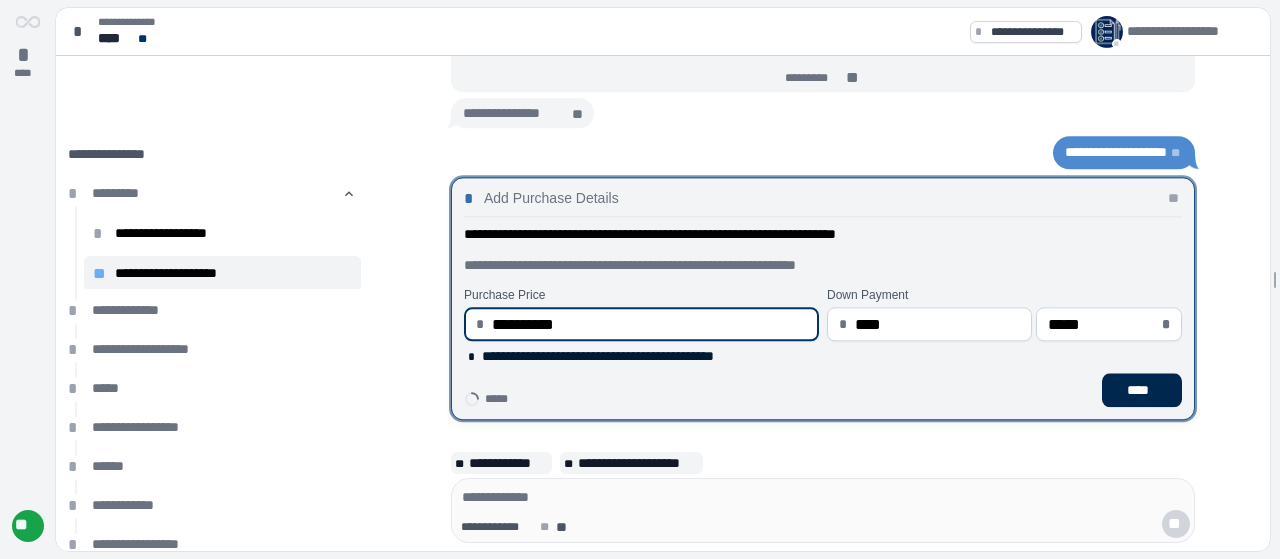 click on "****" at bounding box center [1142, 390] 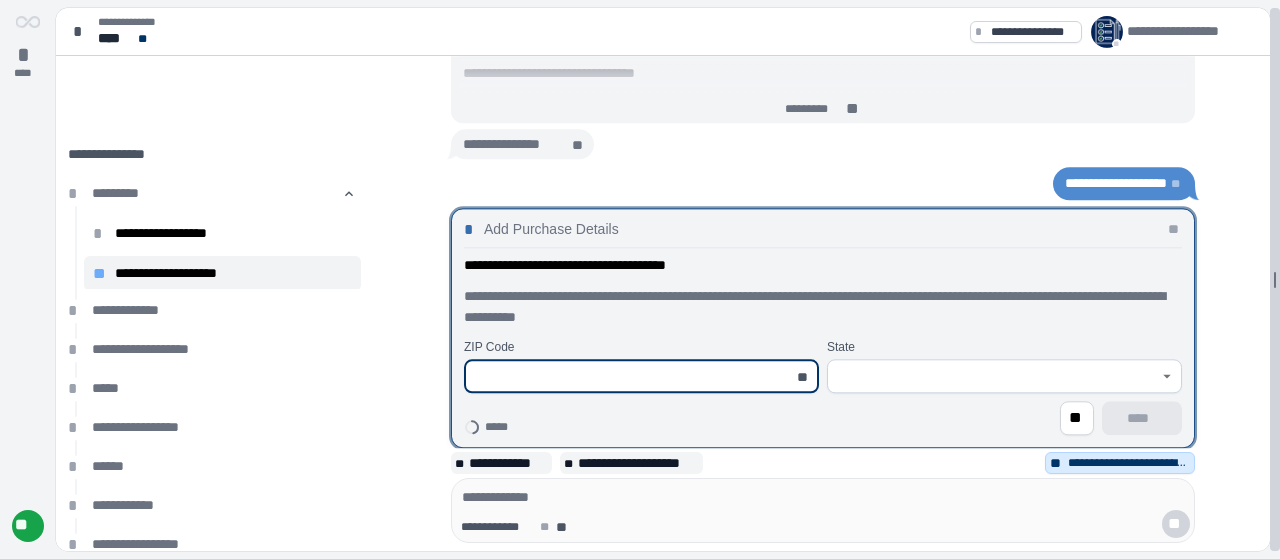 scroll, scrollTop: 0, scrollLeft: 0, axis: both 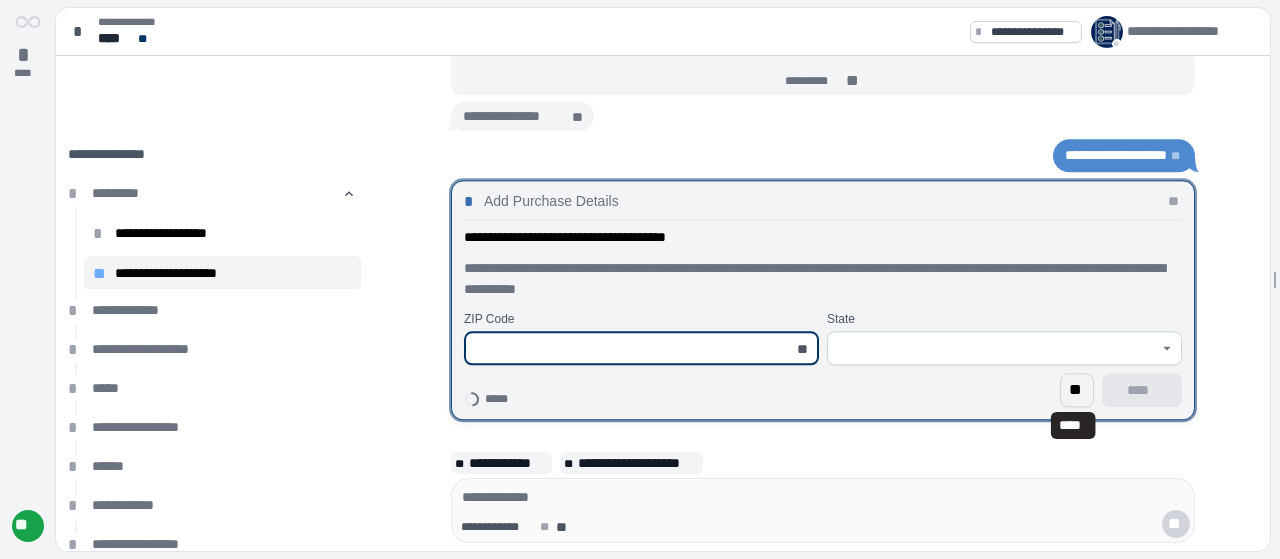 click on "**" at bounding box center (1077, 390) 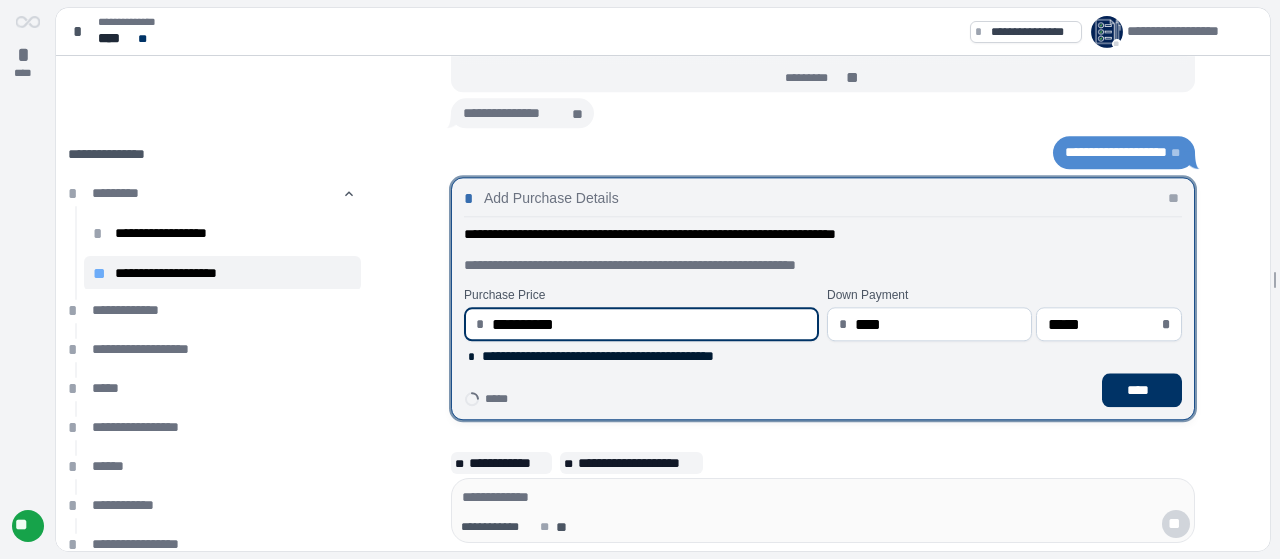 drag, startPoint x: 572, startPoint y: 321, endPoint x: 484, endPoint y: 315, distance: 88.20431 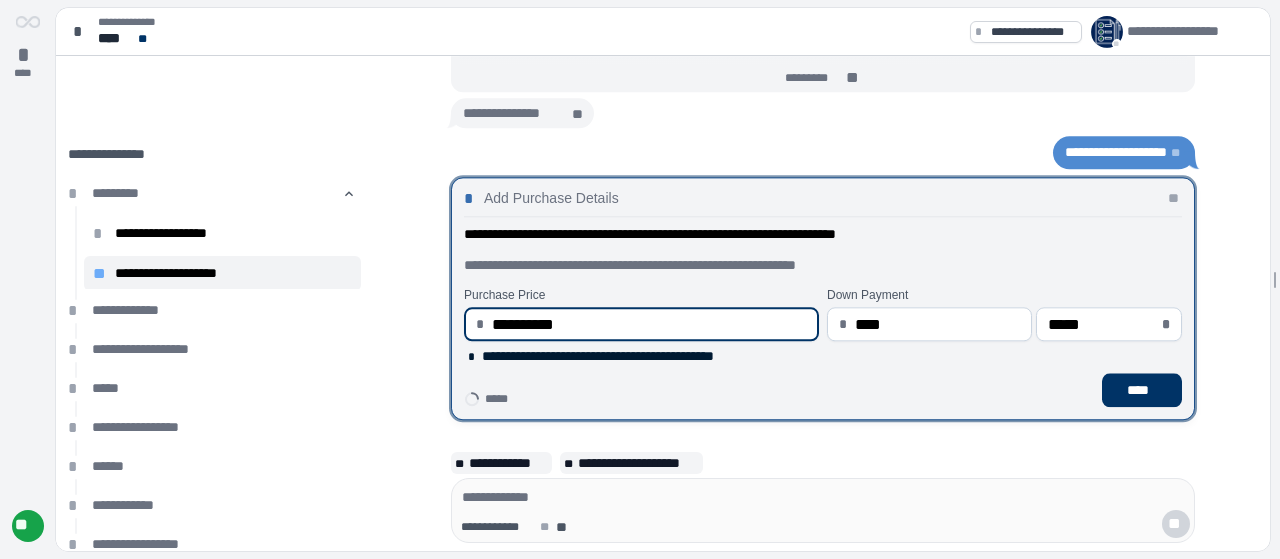 click on "**********" at bounding box center (649, 324) 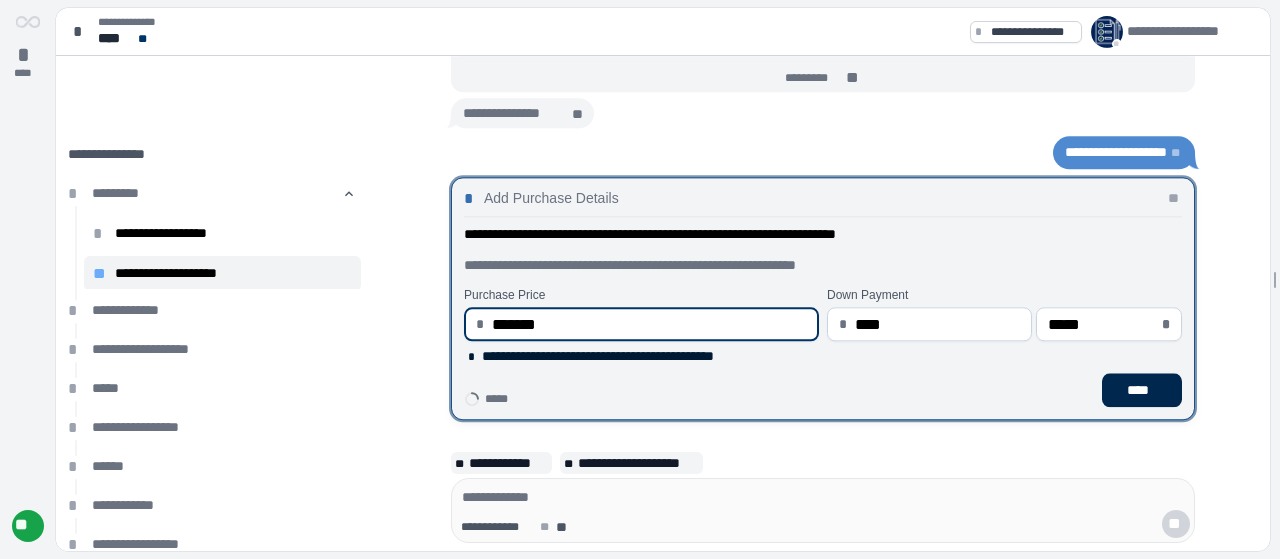 type on "**********" 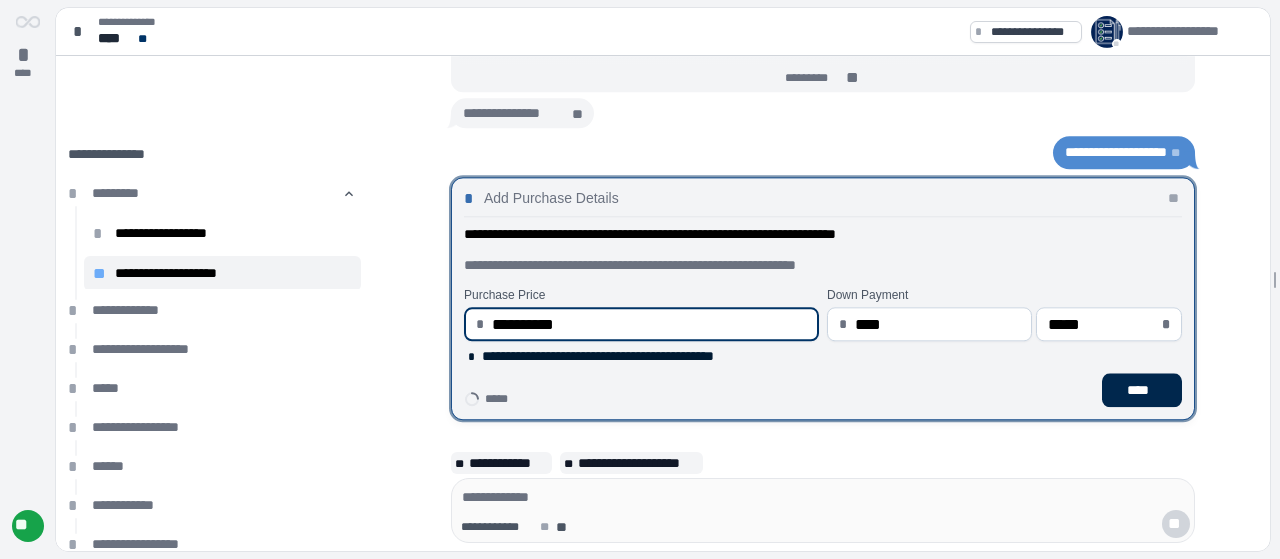 click on "****" at bounding box center (1142, 390) 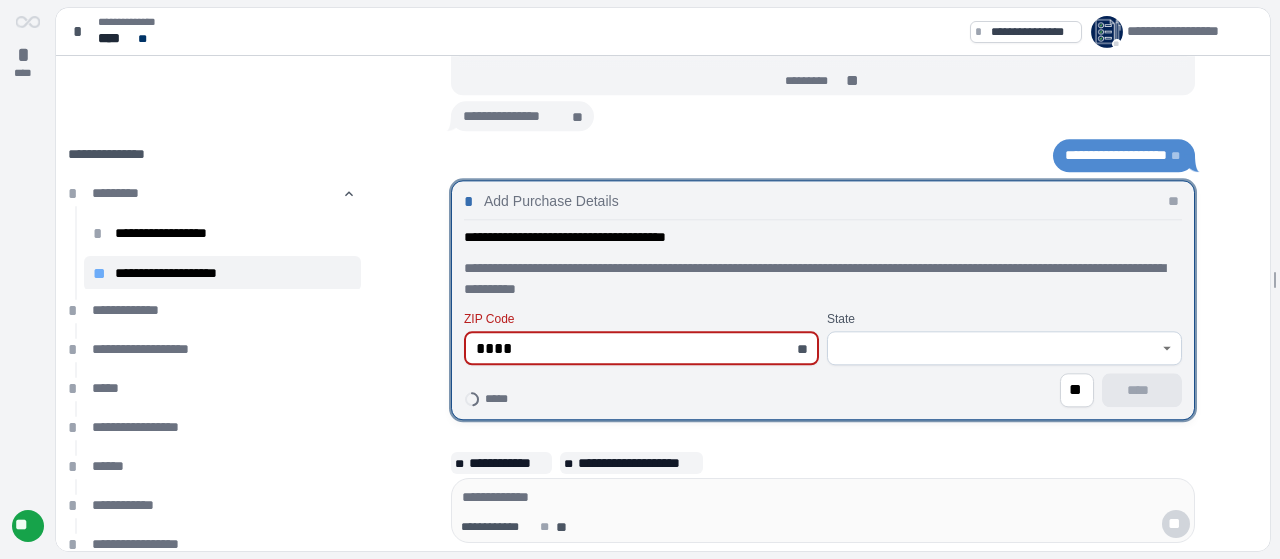 type on "*****" 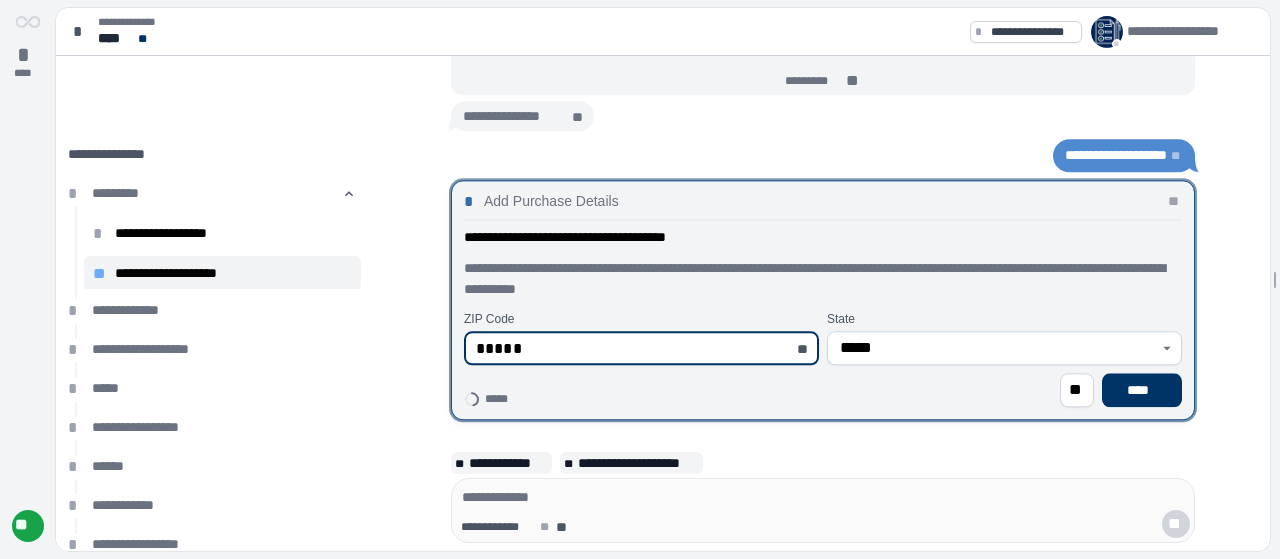 type on "*****" 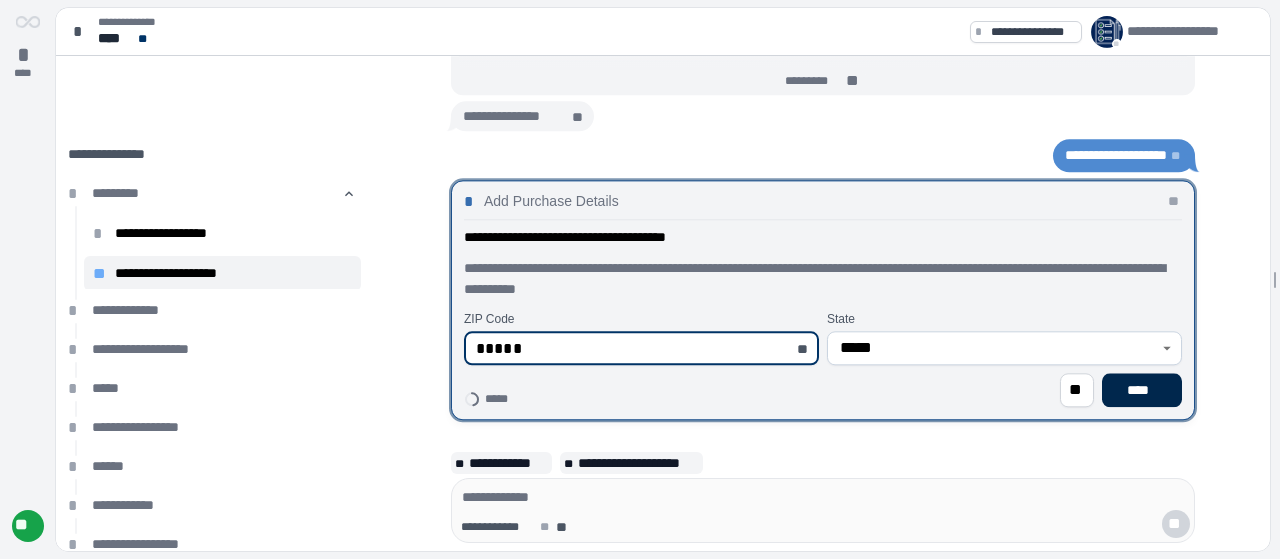 type on "*****" 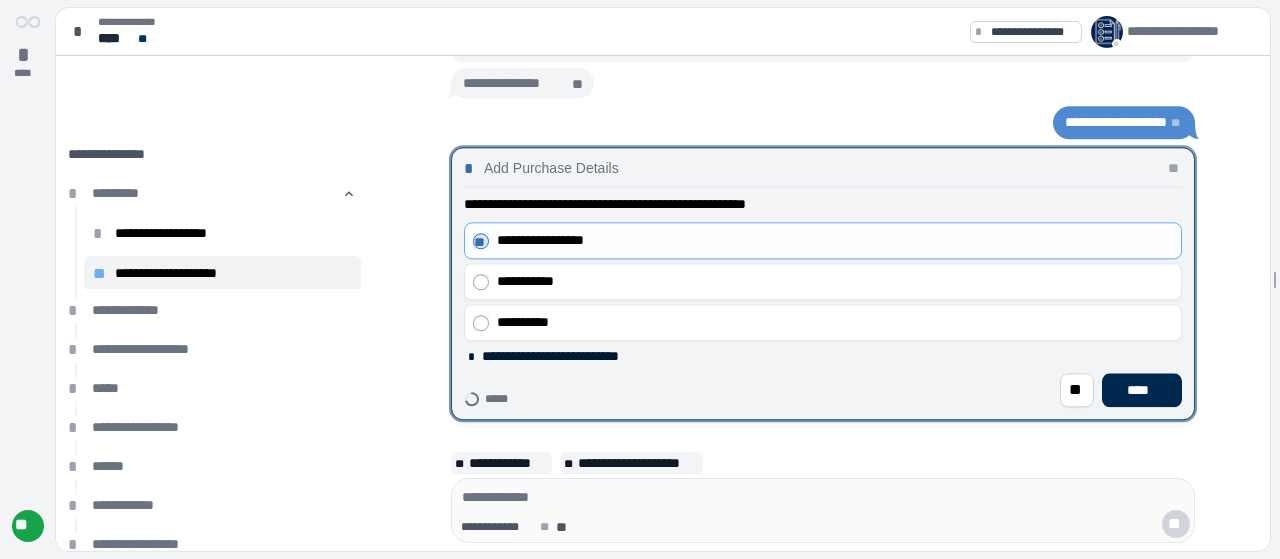 click on "****" at bounding box center (1142, 390) 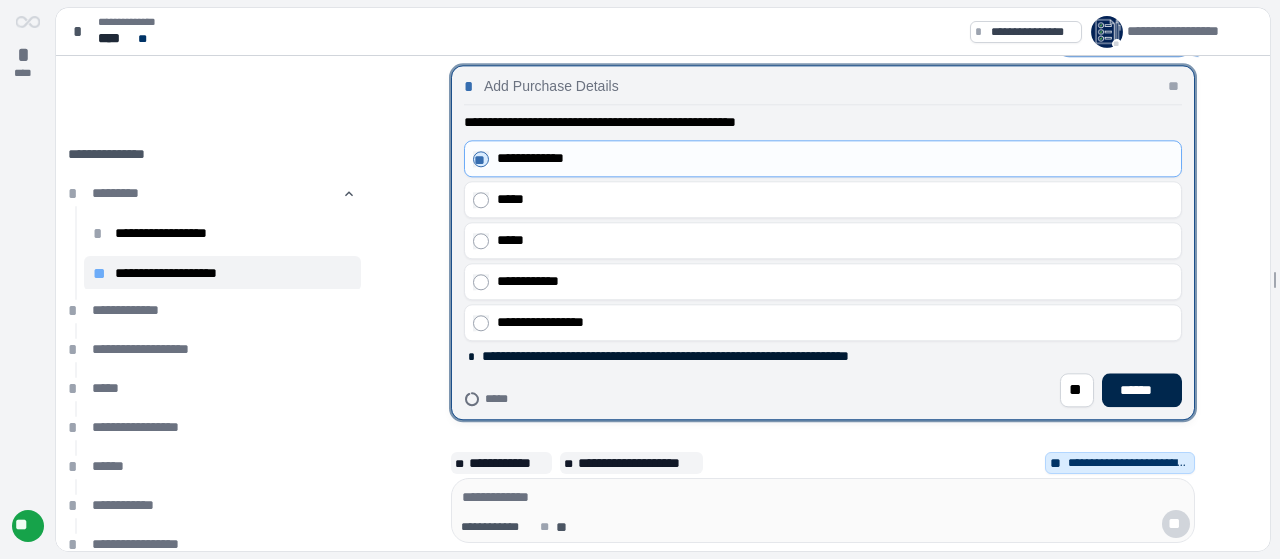 click on "******" at bounding box center (1142, 390) 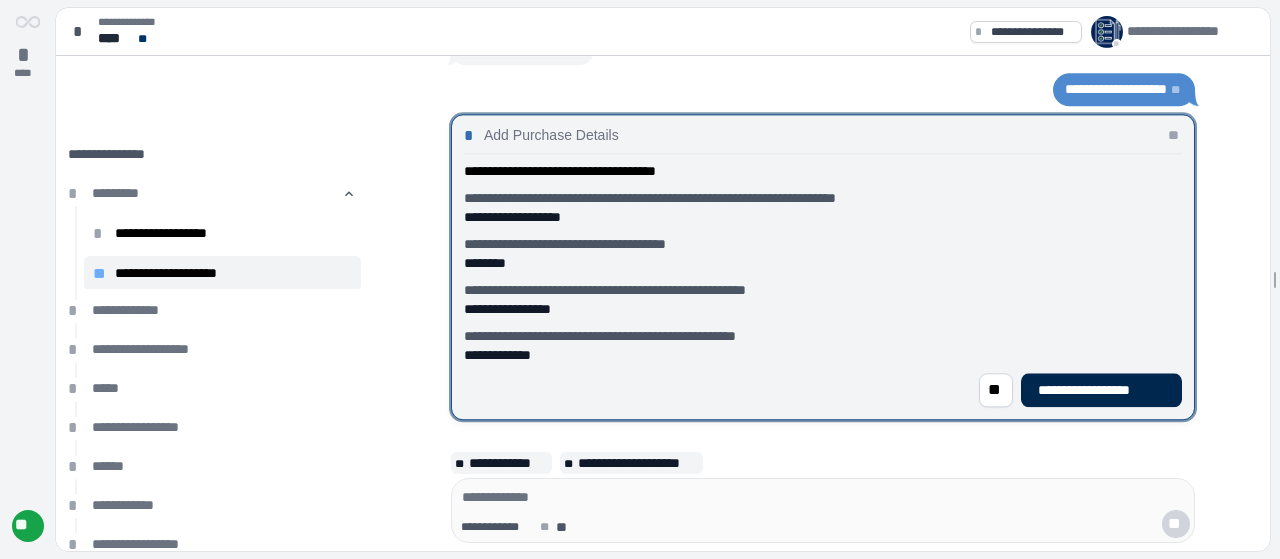 click on "**********" at bounding box center [1101, 390] 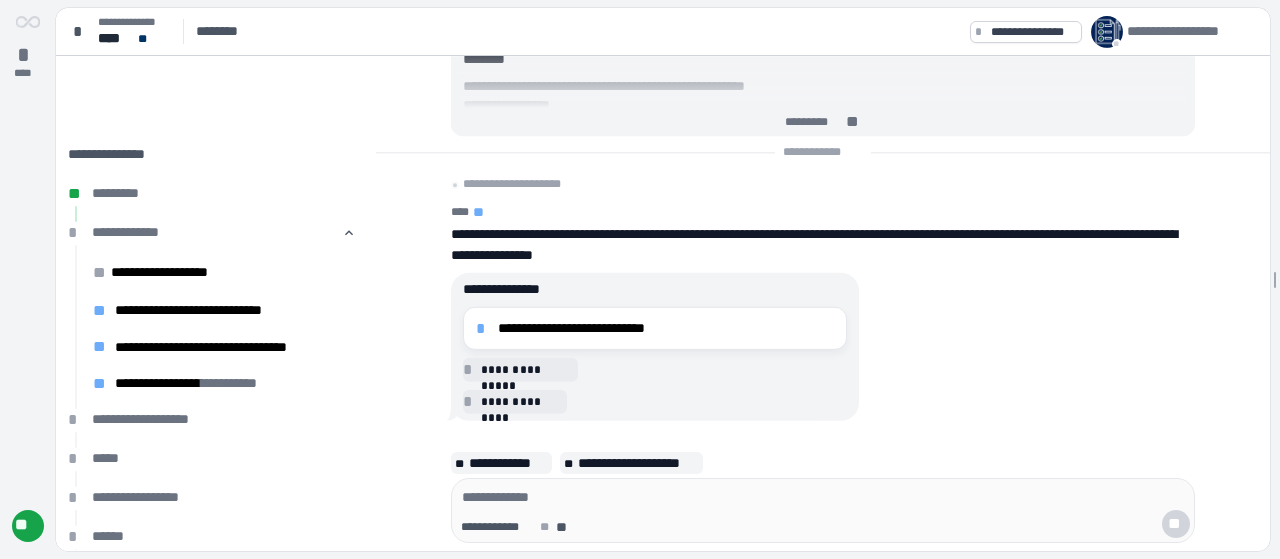 scroll, scrollTop: 343, scrollLeft: 0, axis: vertical 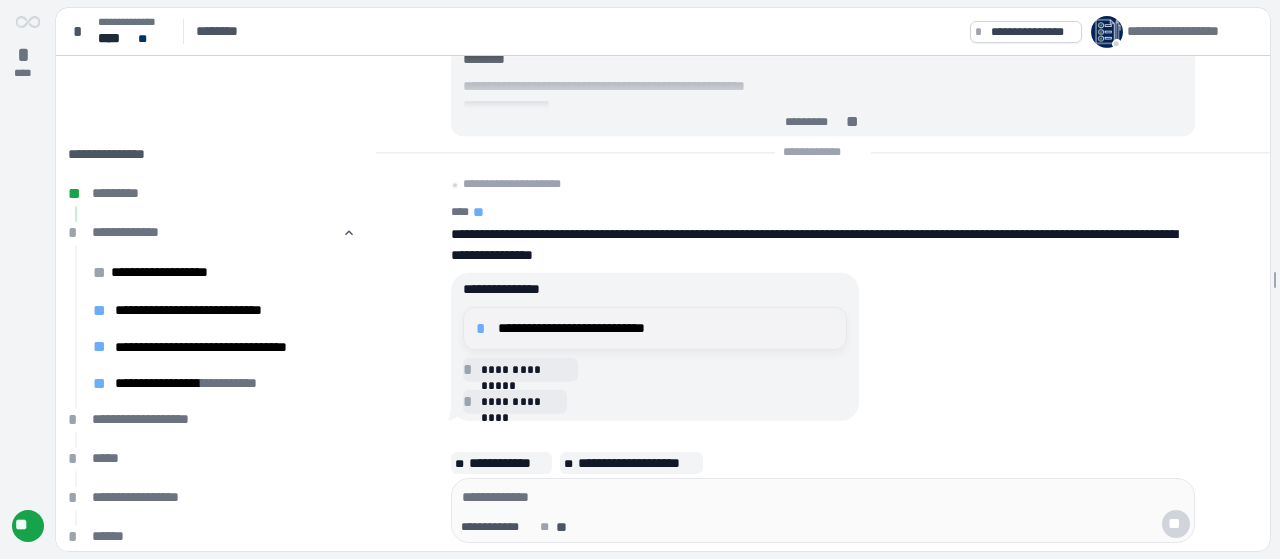 click on "**********" at bounding box center (666, 328) 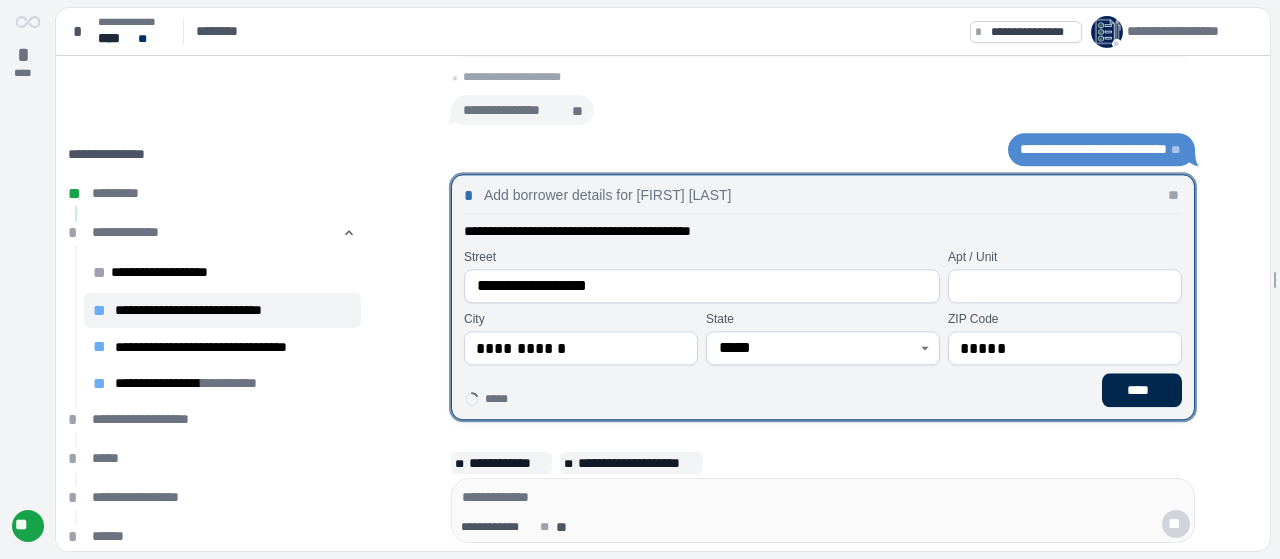 click on "****" at bounding box center (1142, 390) 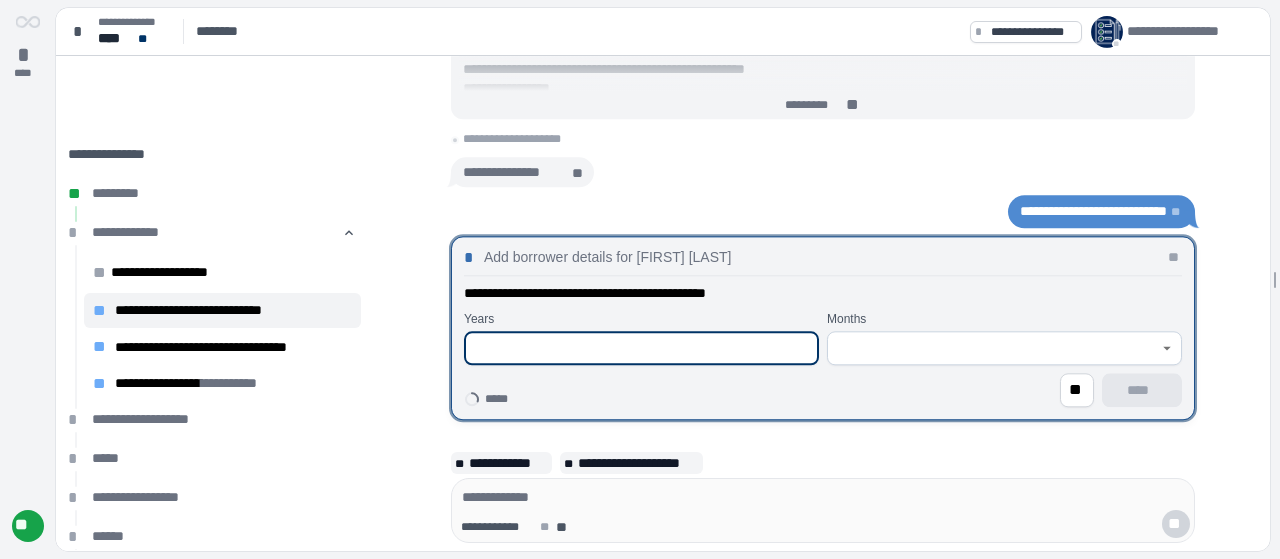 click 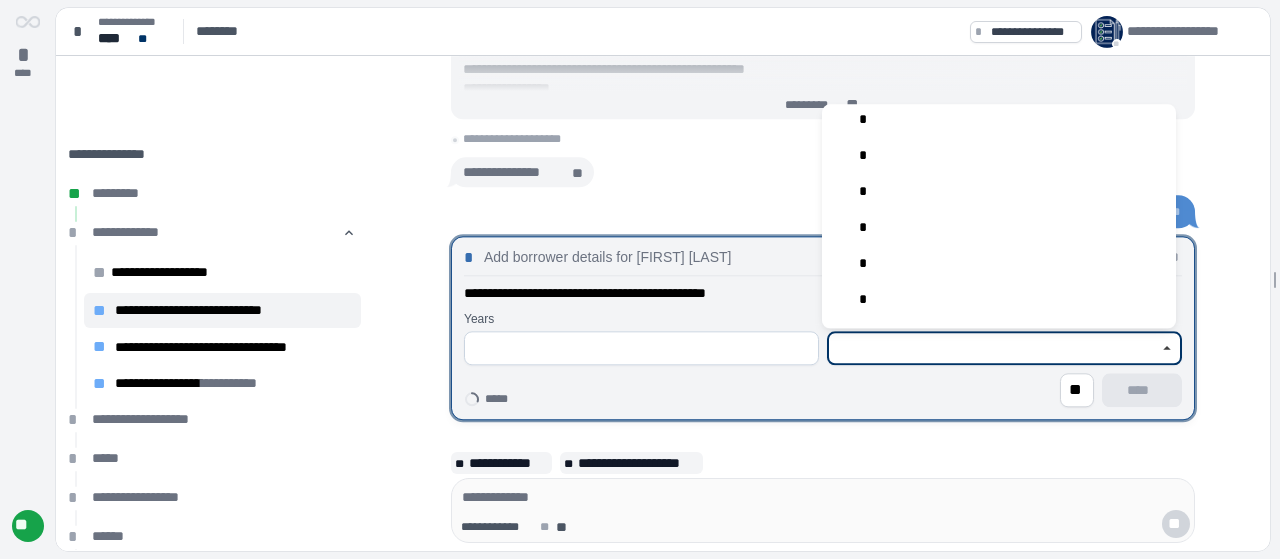 scroll, scrollTop: 65, scrollLeft: 0, axis: vertical 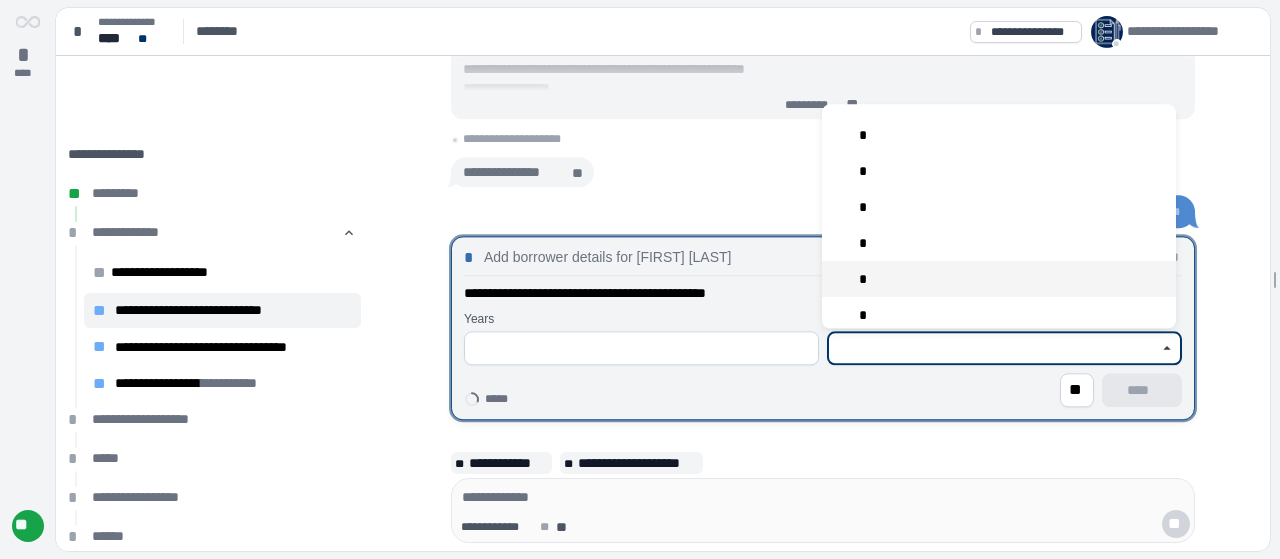 click on "*" at bounding box center [999, 280] 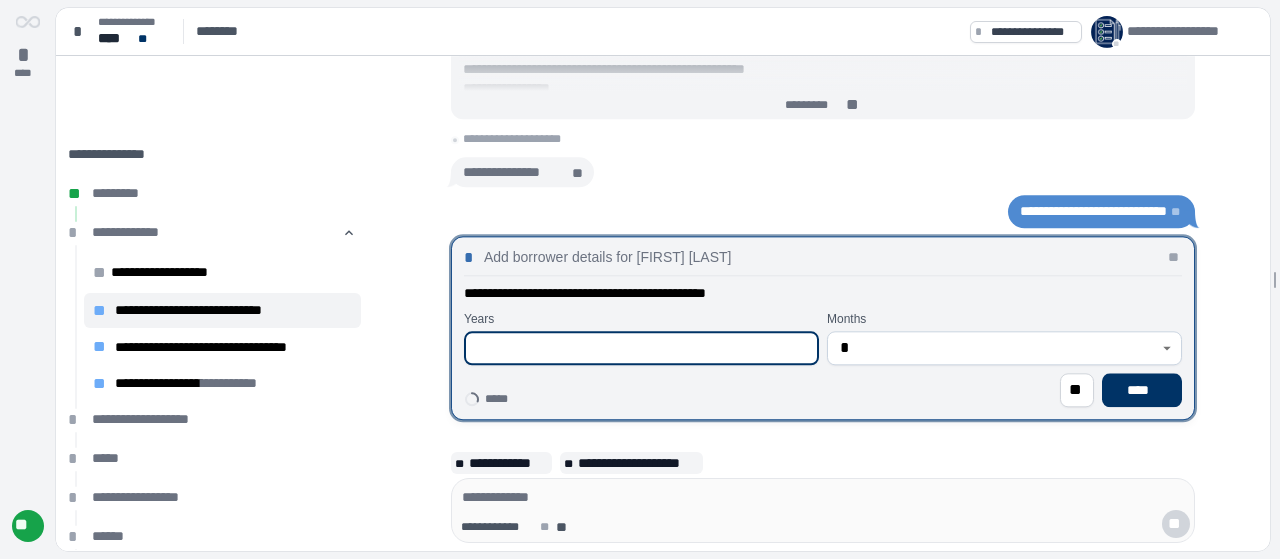 click at bounding box center [641, 348] 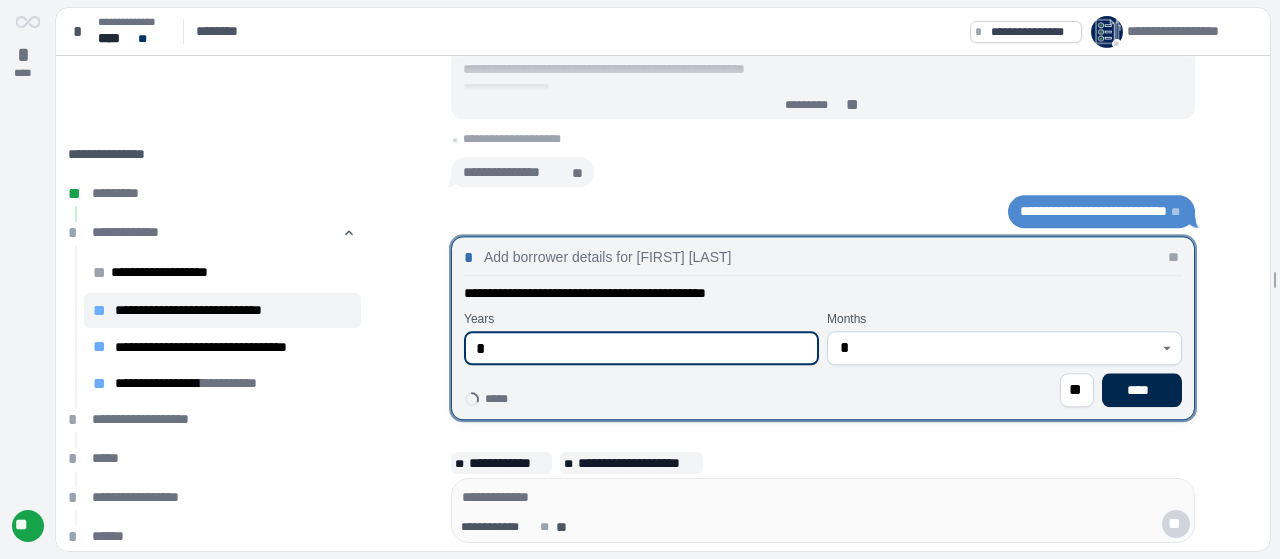 type on "*" 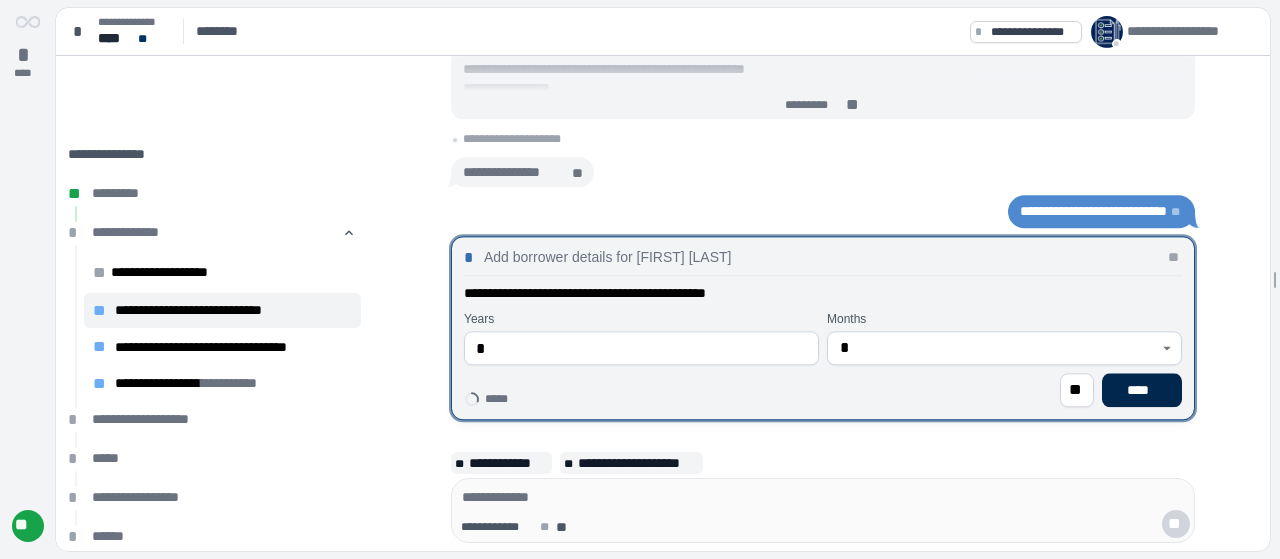 click on "****" at bounding box center (1142, 390) 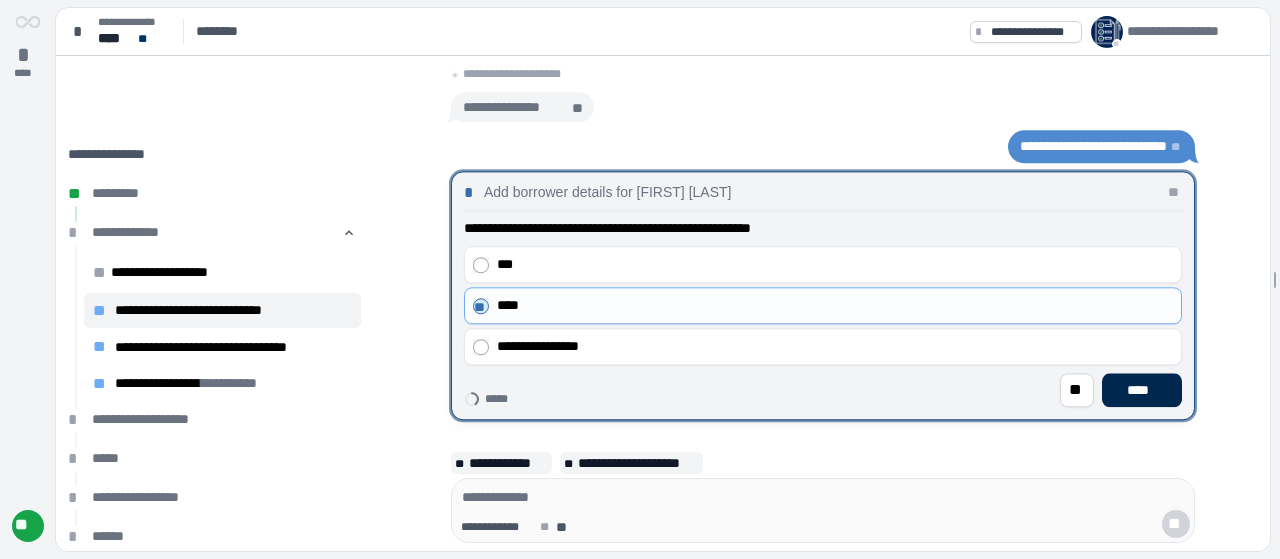 click on "****" at bounding box center (1142, 390) 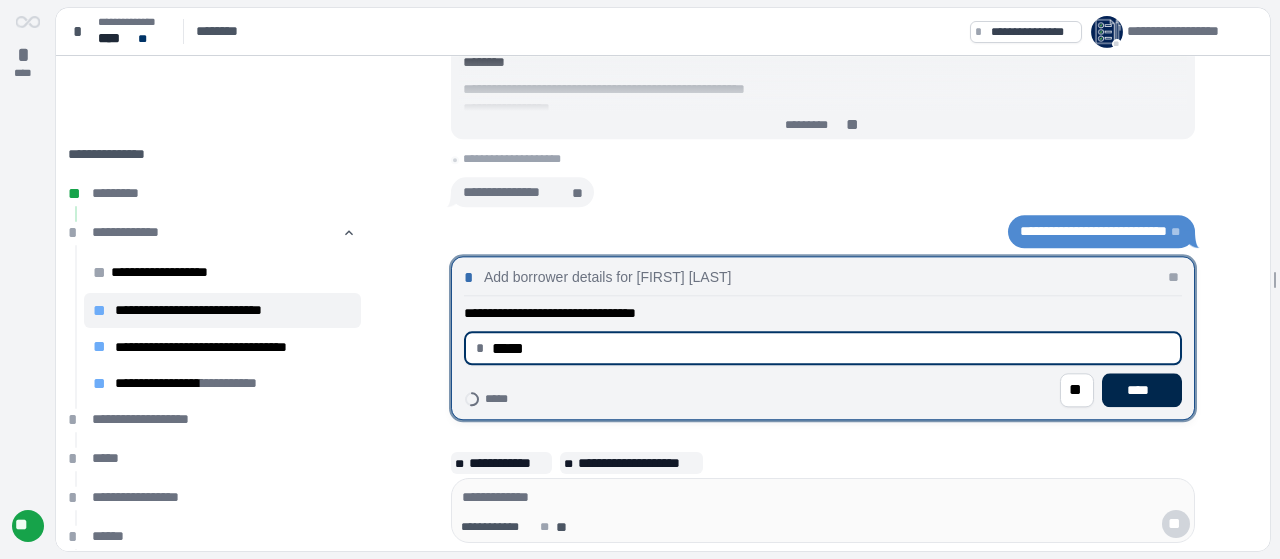type on "********" 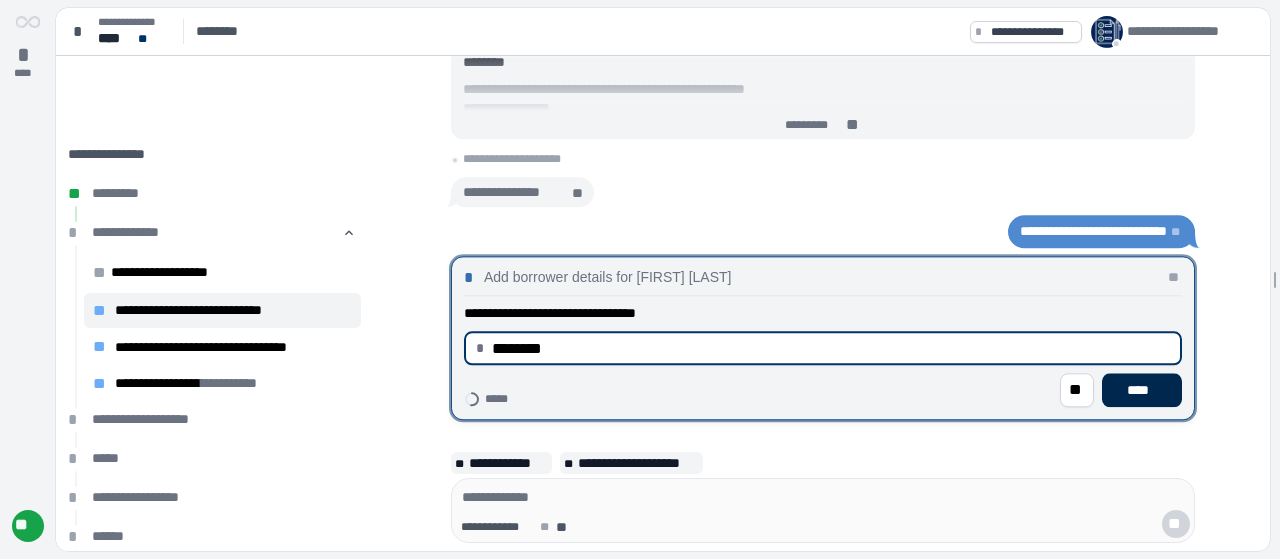 click on "****" at bounding box center [1142, 390] 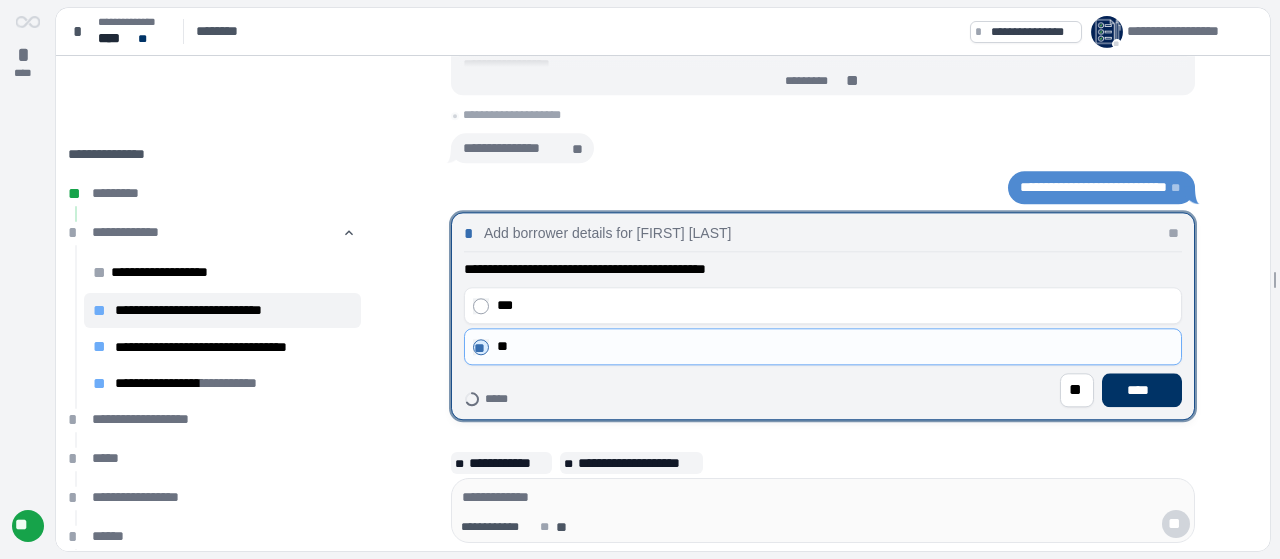 click on "**********" at bounding box center (823, 327) 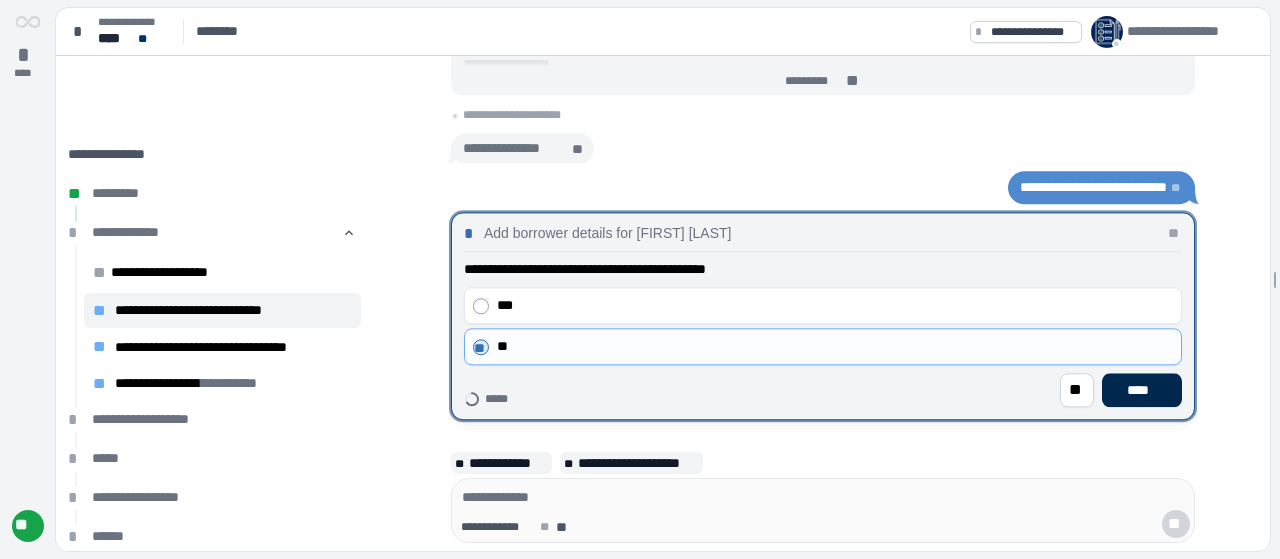 click on "****" at bounding box center (1142, 390) 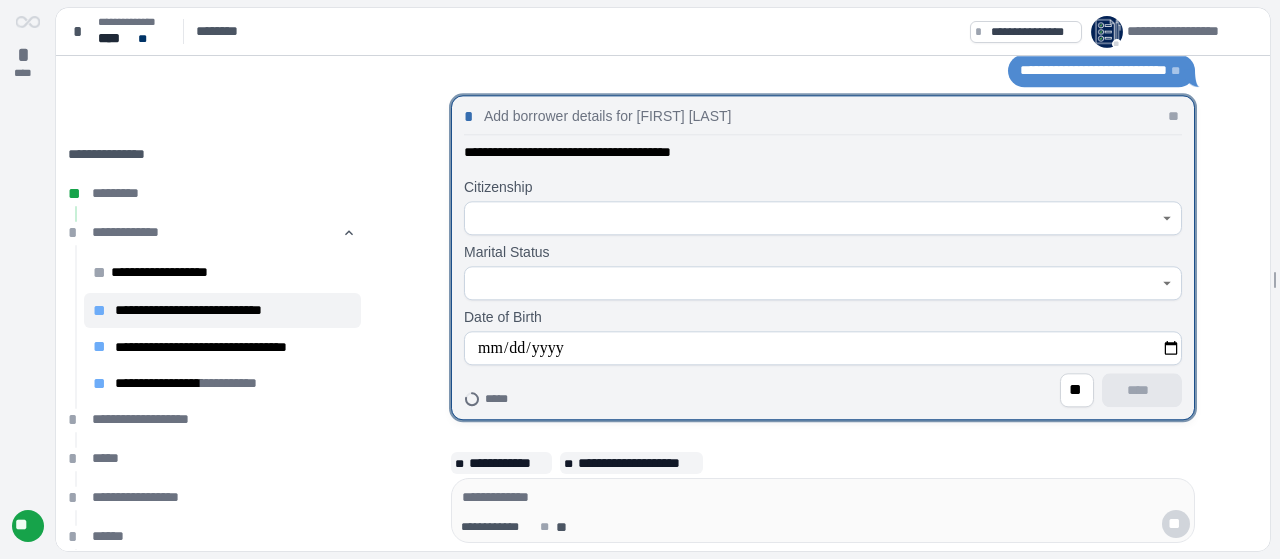 click 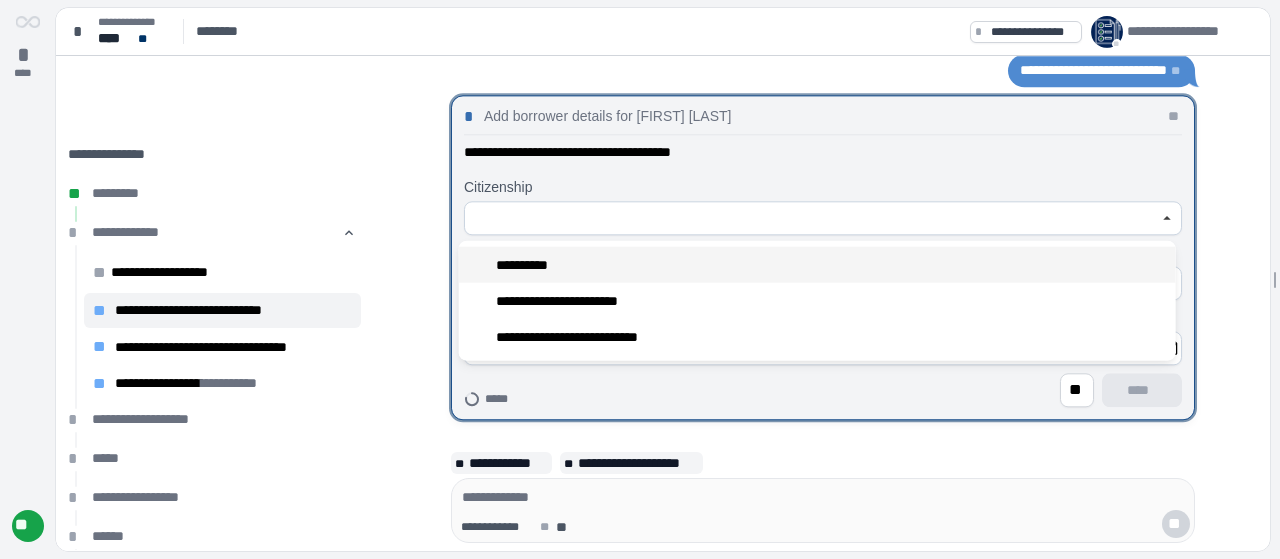 click on "**********" at bounding box center [817, 265] 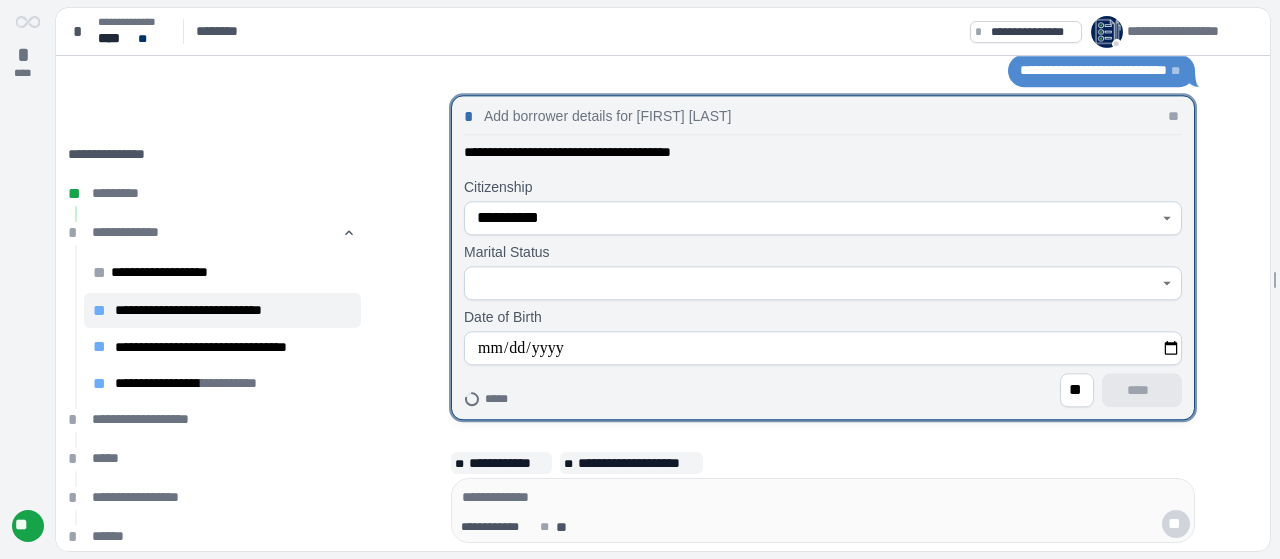 click 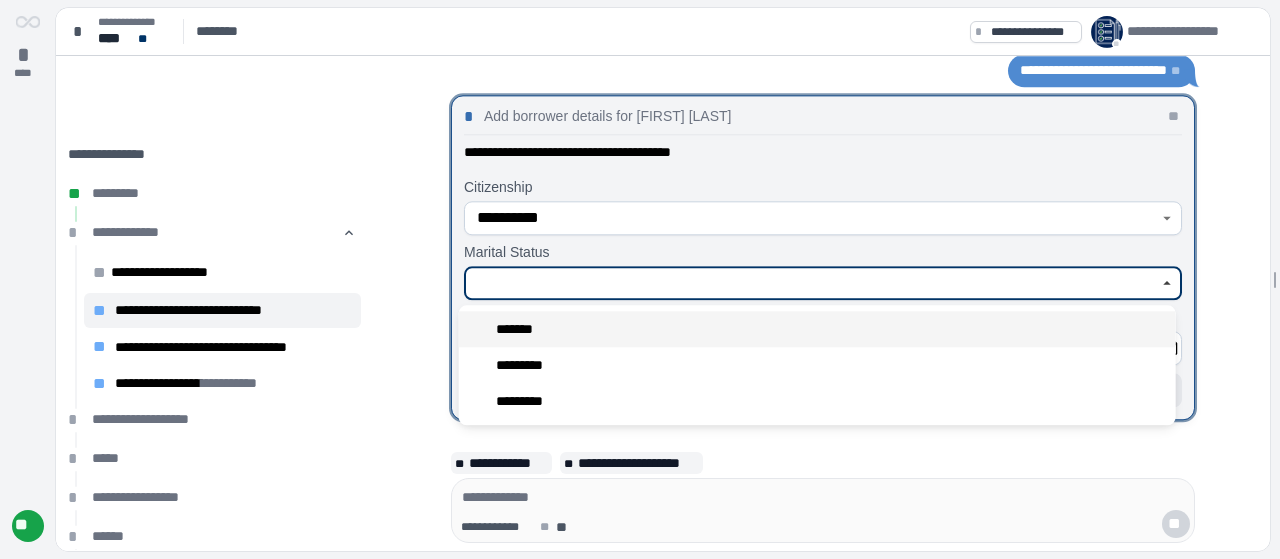click on "*******" at bounding box center [817, 329] 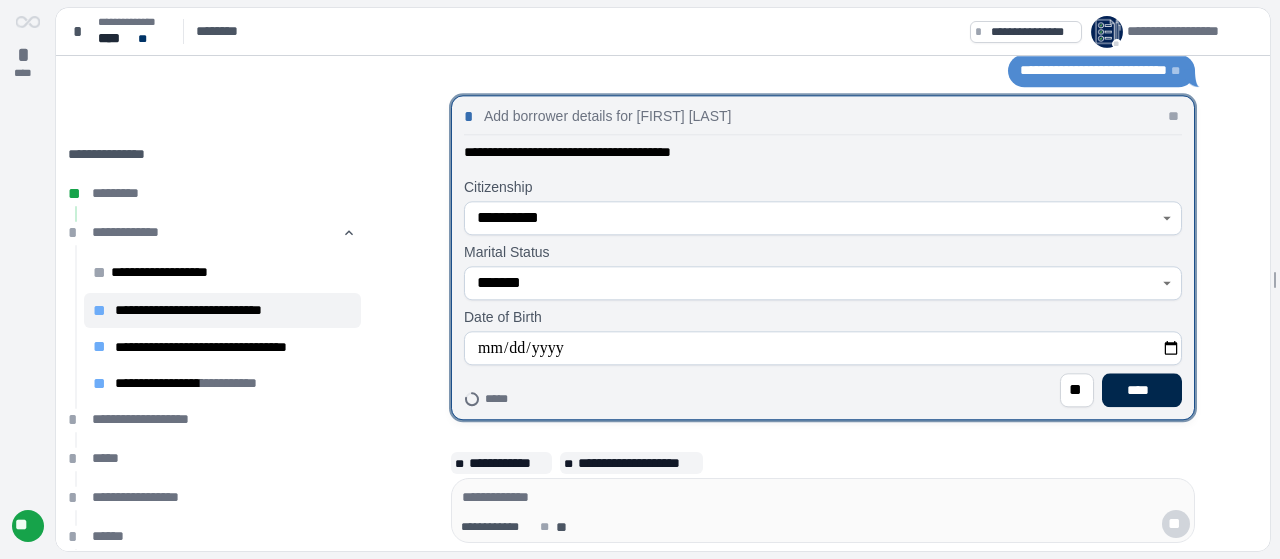 click on "****" at bounding box center (1142, 390) 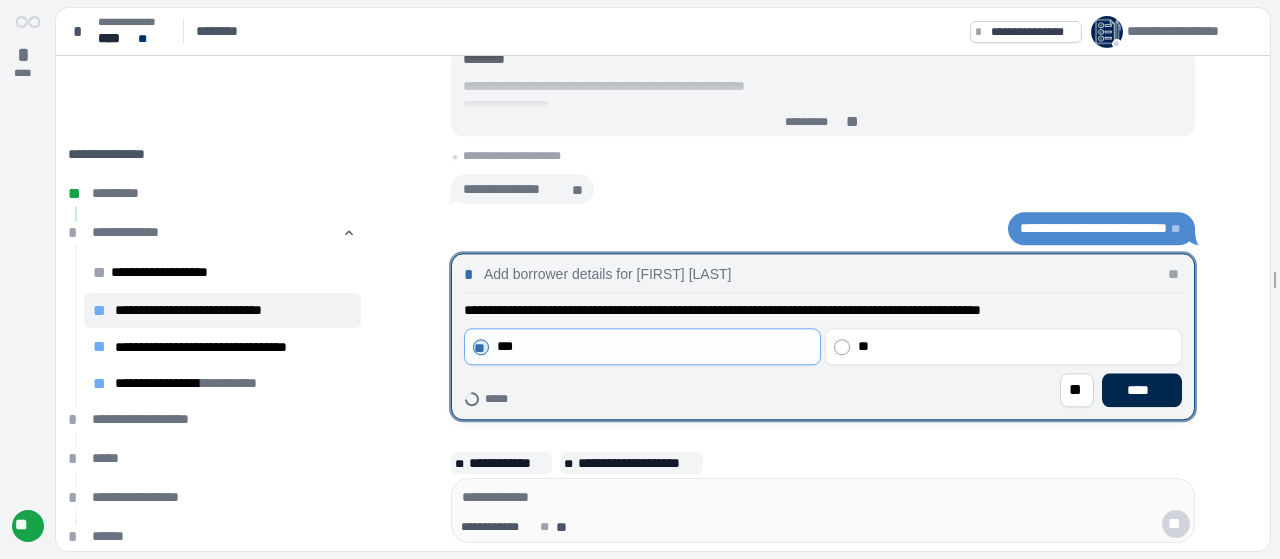click on "****" at bounding box center [1142, 390] 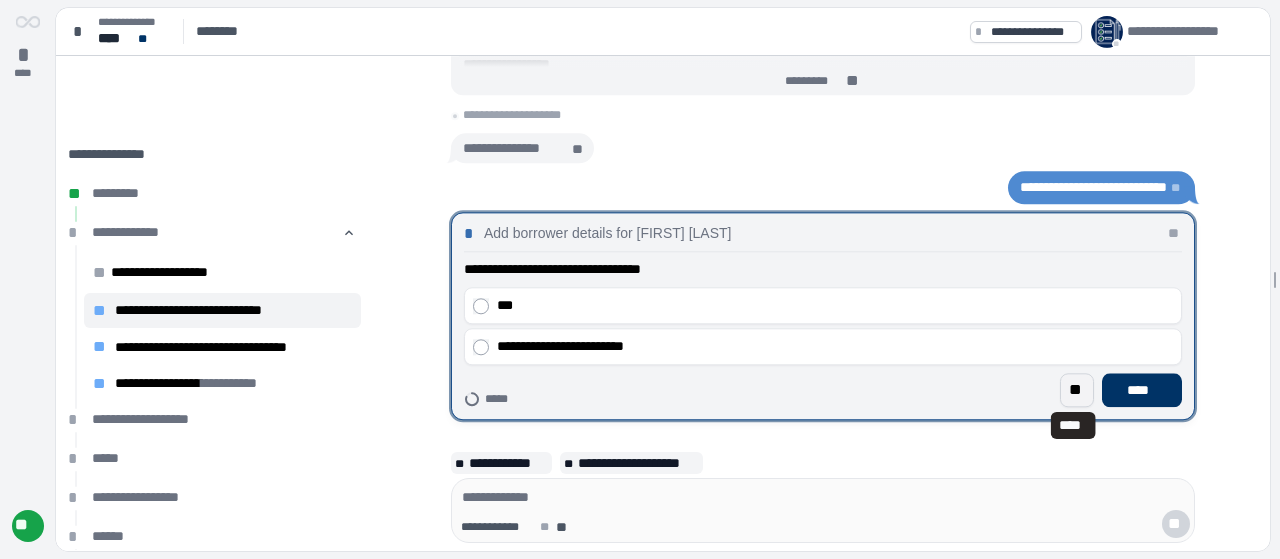 click on "**" at bounding box center [1077, 390] 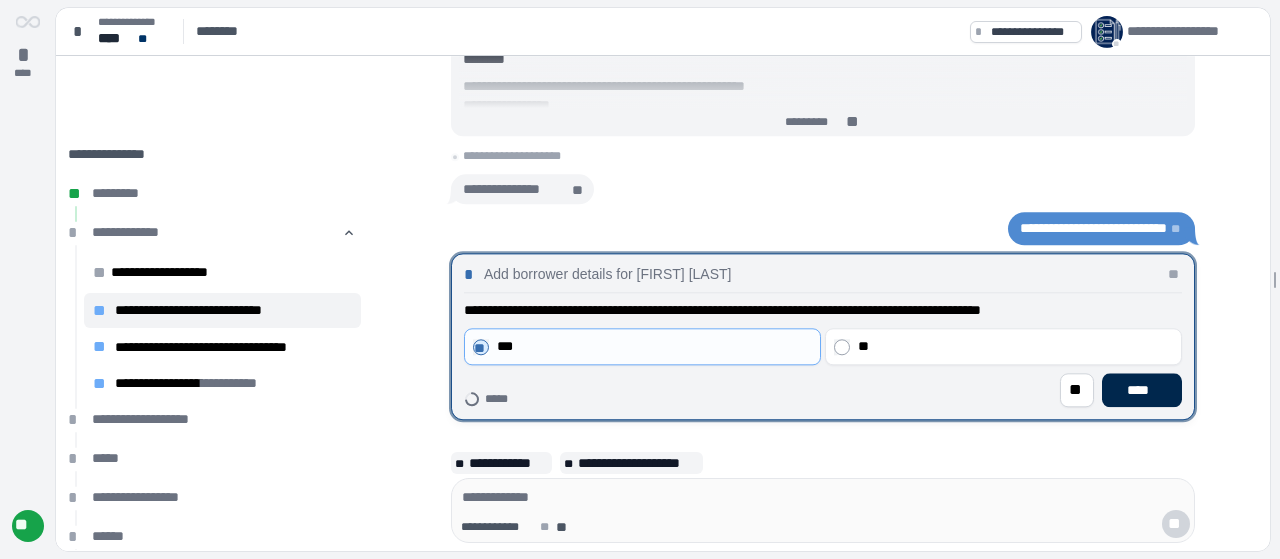 click on "****" at bounding box center [1142, 390] 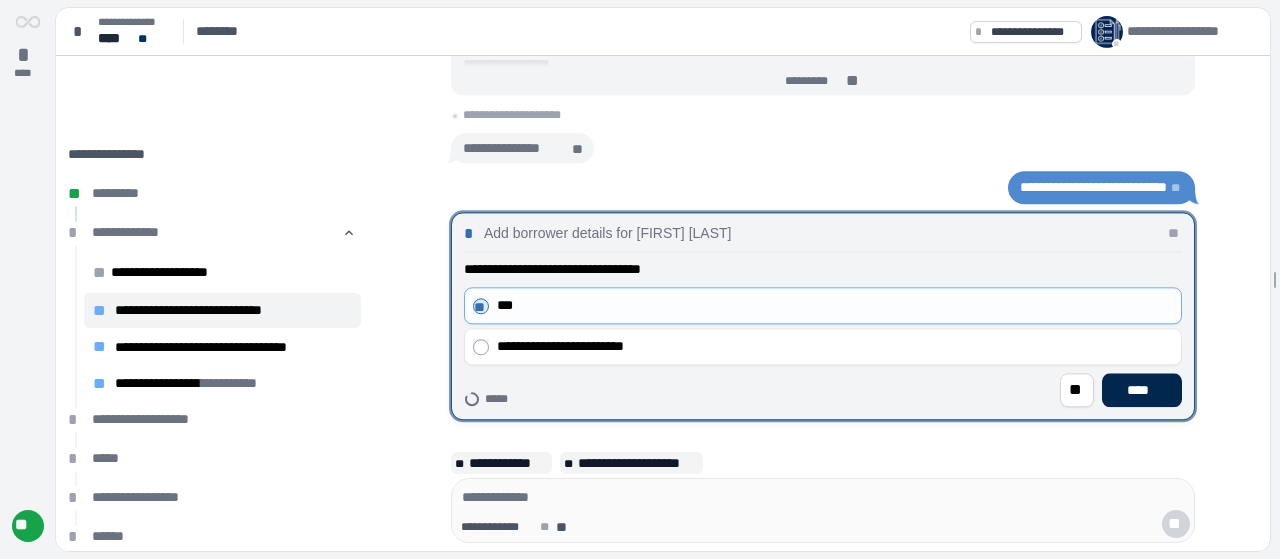 click on "****" at bounding box center [1142, 390] 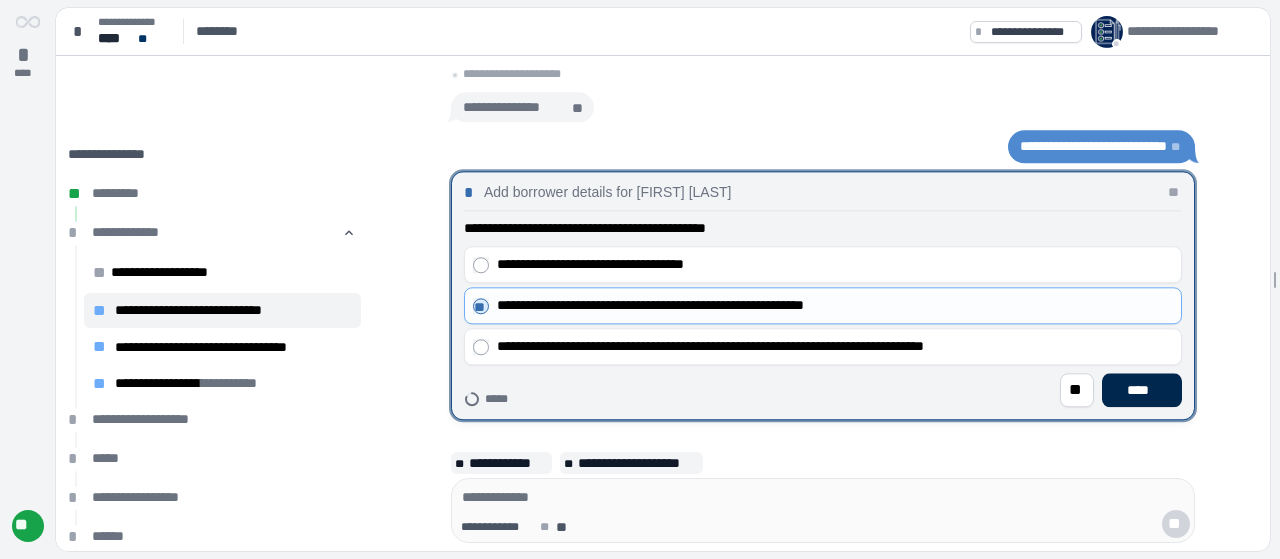 click on "****" at bounding box center [1142, 390] 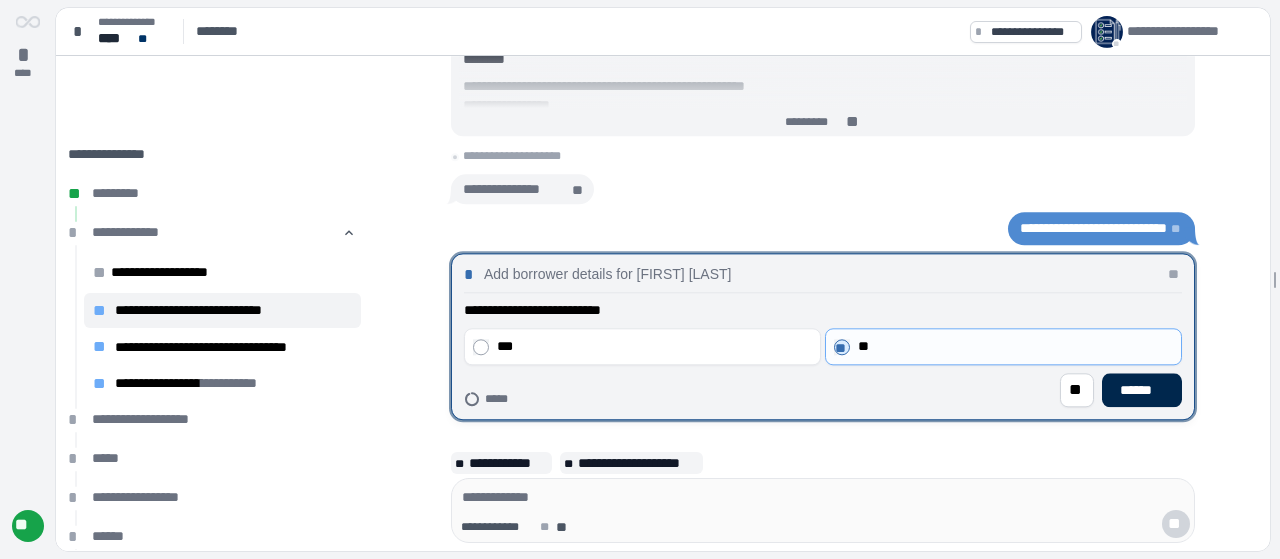 click on "******" at bounding box center (1142, 390) 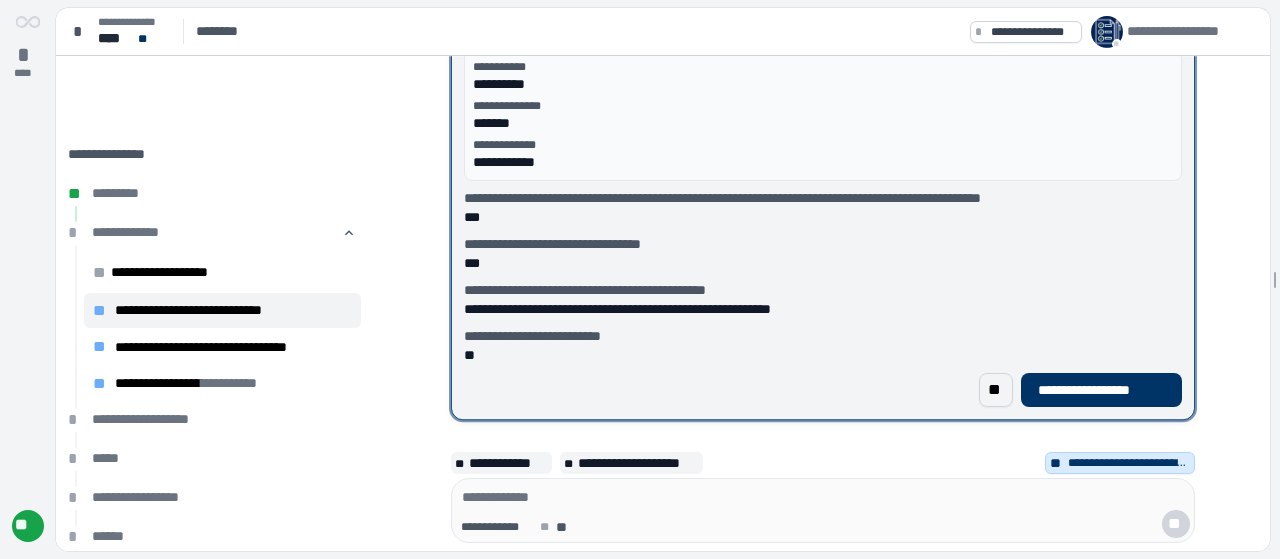 click on "**" at bounding box center [996, 390] 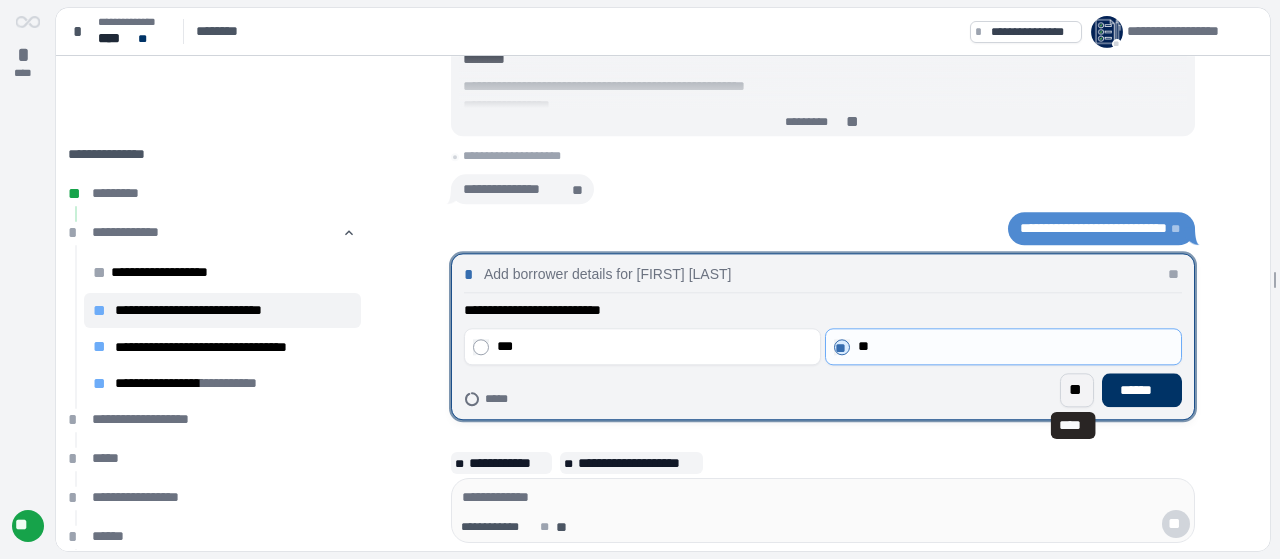 click on "**" at bounding box center (1077, 390) 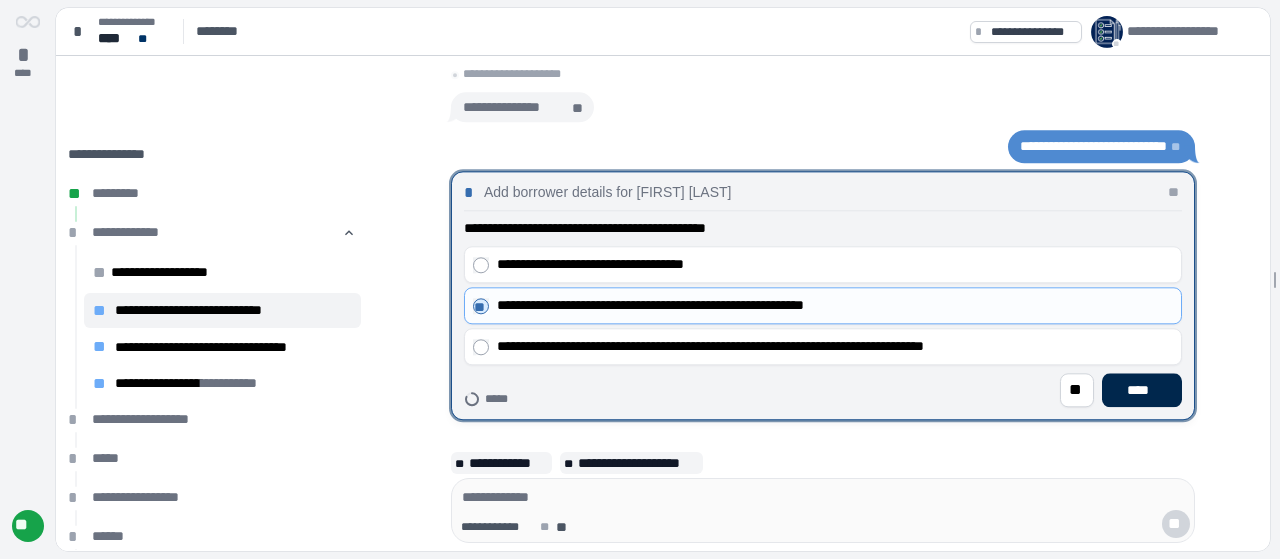 click on "****" at bounding box center [1142, 390] 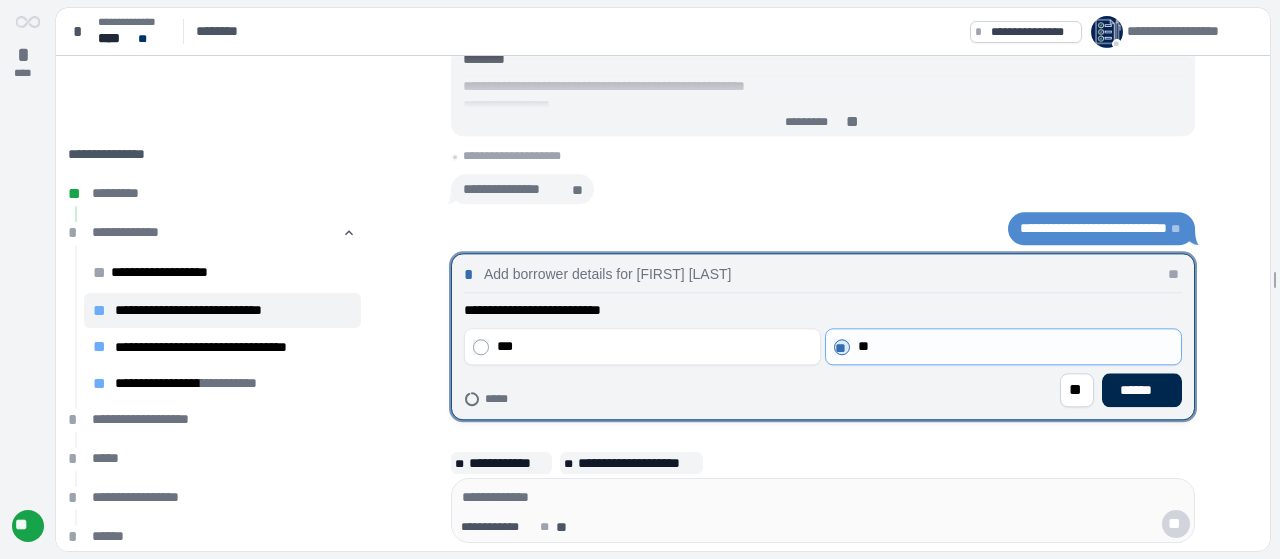click on "******" at bounding box center (1142, 390) 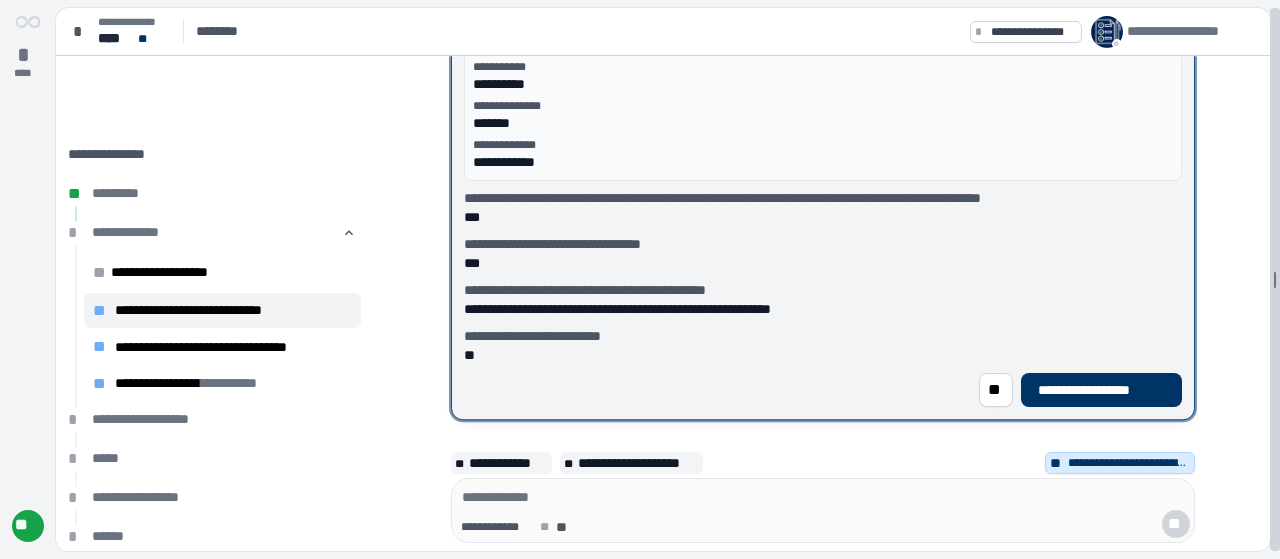 click at bounding box center [1275, 279] 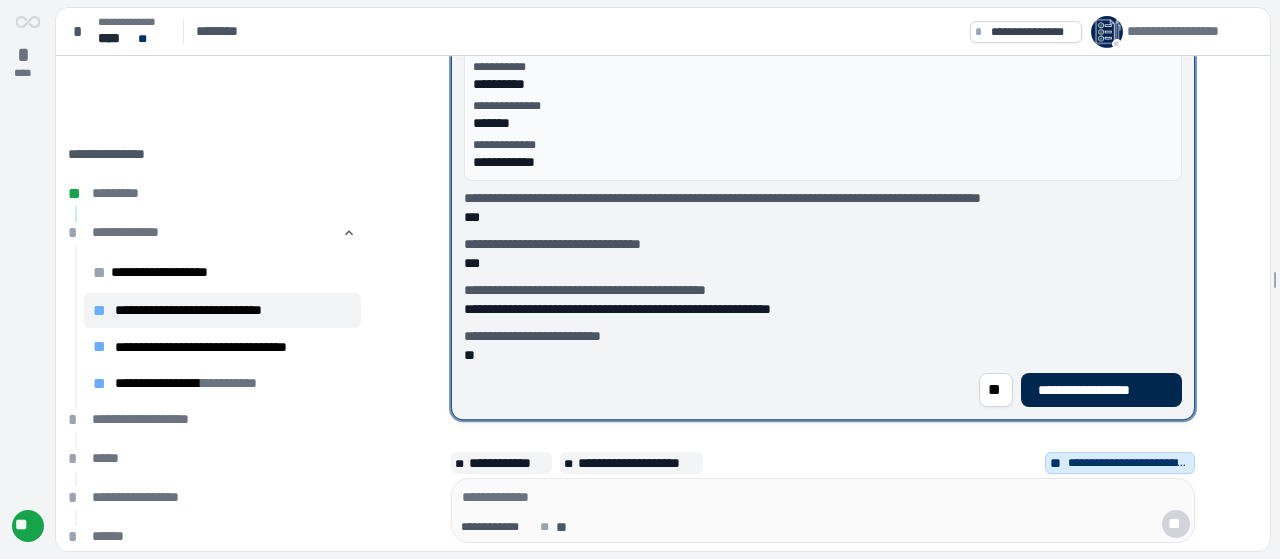 click on "**********" at bounding box center (1101, 390) 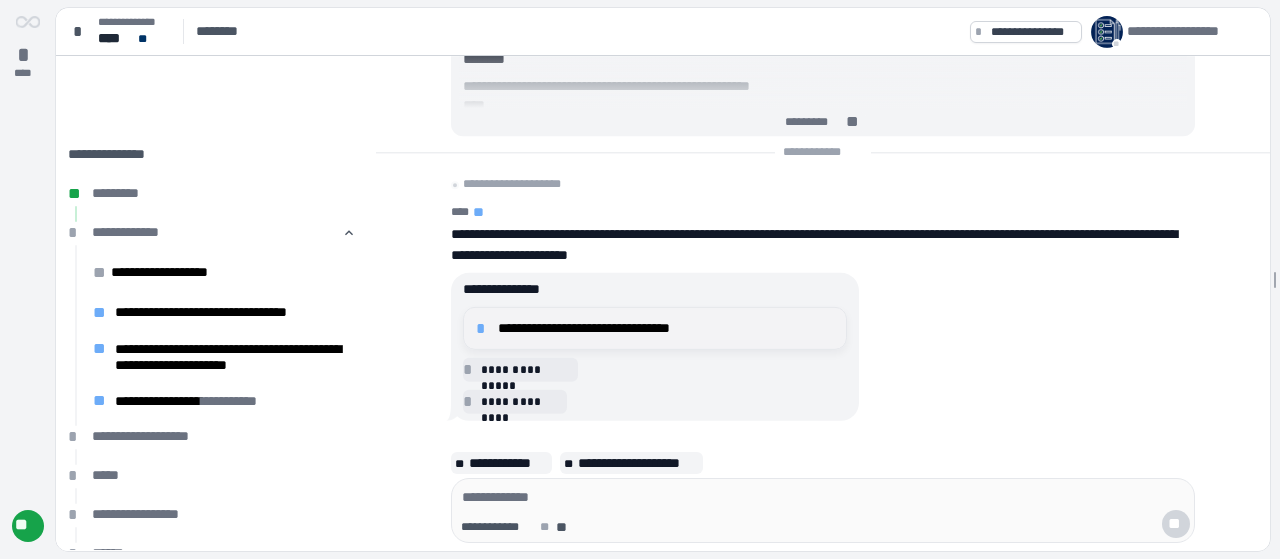 click on "**********" at bounding box center (666, 328) 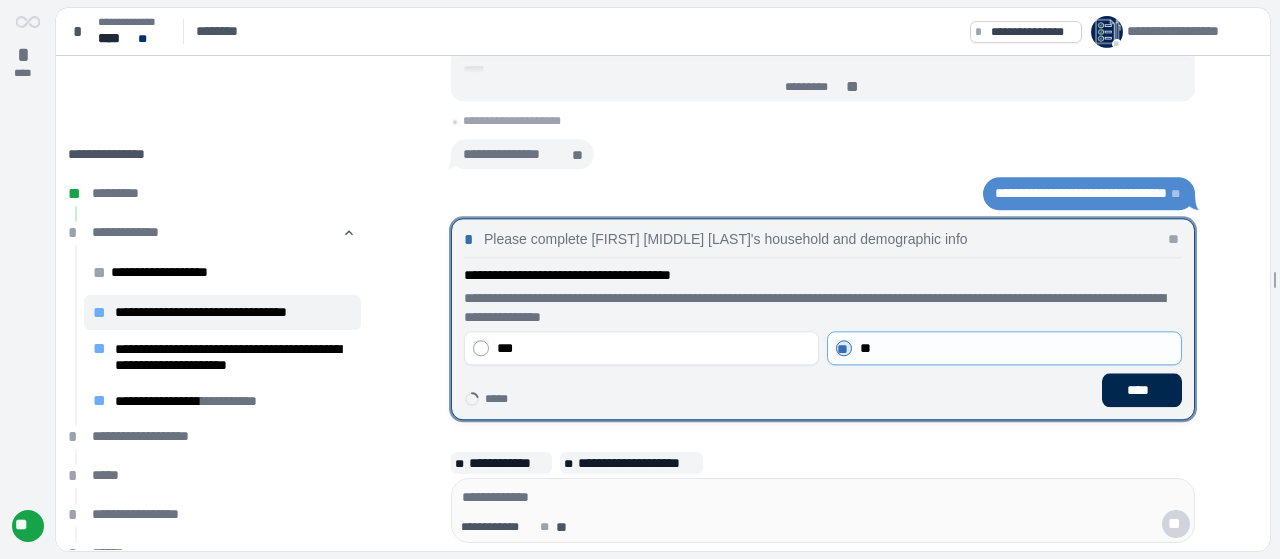 click on "****" at bounding box center (1142, 390) 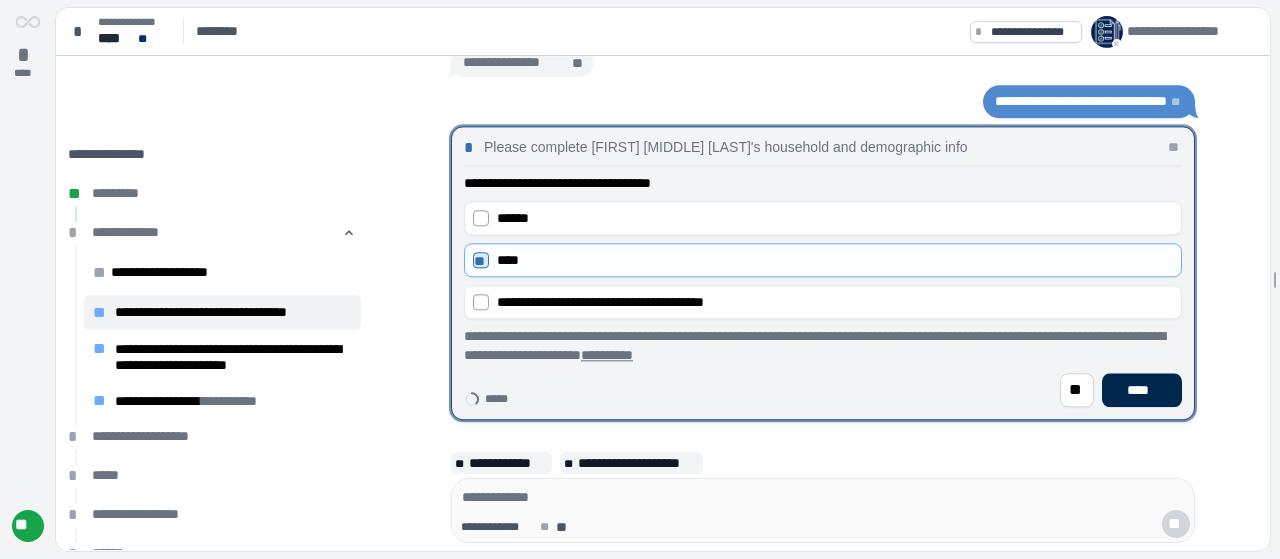 click on "****" at bounding box center [1142, 390] 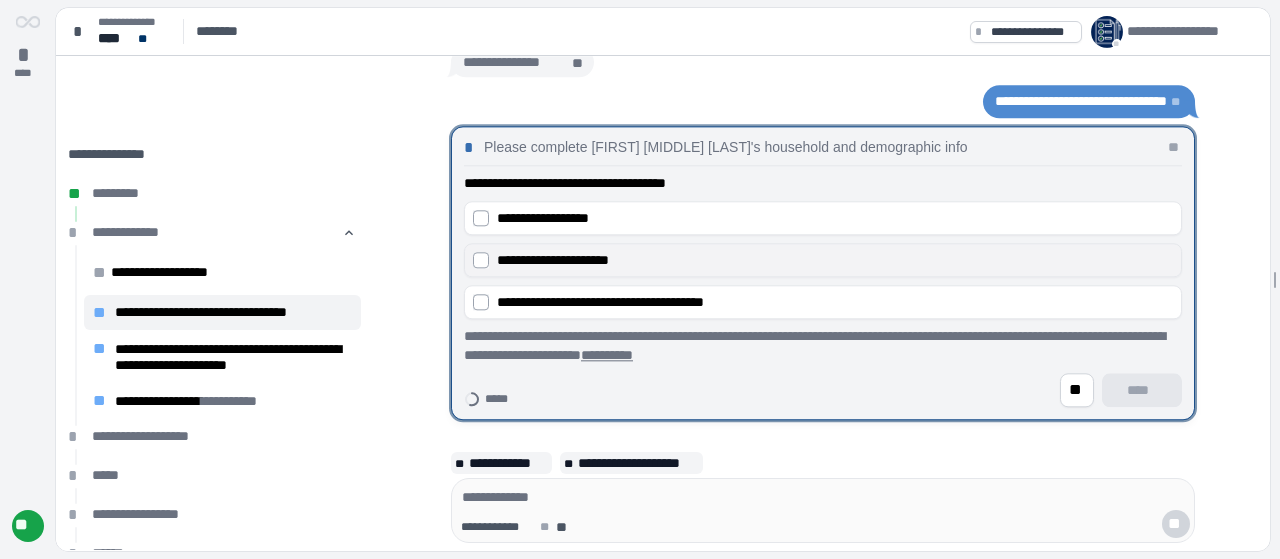 click on "**********" at bounding box center (823, 260) 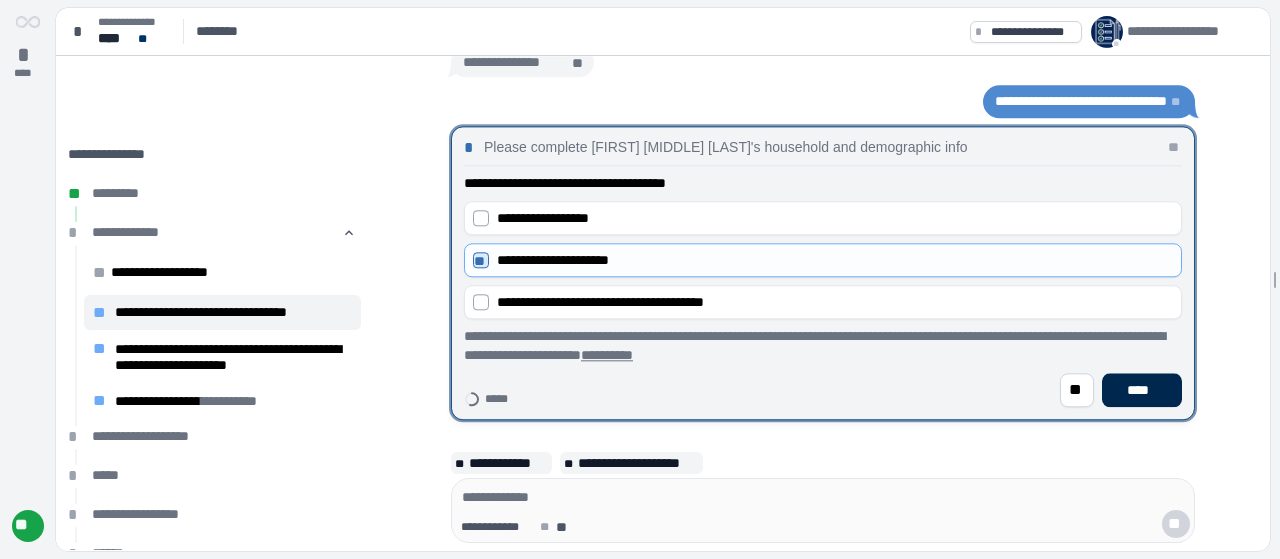 click on "****" at bounding box center [1142, 390] 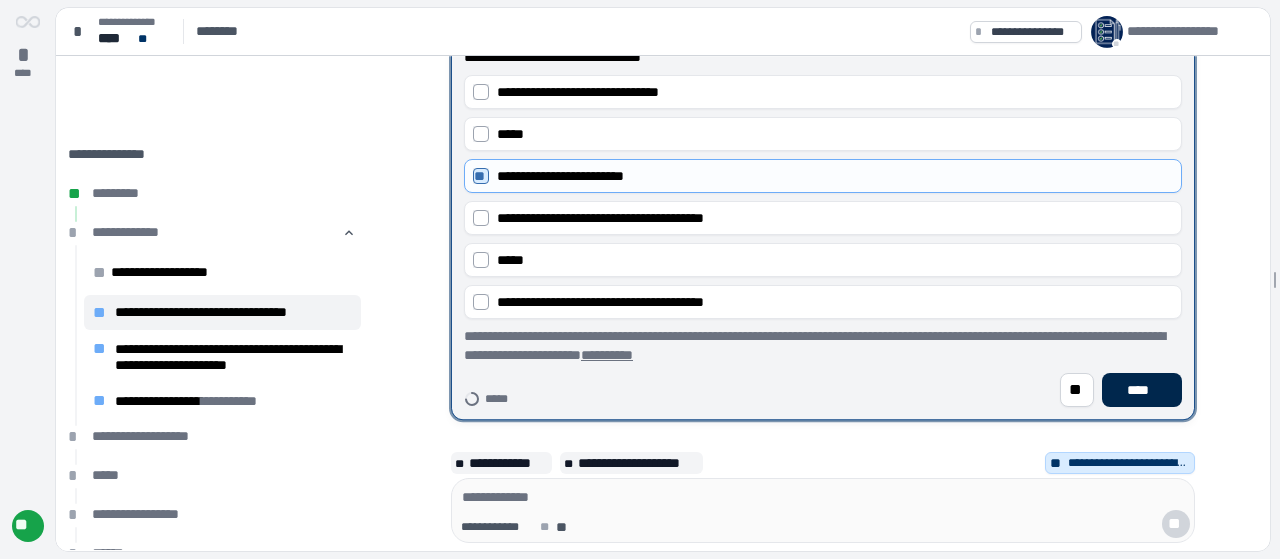 click on "****" at bounding box center (1142, 390) 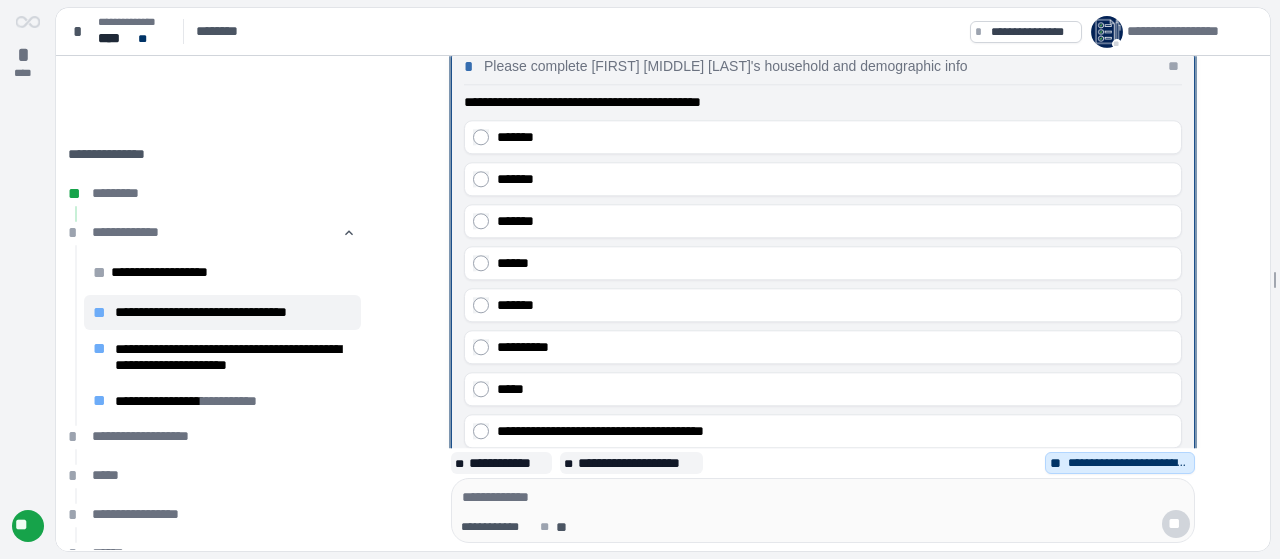 scroll, scrollTop: 39, scrollLeft: 0, axis: vertical 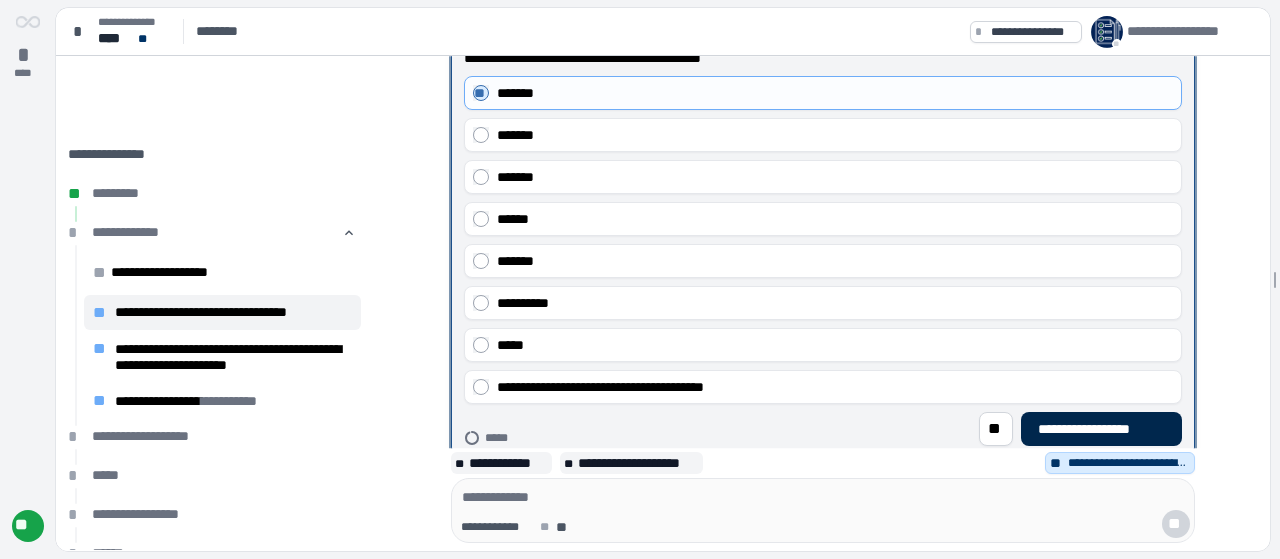 click on "**********" at bounding box center [1101, 429] 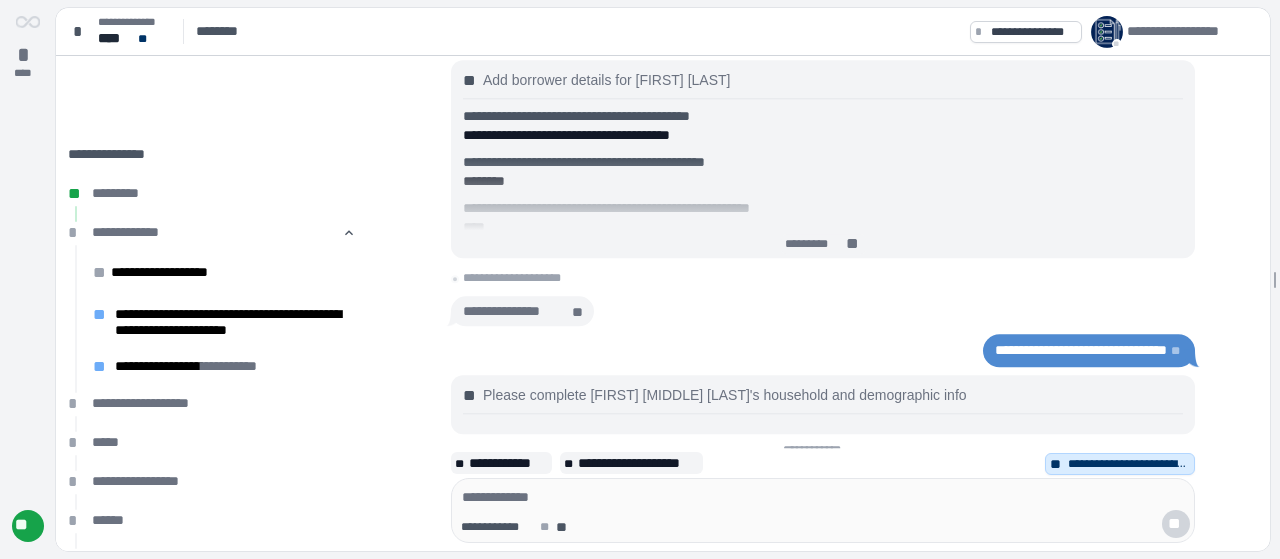 scroll, scrollTop: 0, scrollLeft: 0, axis: both 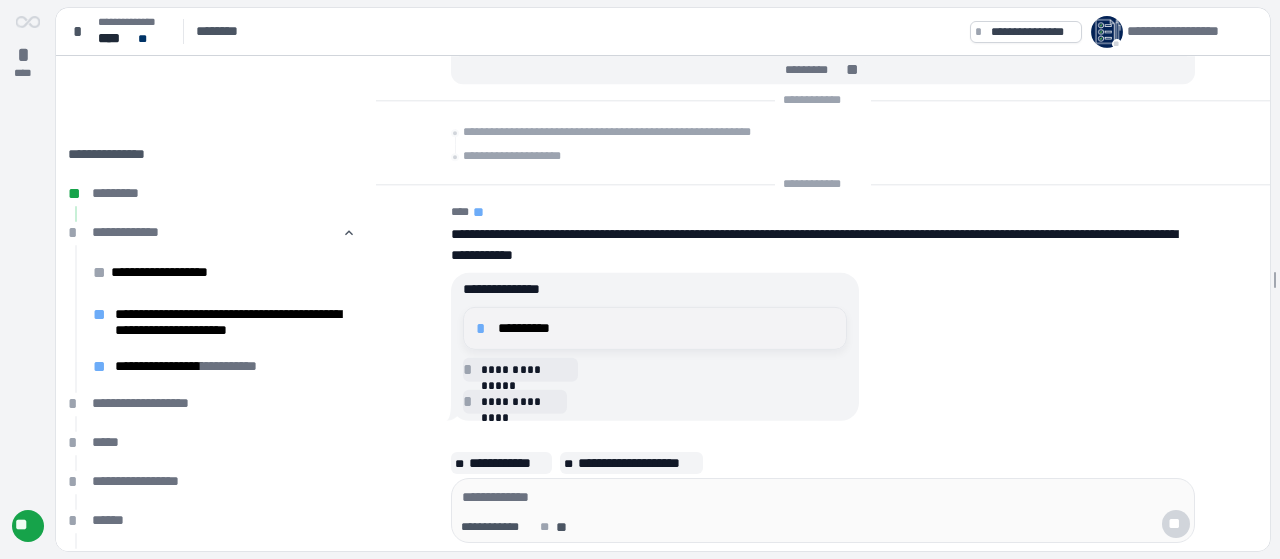 click on "**********" at bounding box center [666, 328] 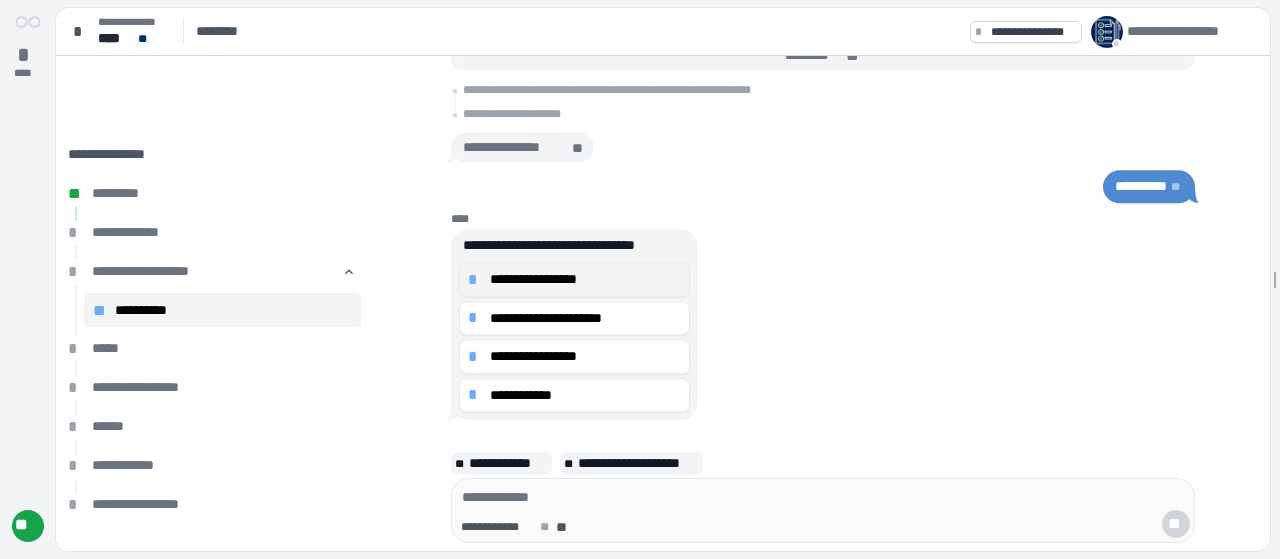 click on "*" at bounding box center [476, 280] 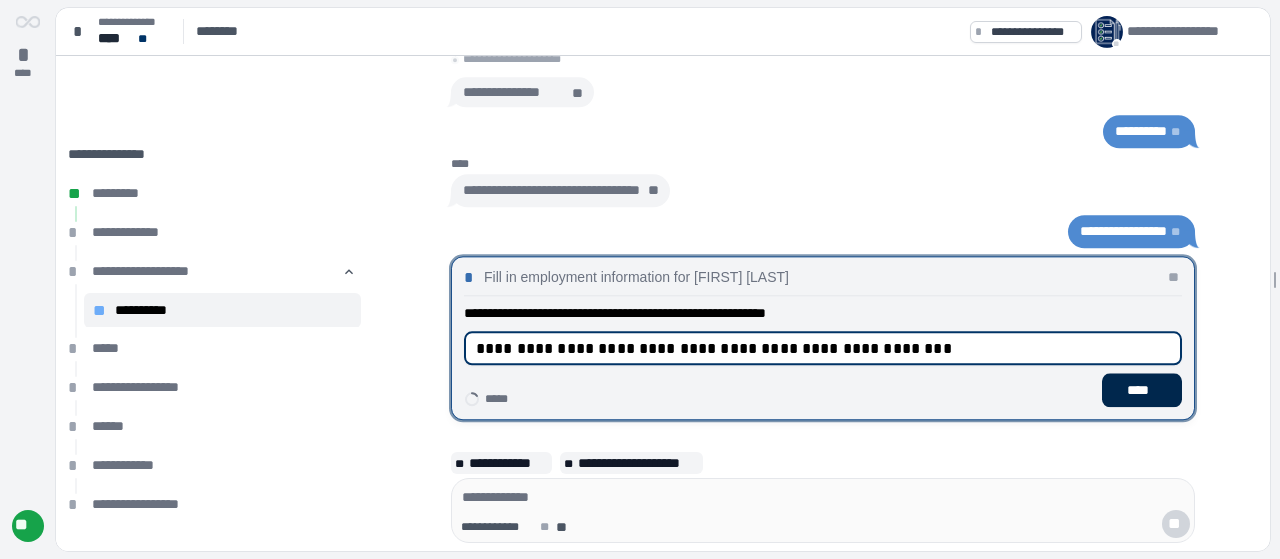 type on "**********" 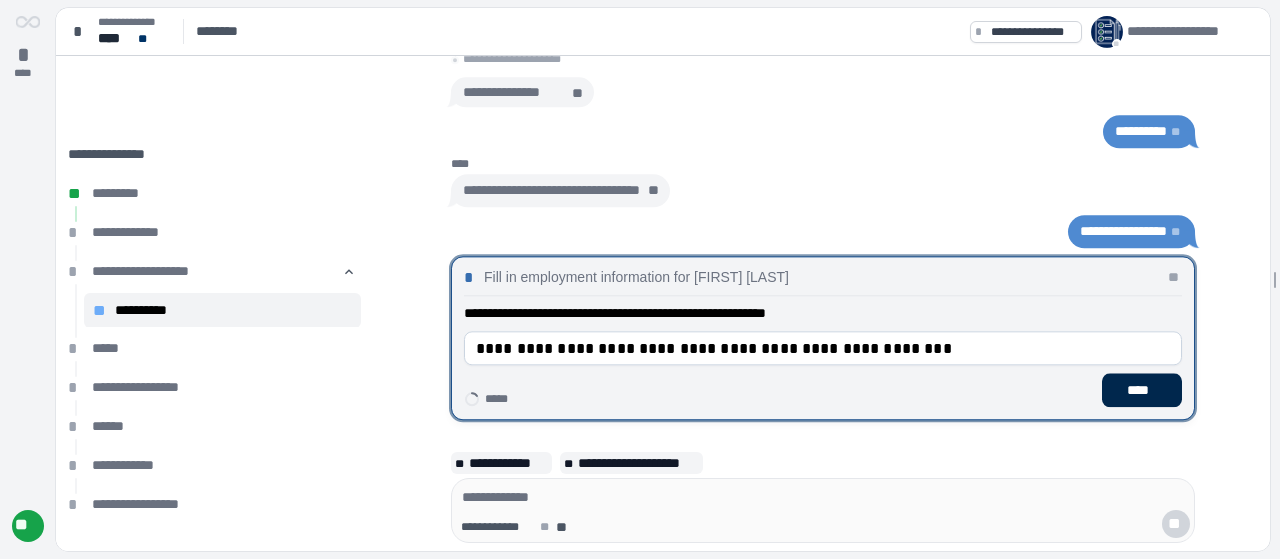 click on "****" at bounding box center [1142, 390] 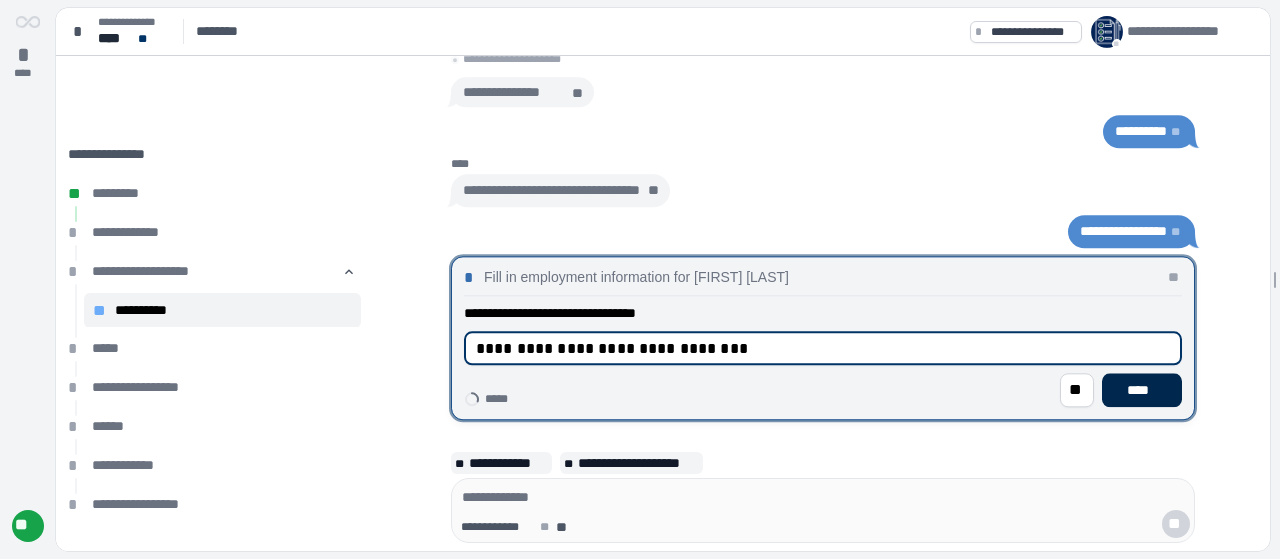 type on "**********" 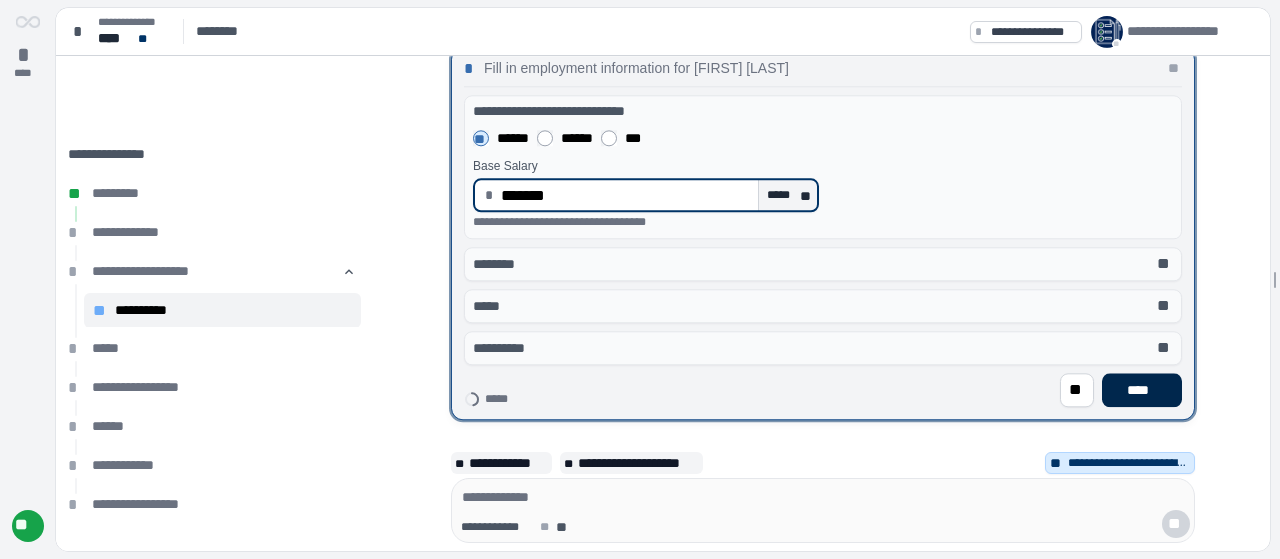 type on "**********" 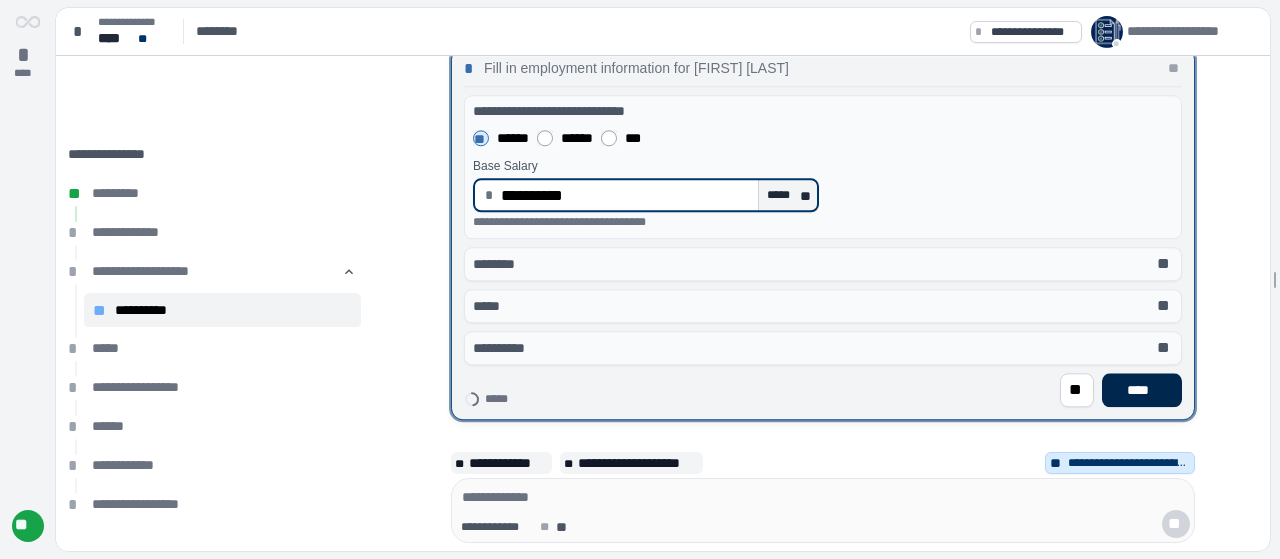 click on "****" at bounding box center (1142, 390) 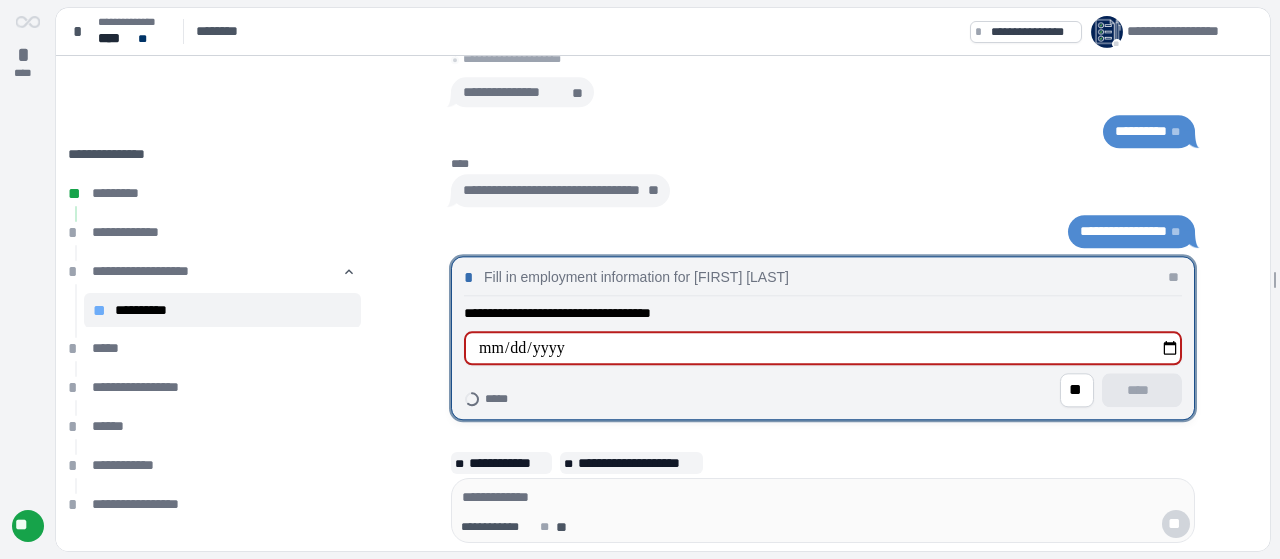 type on "**********" 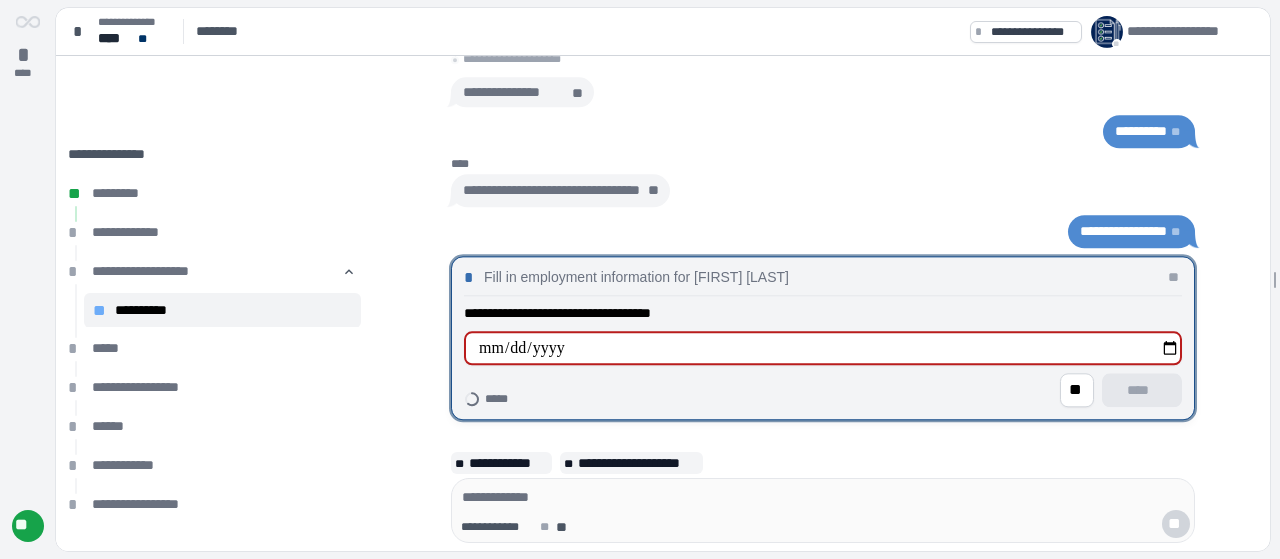 click on "**********" at bounding box center [823, 348] 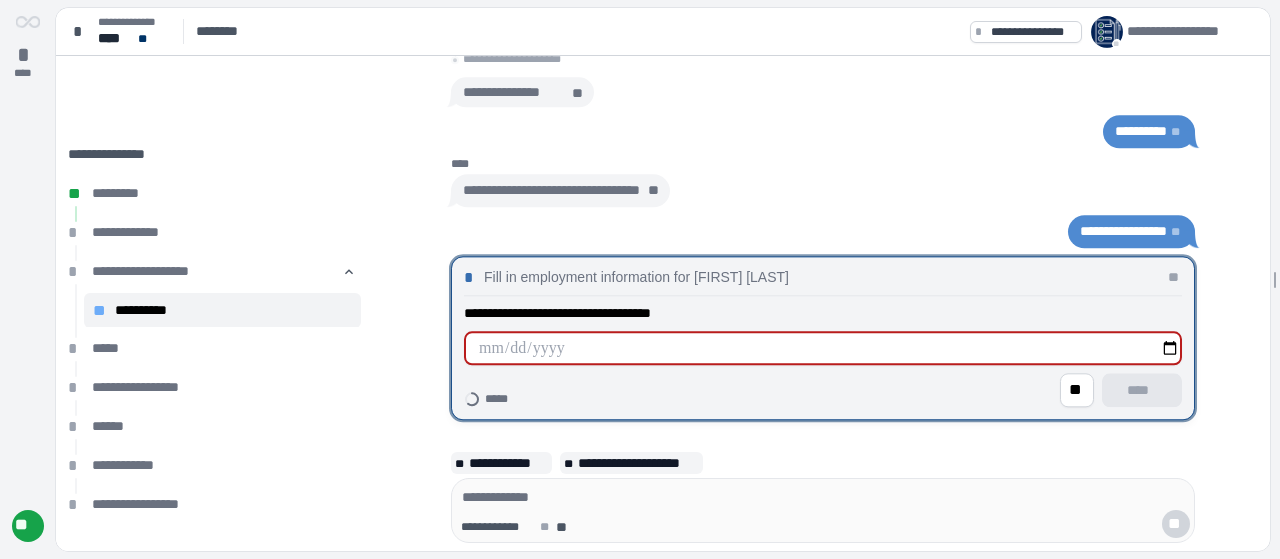 type on "**********" 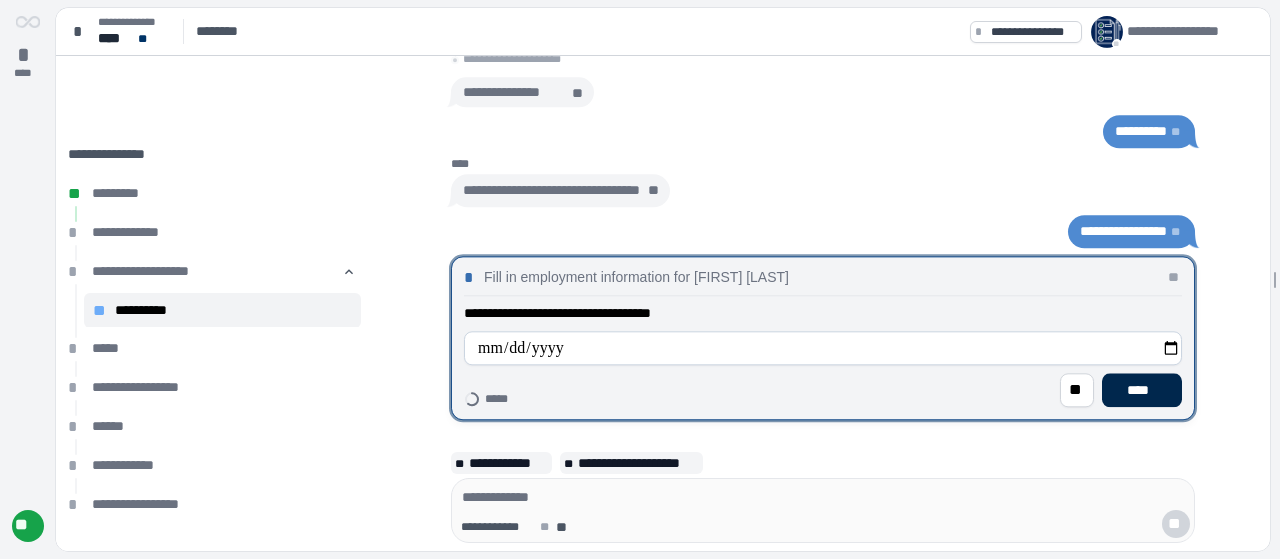 click on "****" at bounding box center [1142, 390] 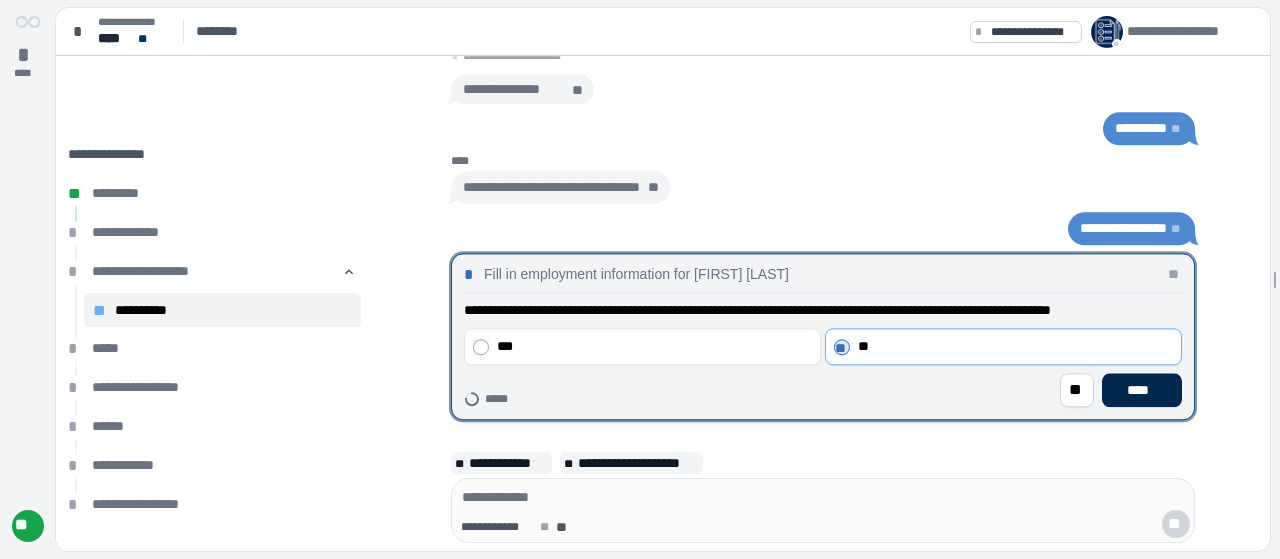 click on "****" at bounding box center [1142, 390] 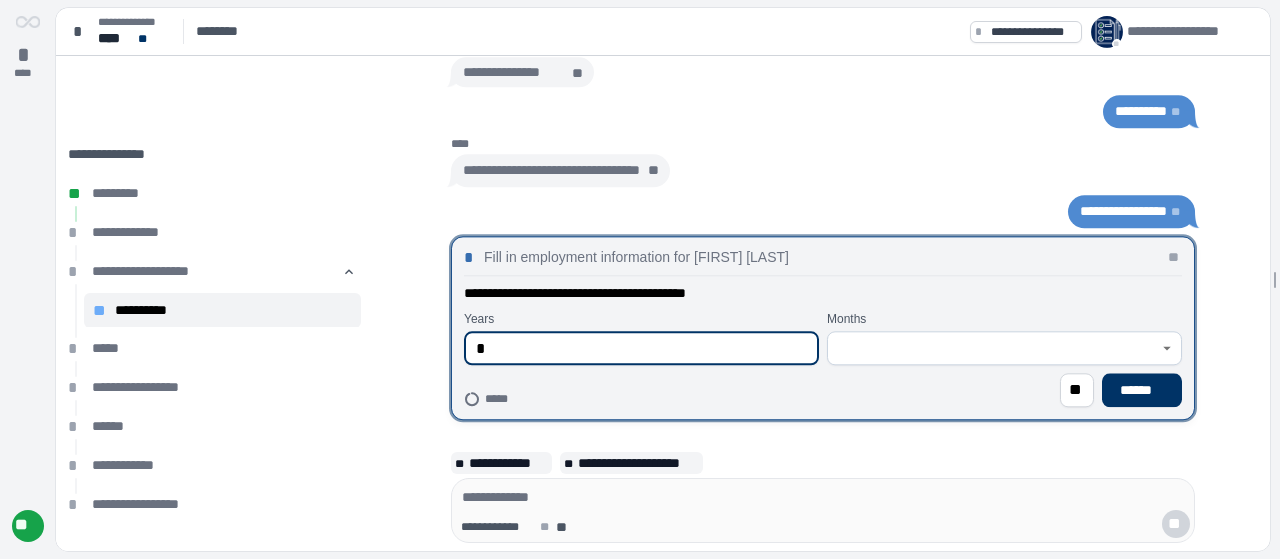 click 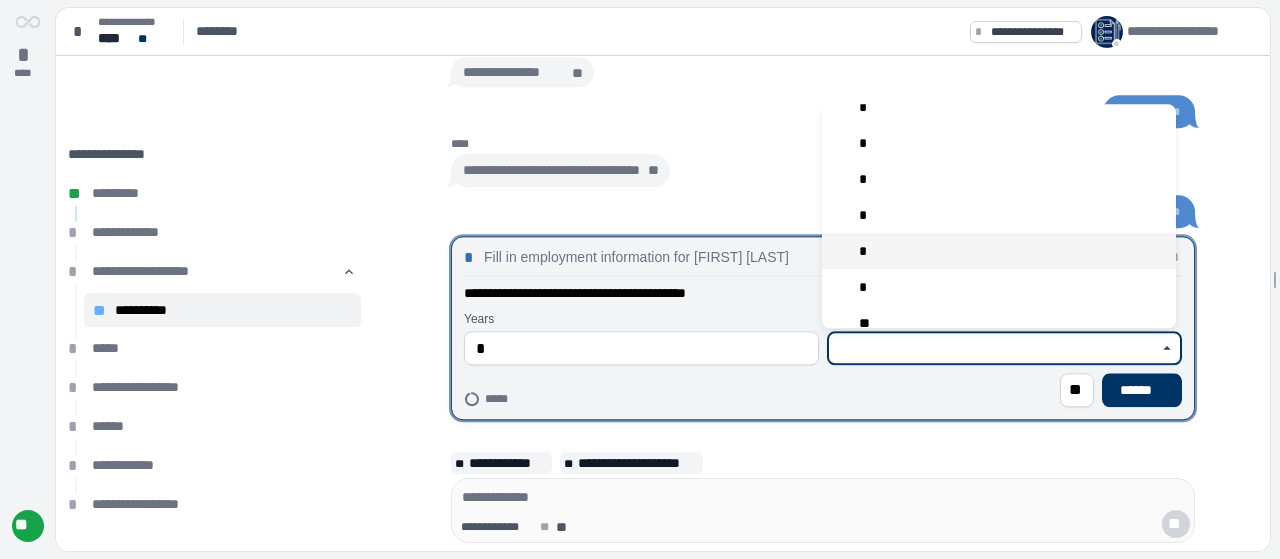scroll, scrollTop: 154, scrollLeft: 0, axis: vertical 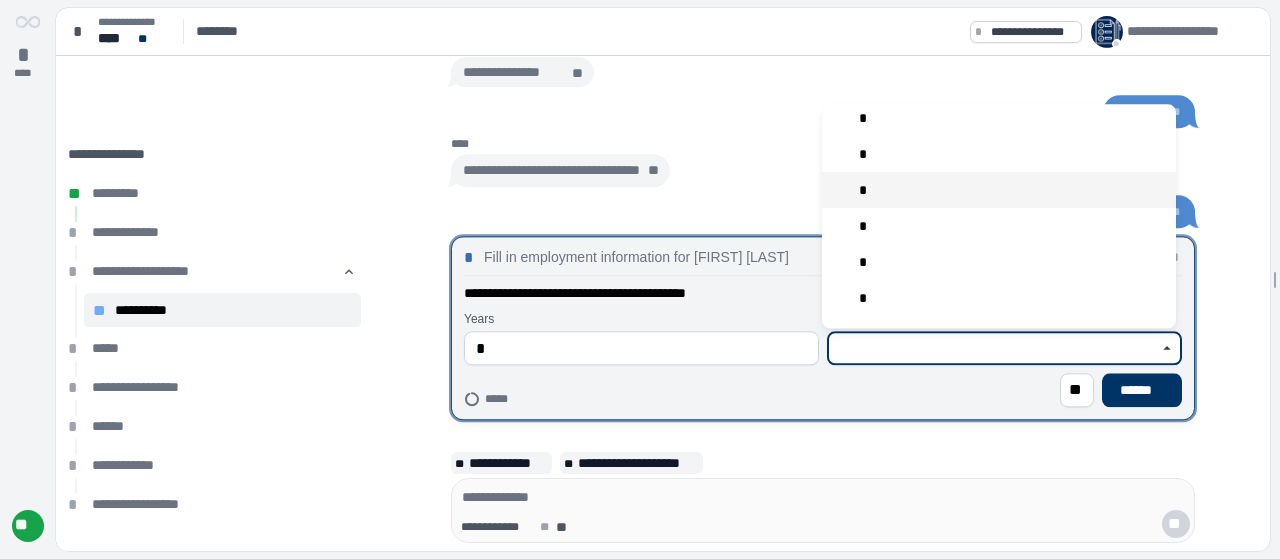click on "*" at bounding box center [999, 191] 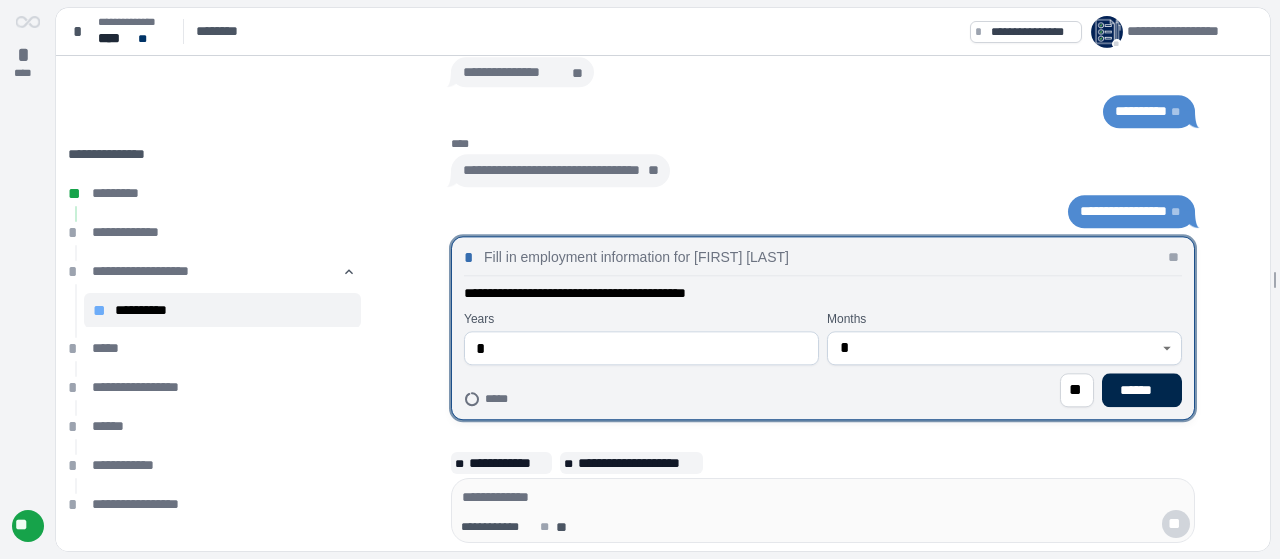 click on "******" at bounding box center [1142, 390] 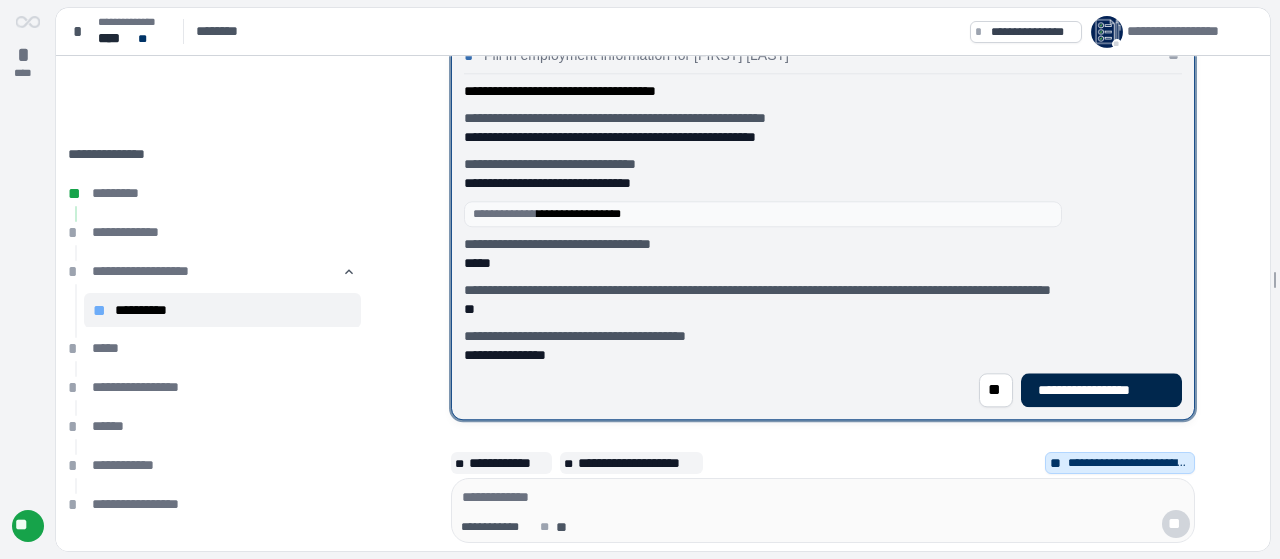 click on "**********" at bounding box center (1101, 390) 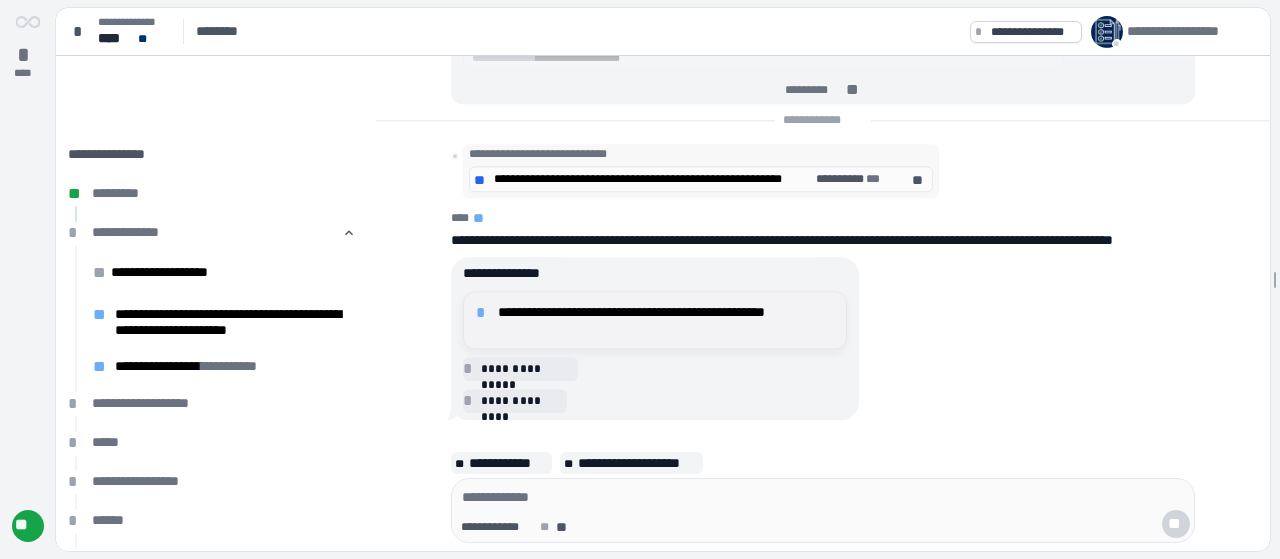 click on "**********" at bounding box center (666, 320) 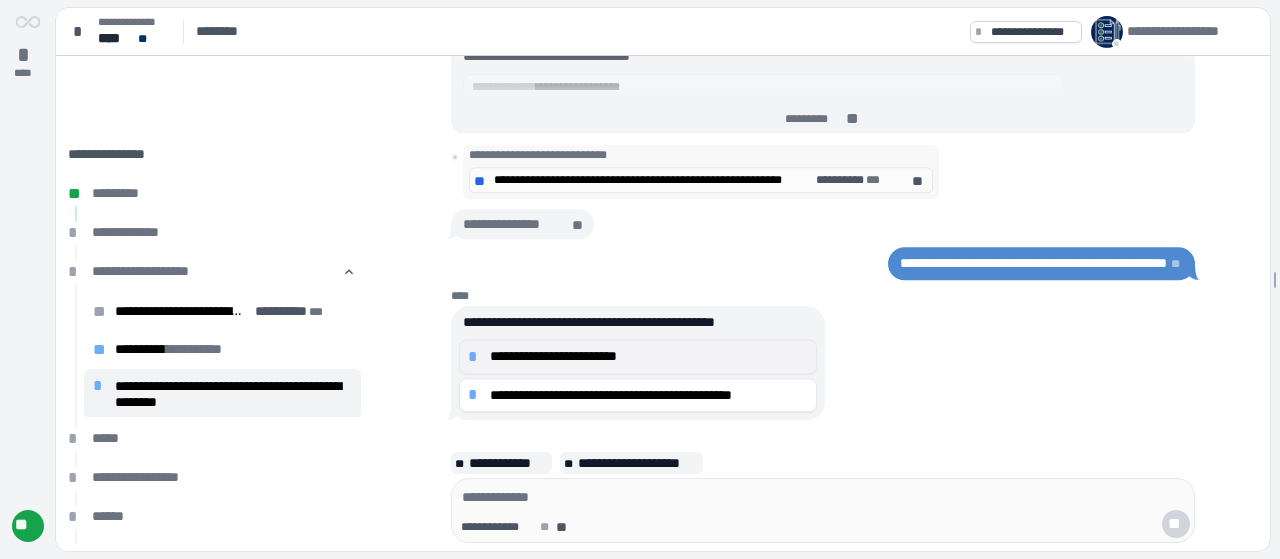 click on "**********" at bounding box center (649, 356) 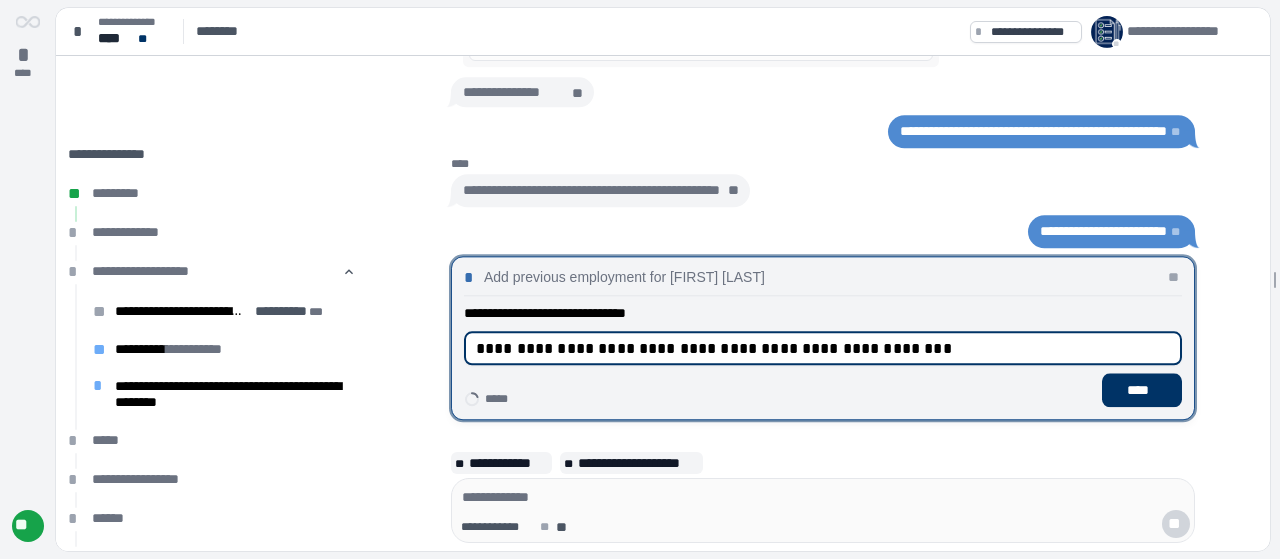 drag, startPoint x: 688, startPoint y: 343, endPoint x: 611, endPoint y: 351, distance: 77.41447 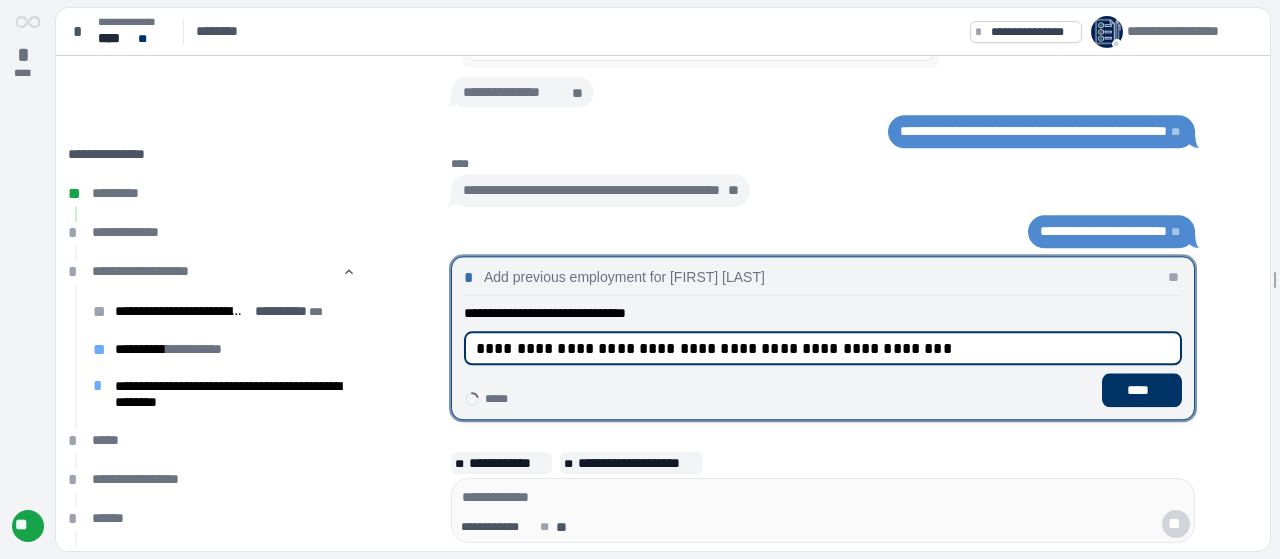 click on "**********" at bounding box center [823, 348] 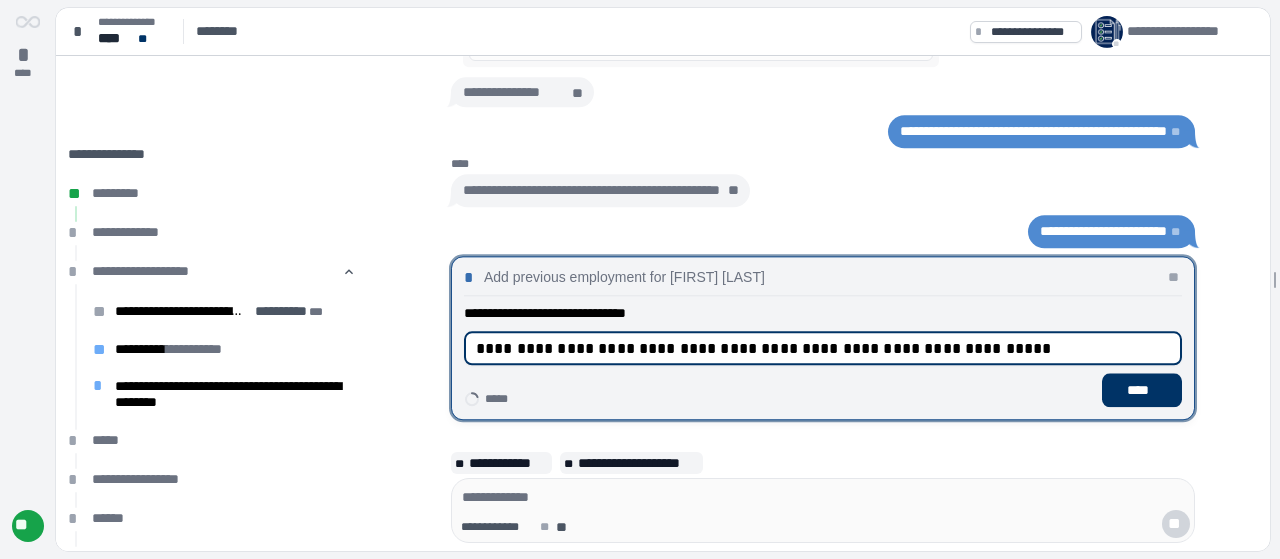 drag, startPoint x: 1008, startPoint y: 351, endPoint x: 808, endPoint y: 351, distance: 200 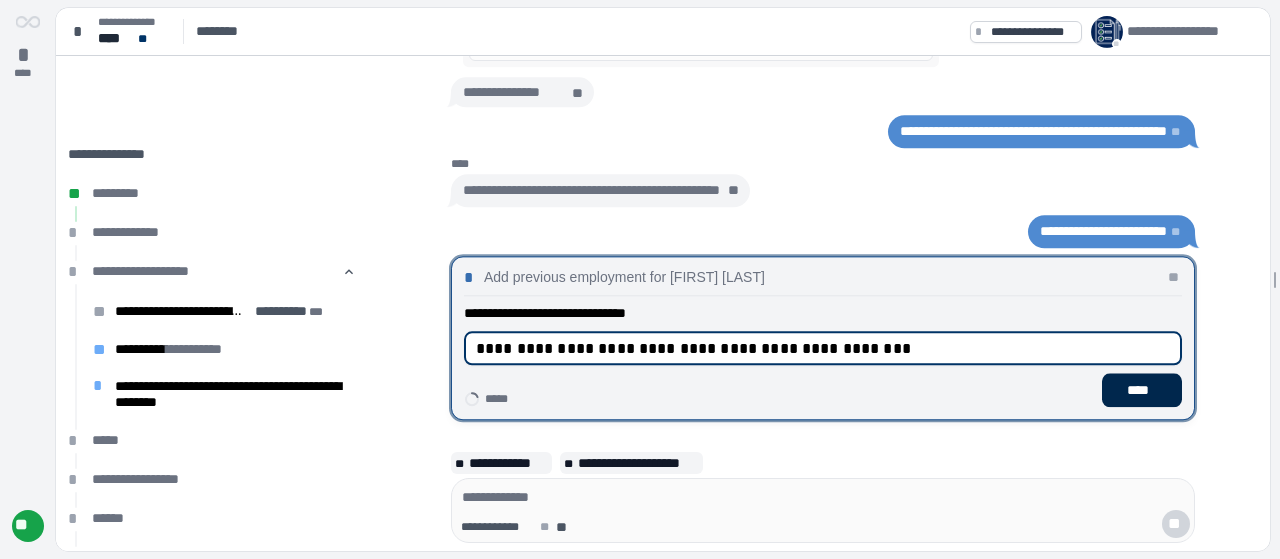 type on "**********" 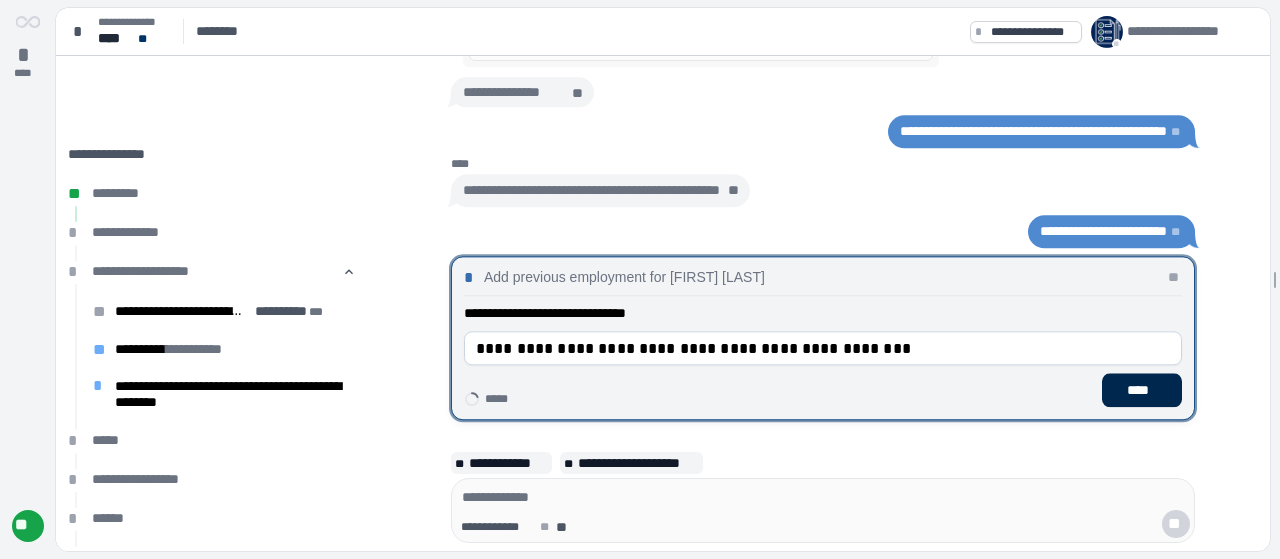 click on "****" at bounding box center (1142, 390) 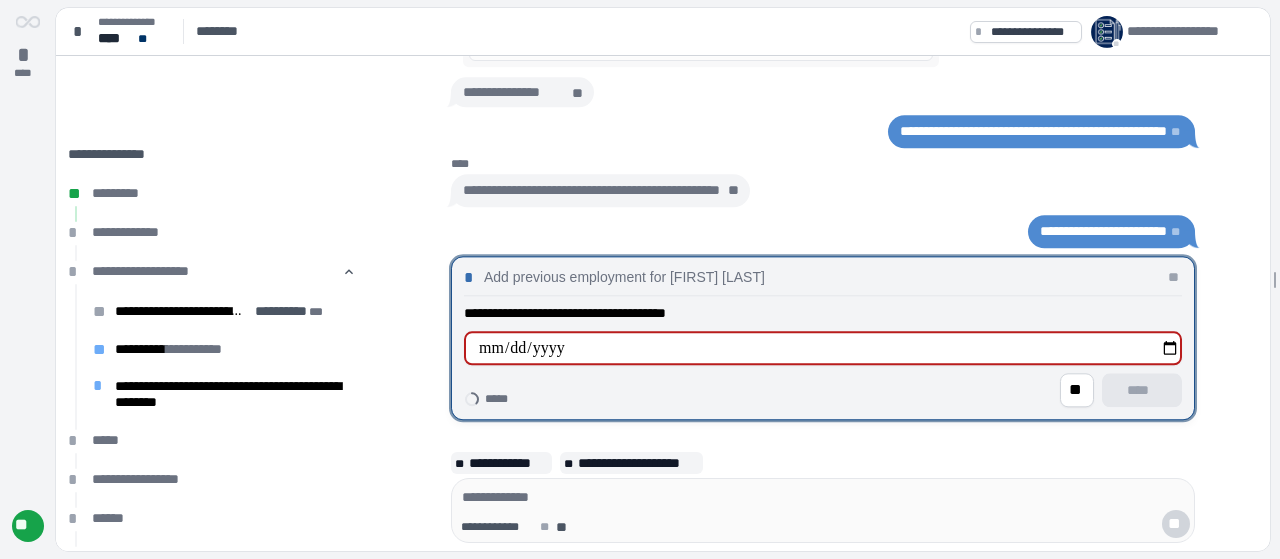 type on "**********" 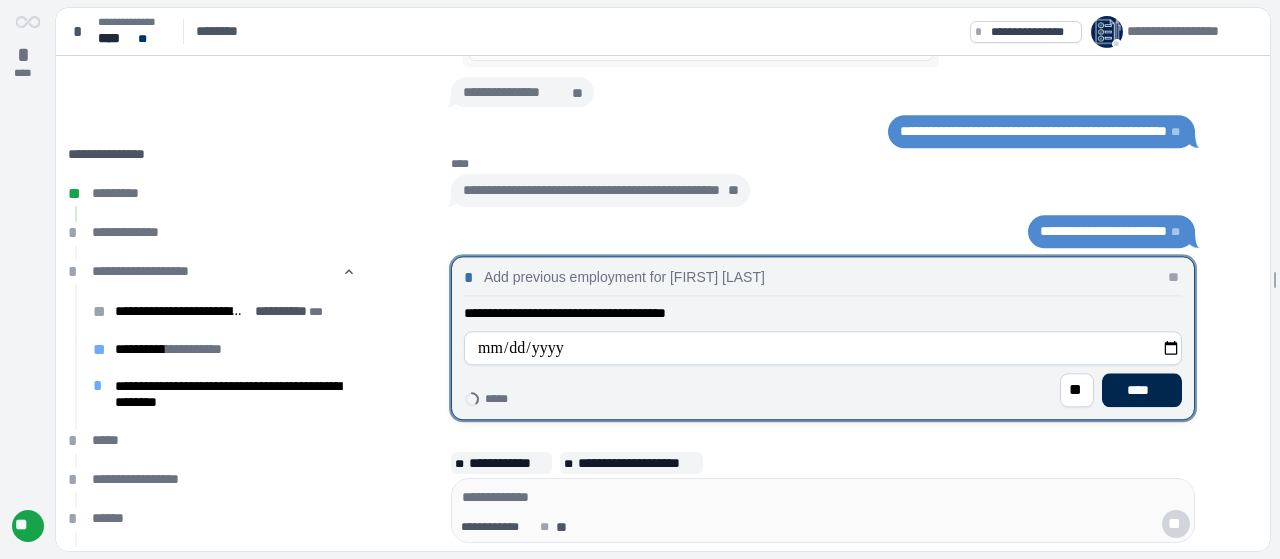 click on "****" at bounding box center (1142, 390) 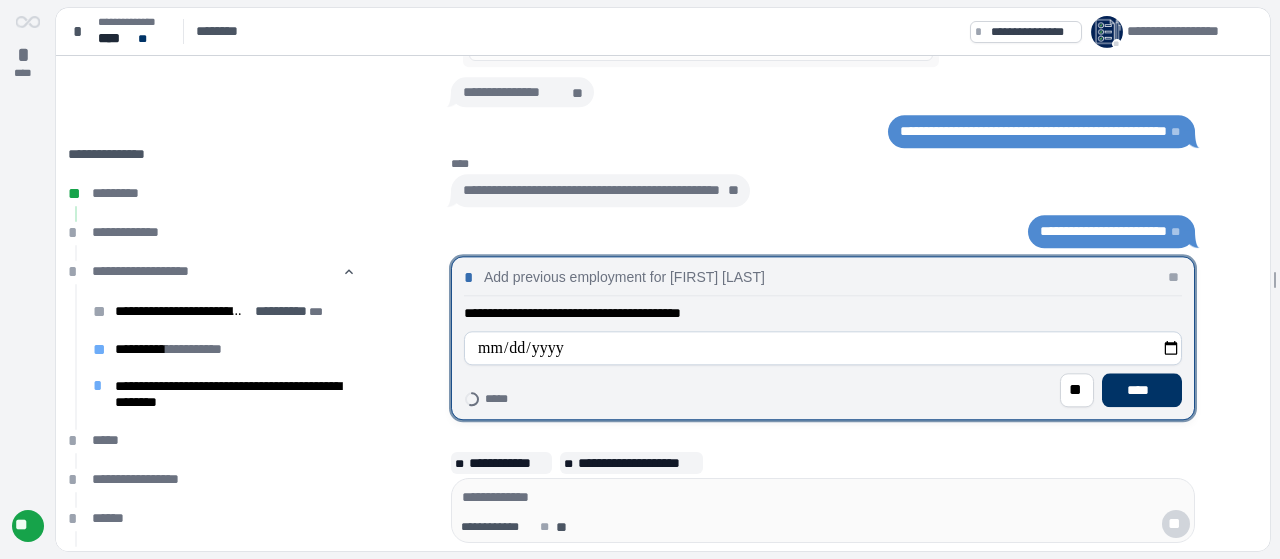 type on "**********" 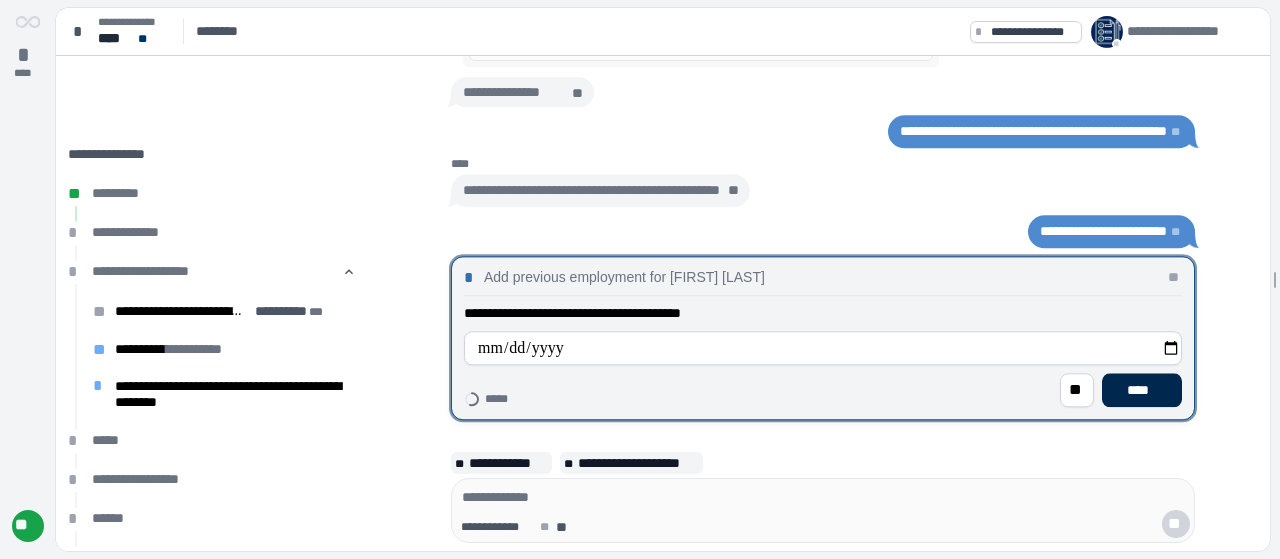 click on "****" at bounding box center (1142, 390) 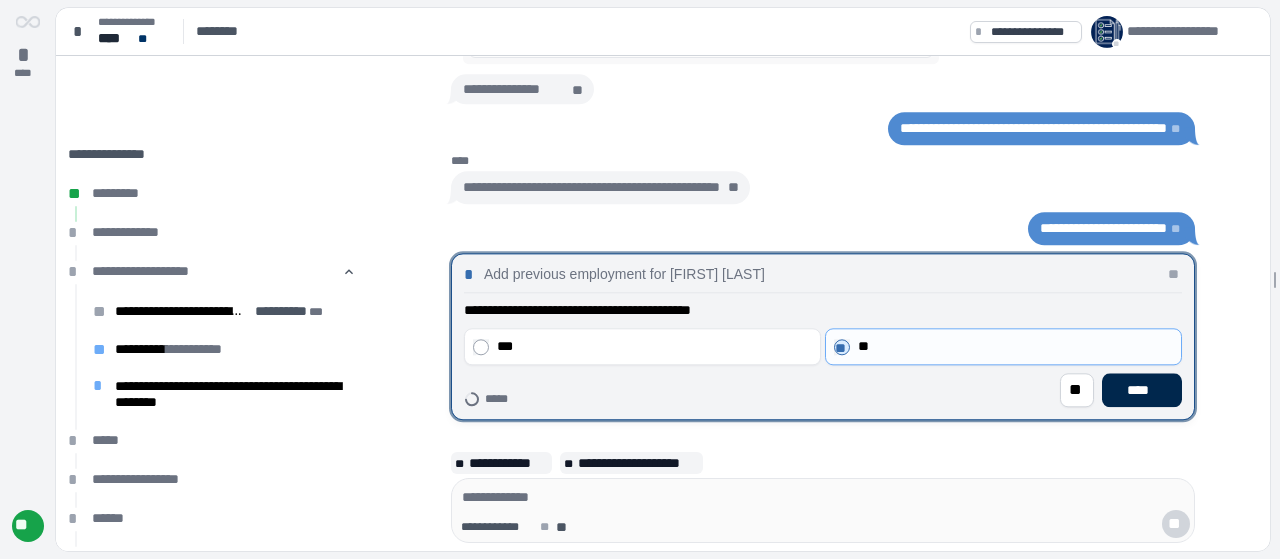 click on "****" at bounding box center [1142, 390] 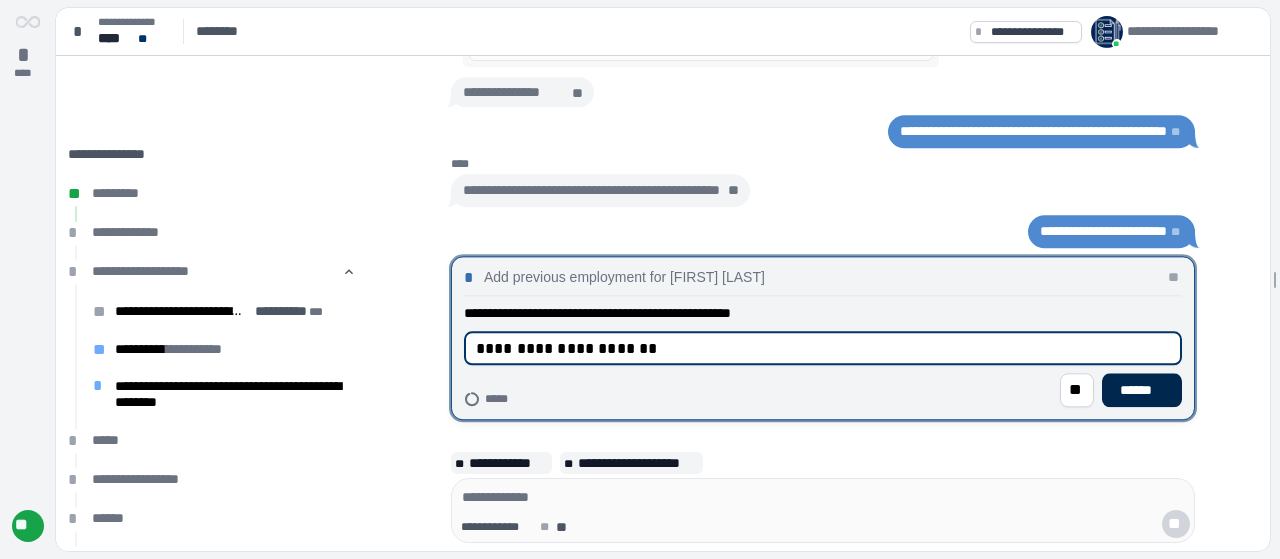 type on "**********" 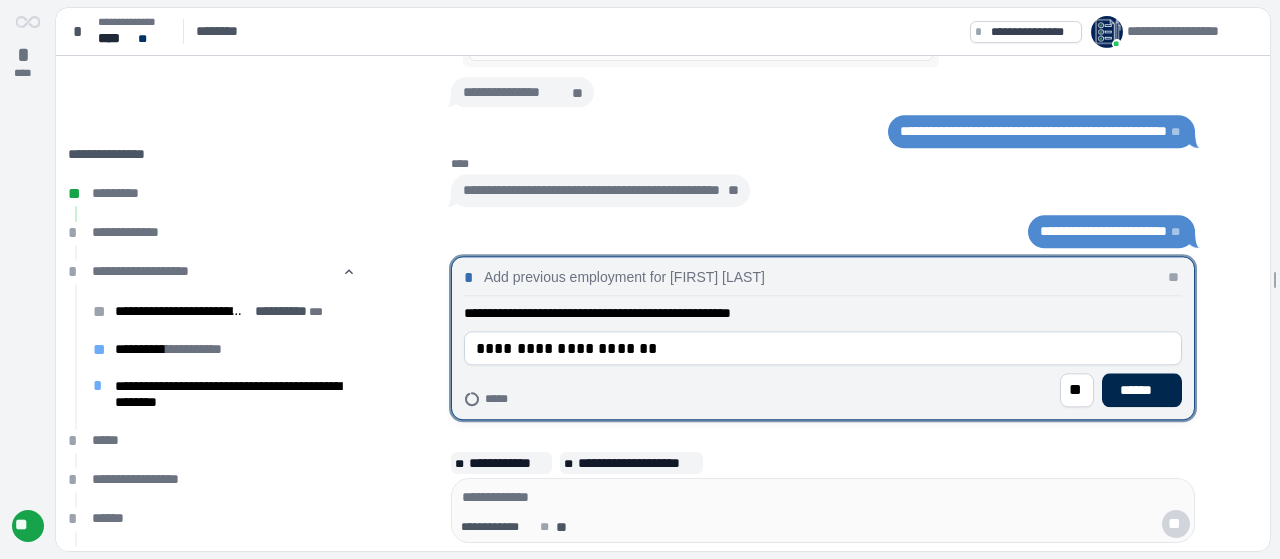 click on "******" at bounding box center (1142, 390) 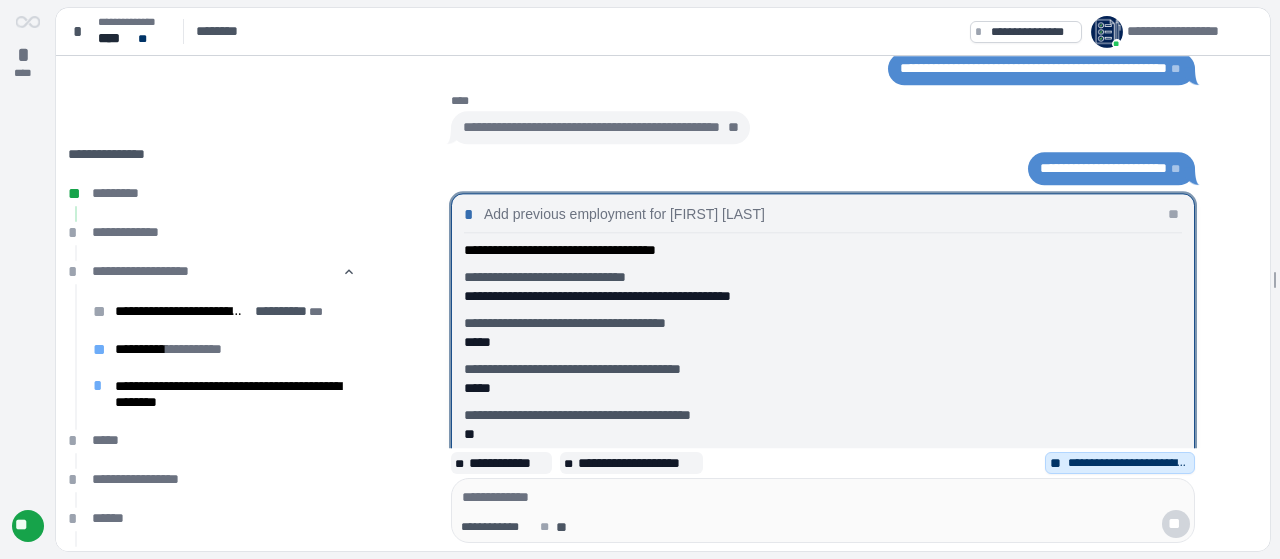 scroll, scrollTop: 59, scrollLeft: 0, axis: vertical 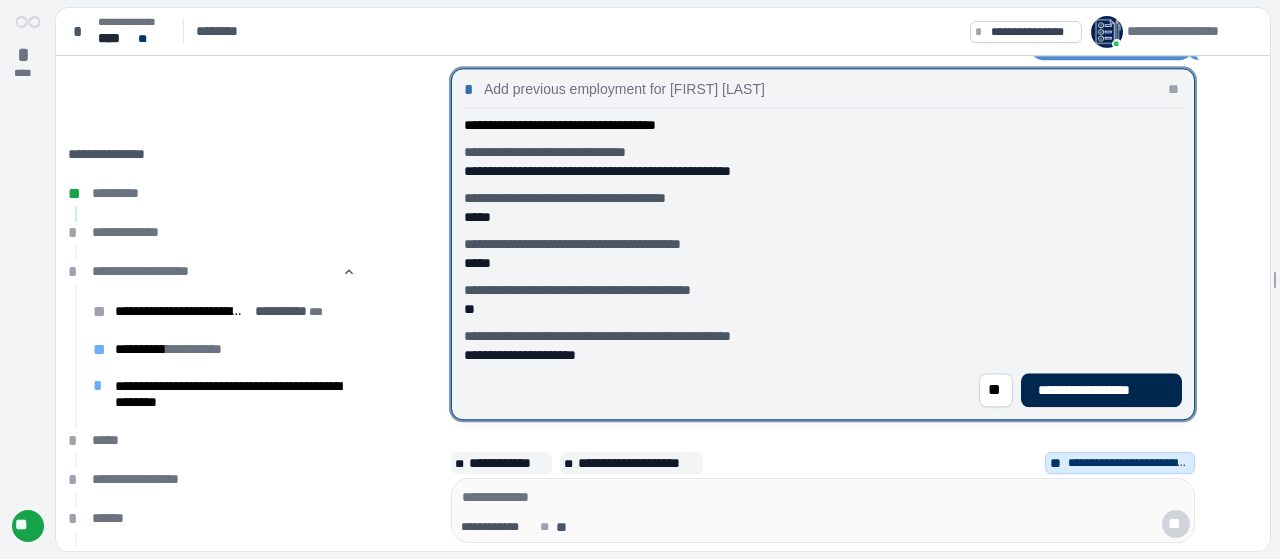 click on "**********" at bounding box center [1101, 390] 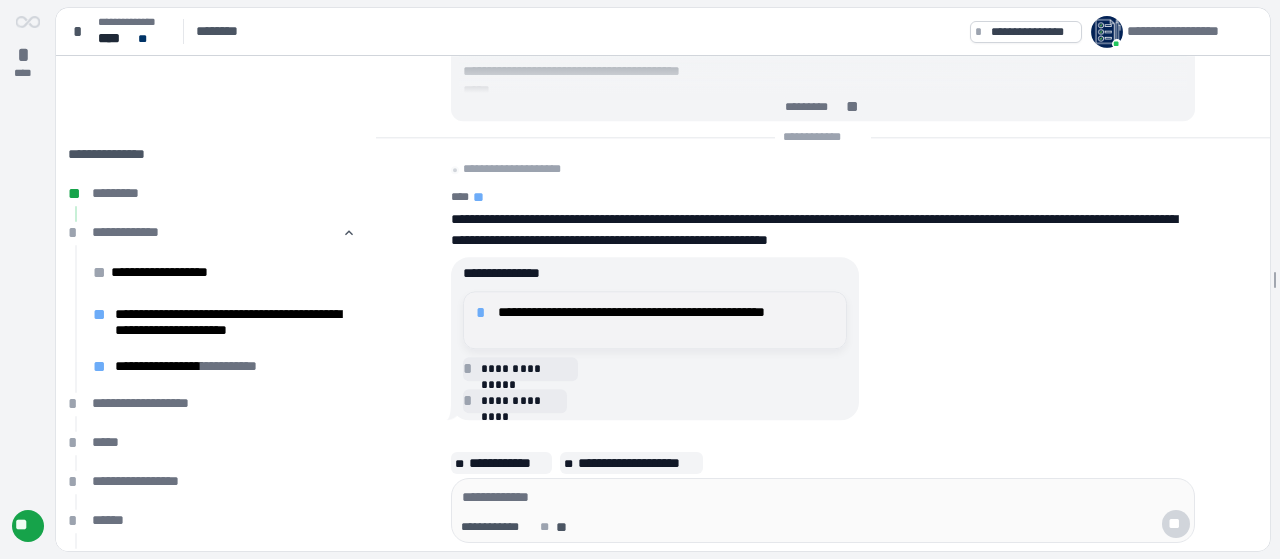 click on "**********" at bounding box center [666, 320] 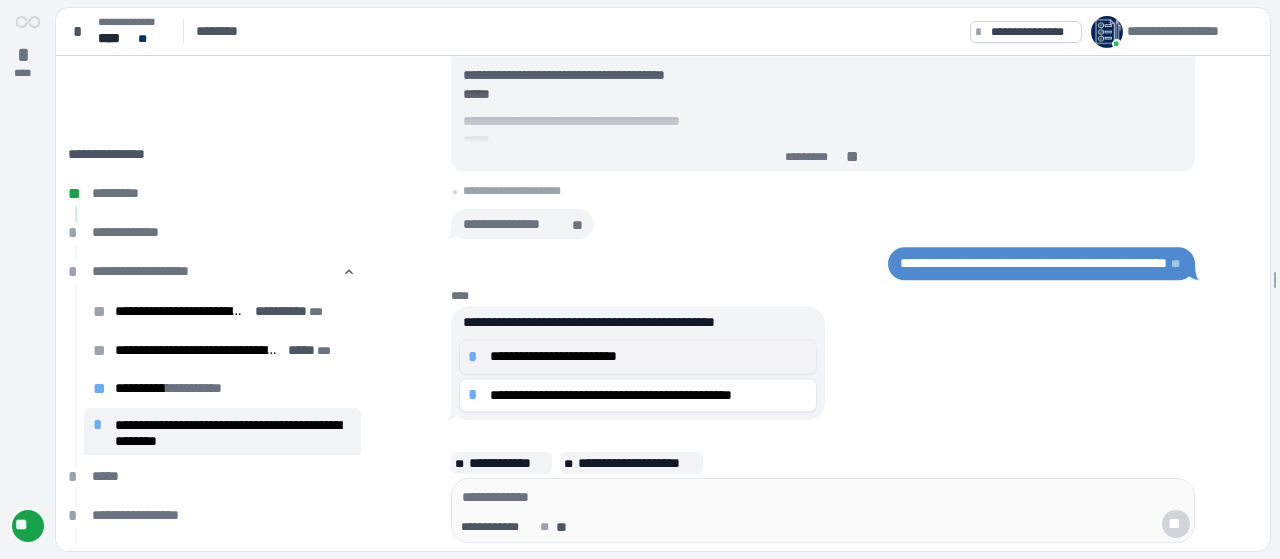 click on "**********" at bounding box center (649, 356) 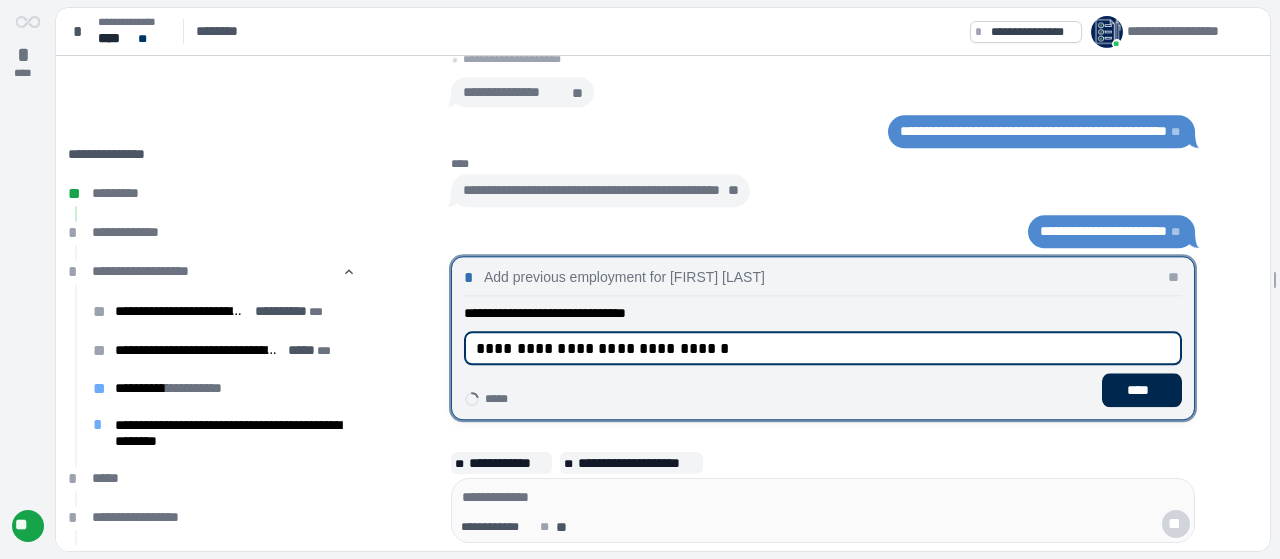 type on "**********" 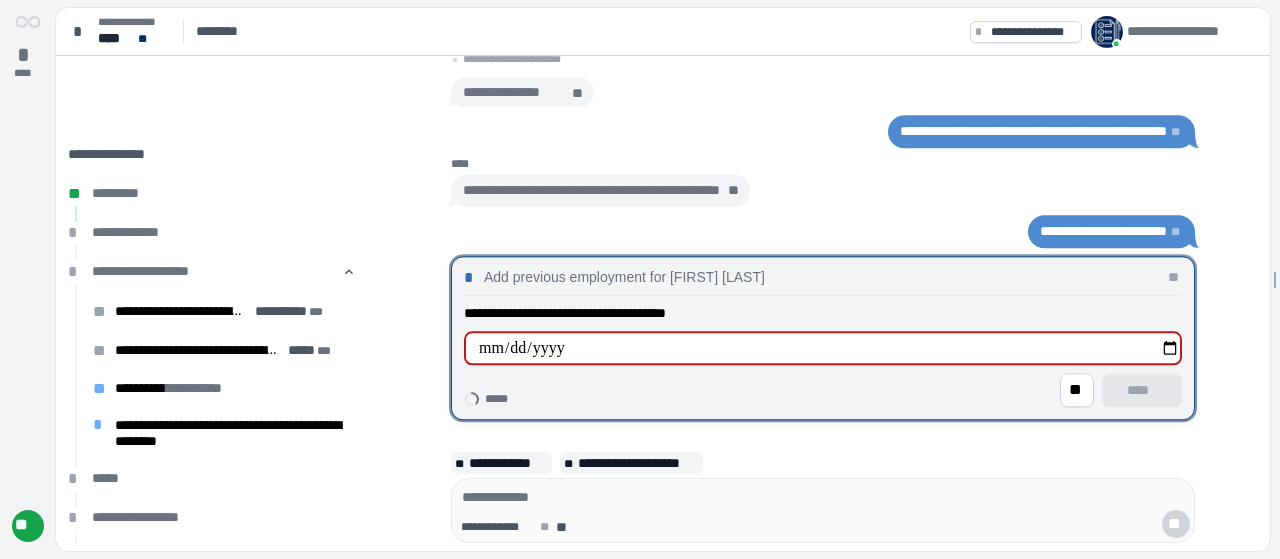 type on "**********" 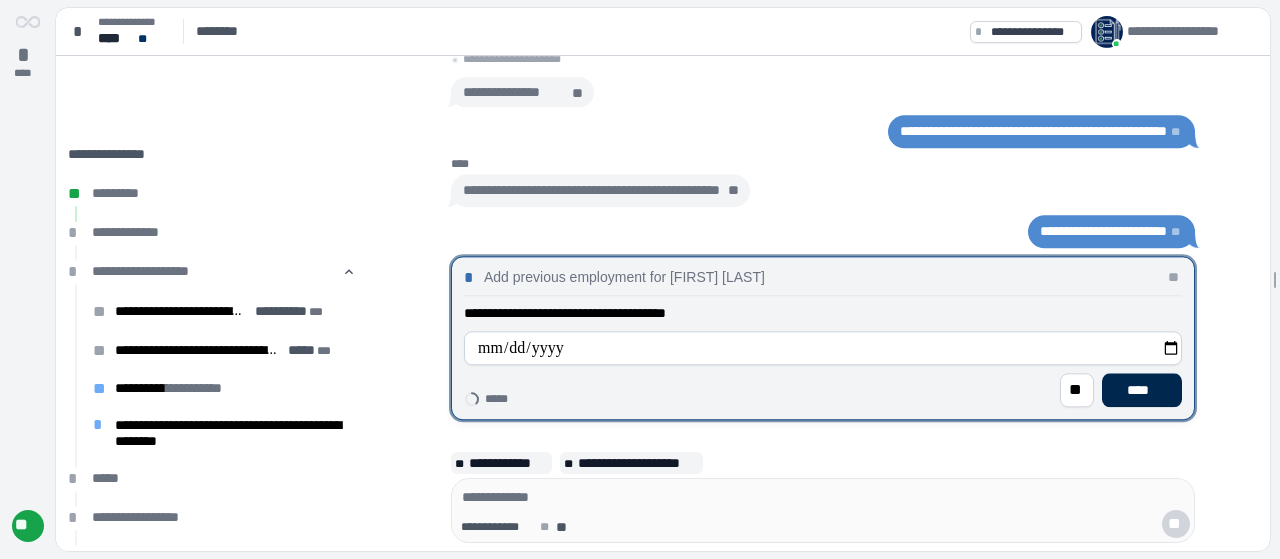 click on "****" at bounding box center [1142, 390] 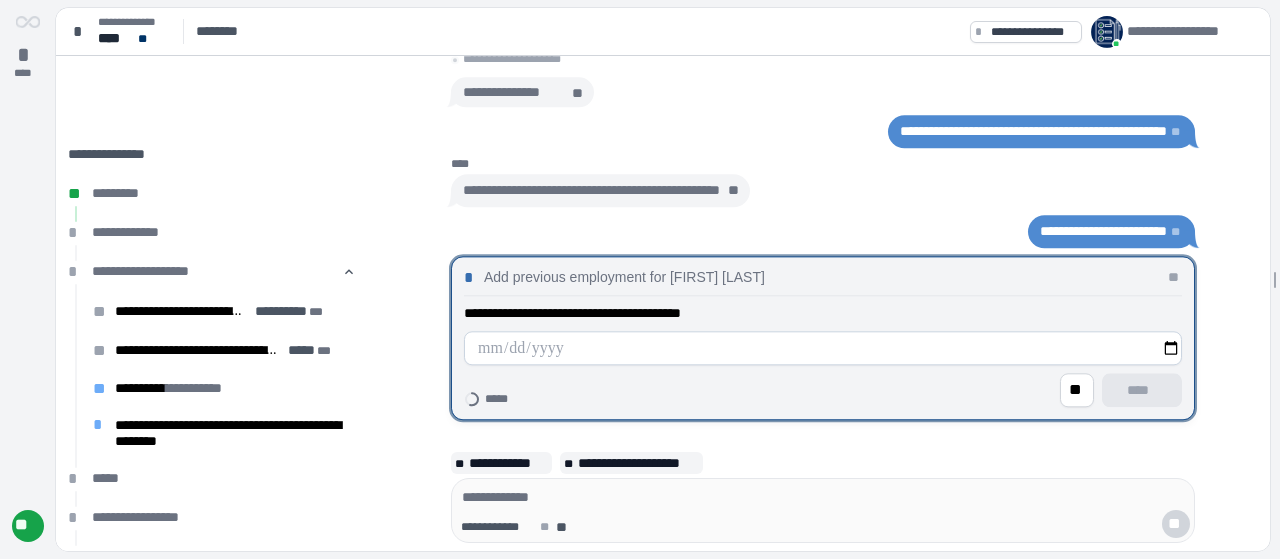 click at bounding box center (823, 348) 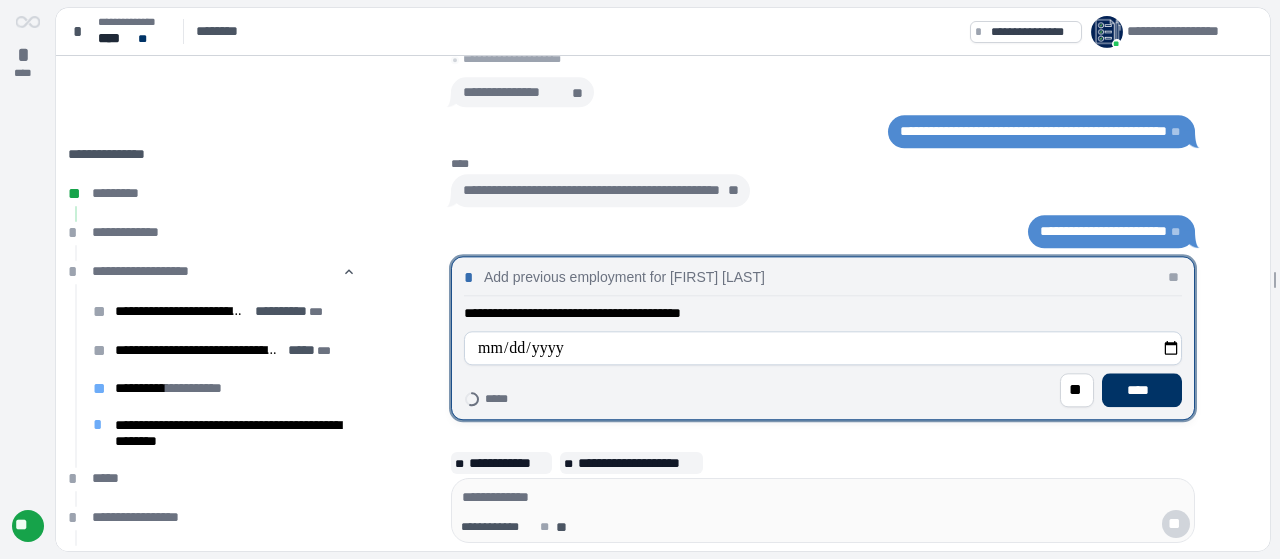 type on "**********" 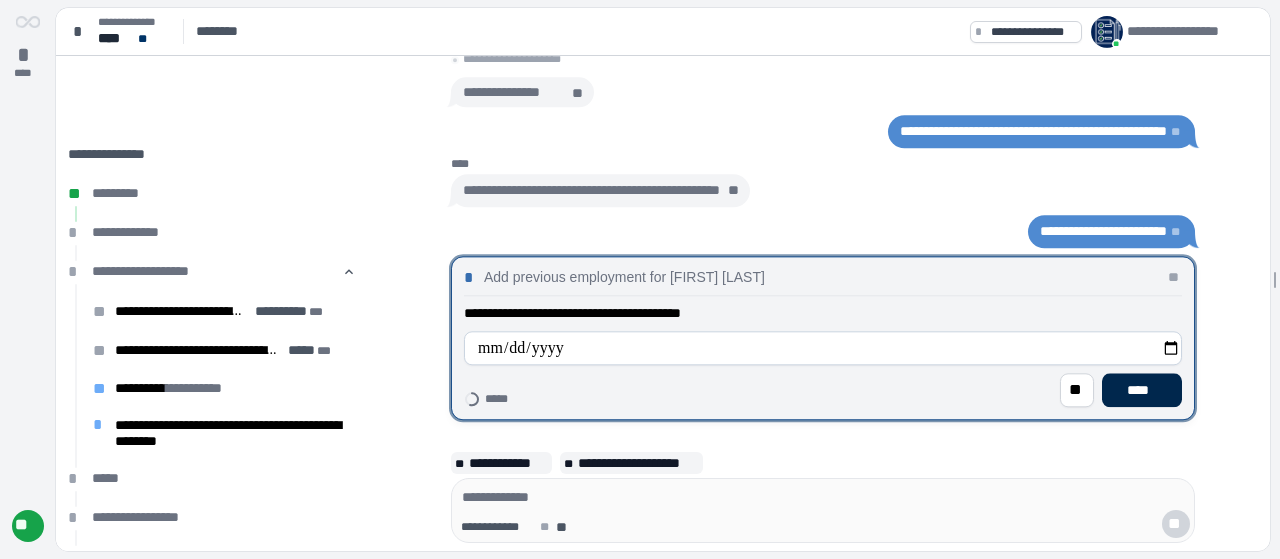 click on "****" at bounding box center [1142, 390] 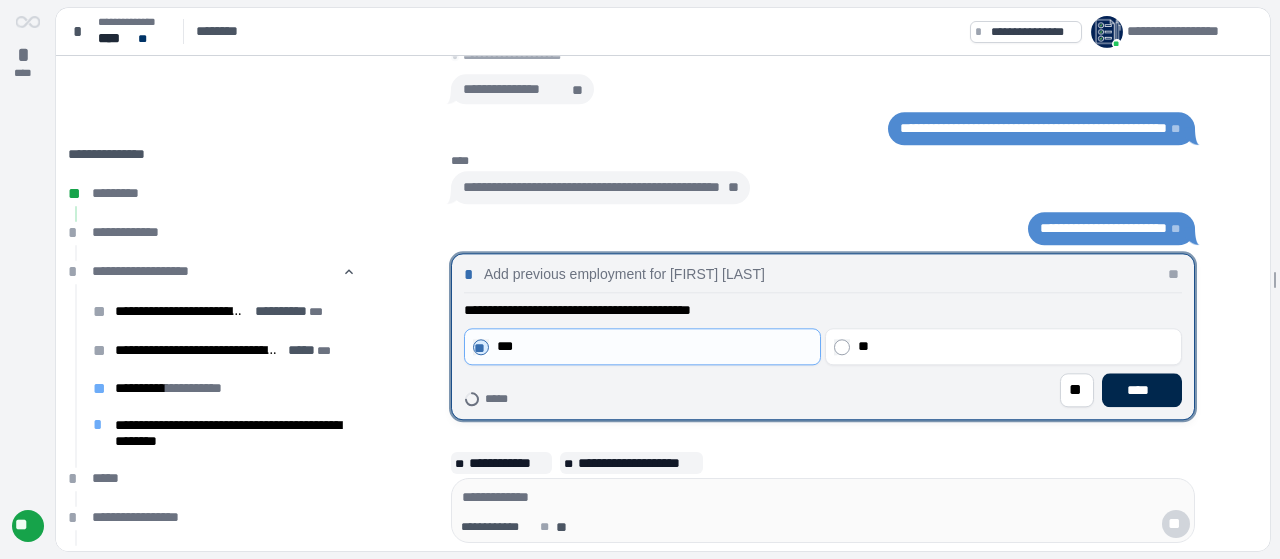 click on "****" at bounding box center (1142, 390) 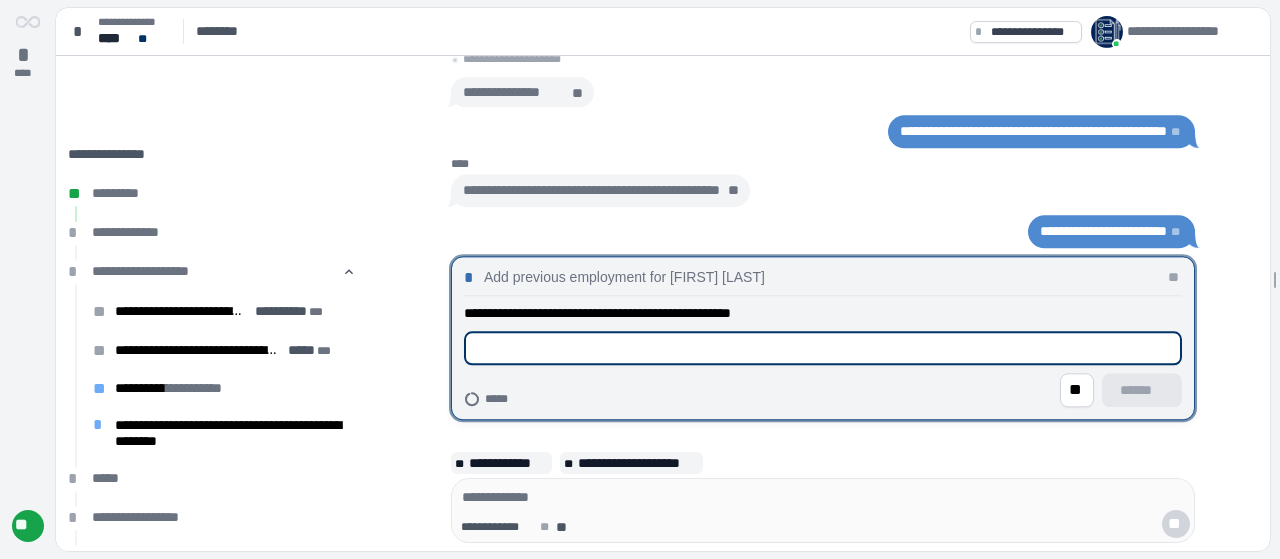 type on "*" 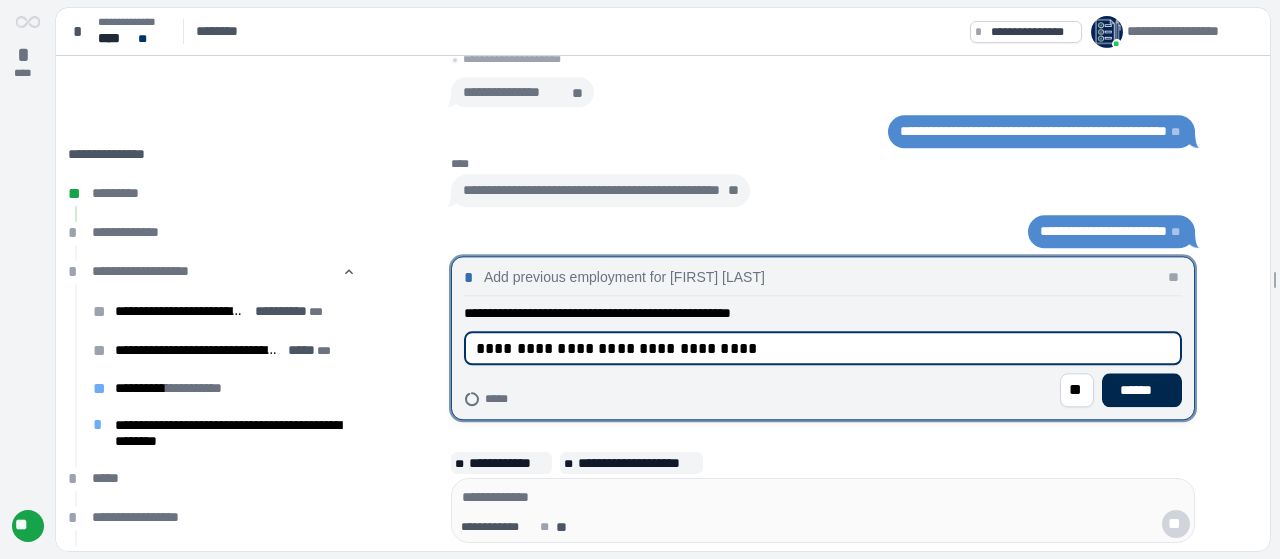 type on "**********" 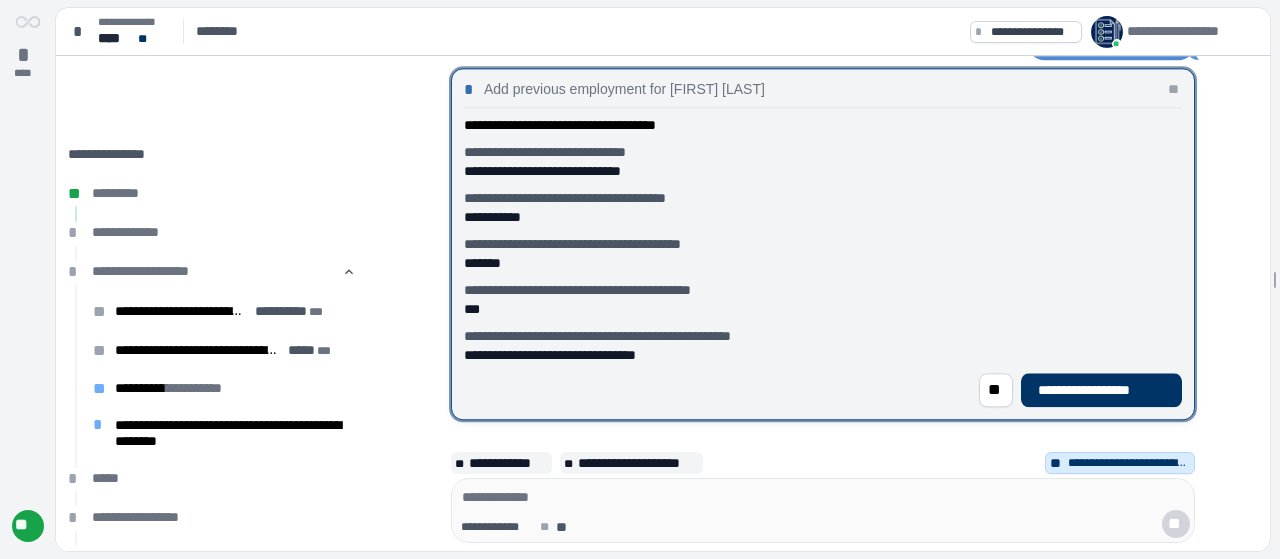click on "**********" at bounding box center [1101, 390] 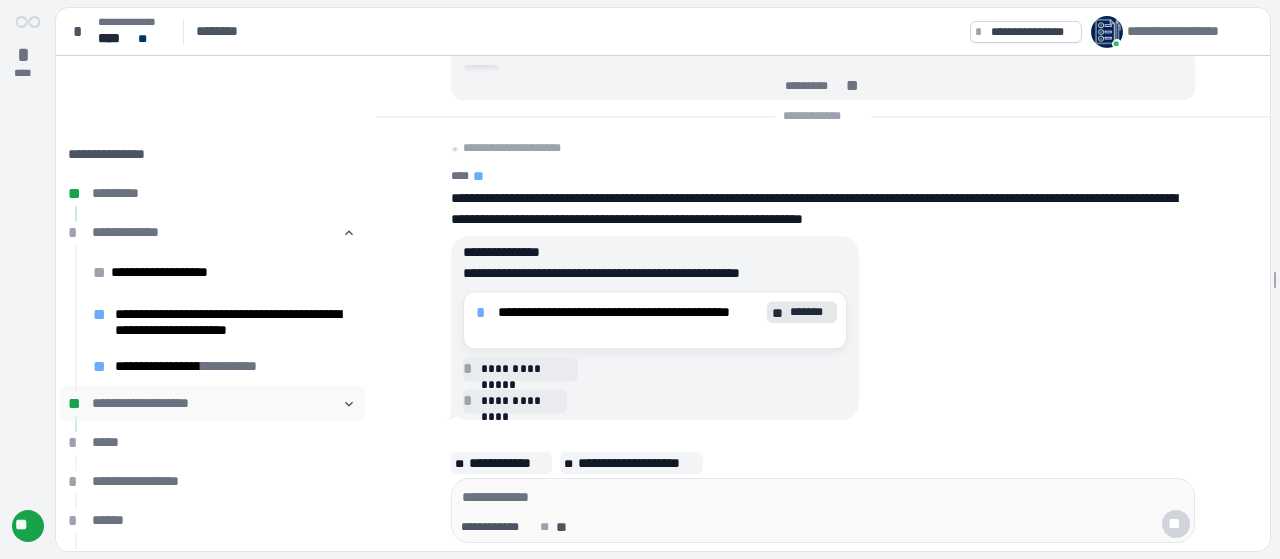 click on "**********" at bounding box center (212, 403) 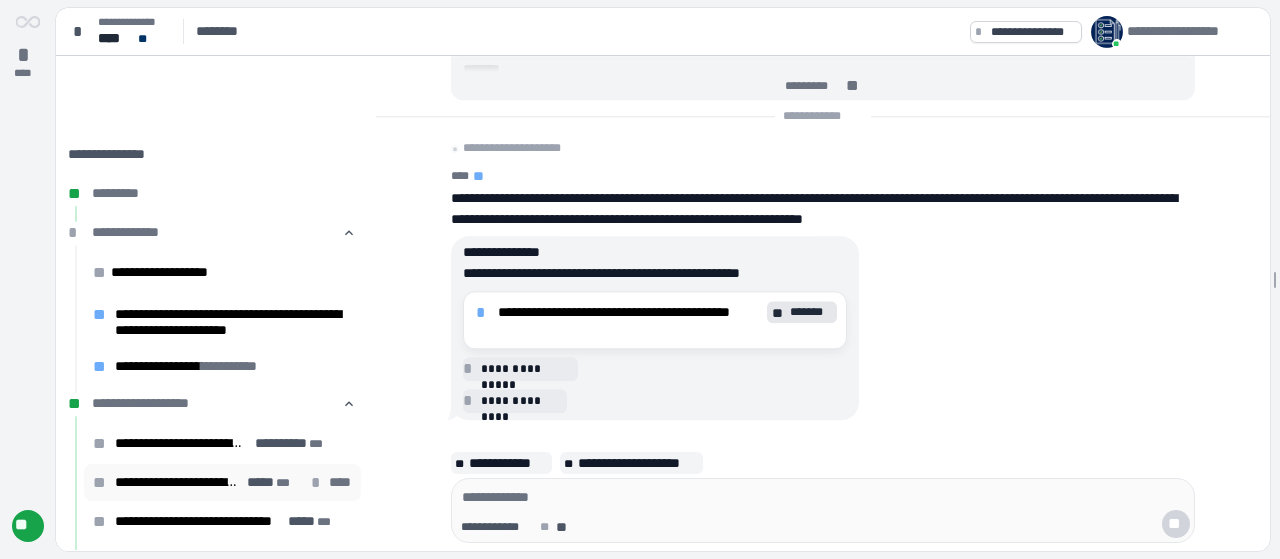 click on "****" at bounding box center [340, 482] 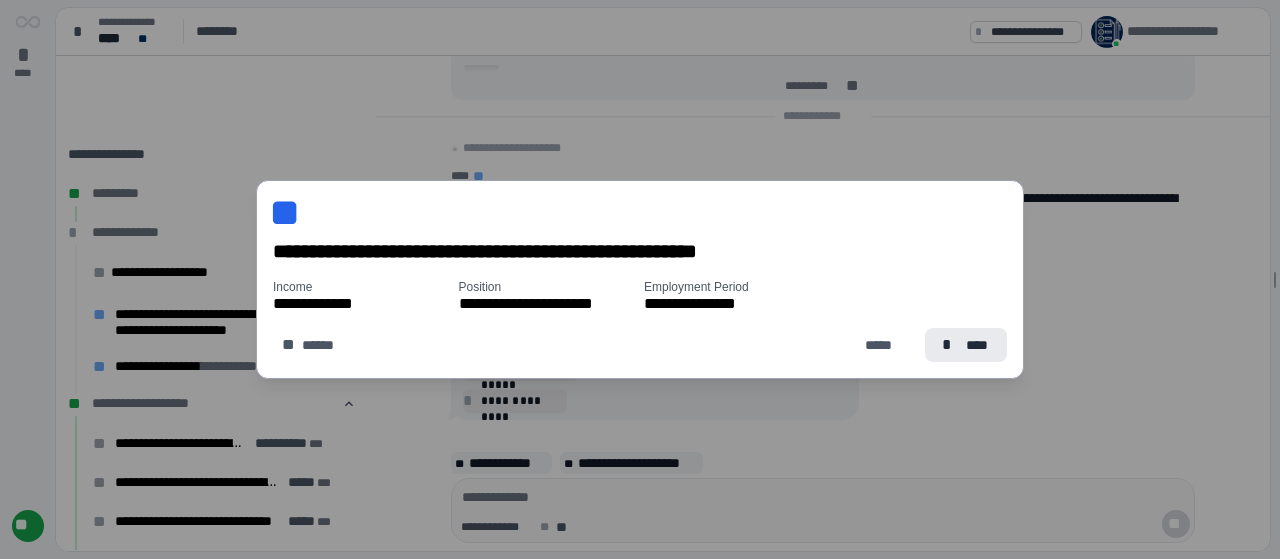 click on "****" at bounding box center (978, 345) 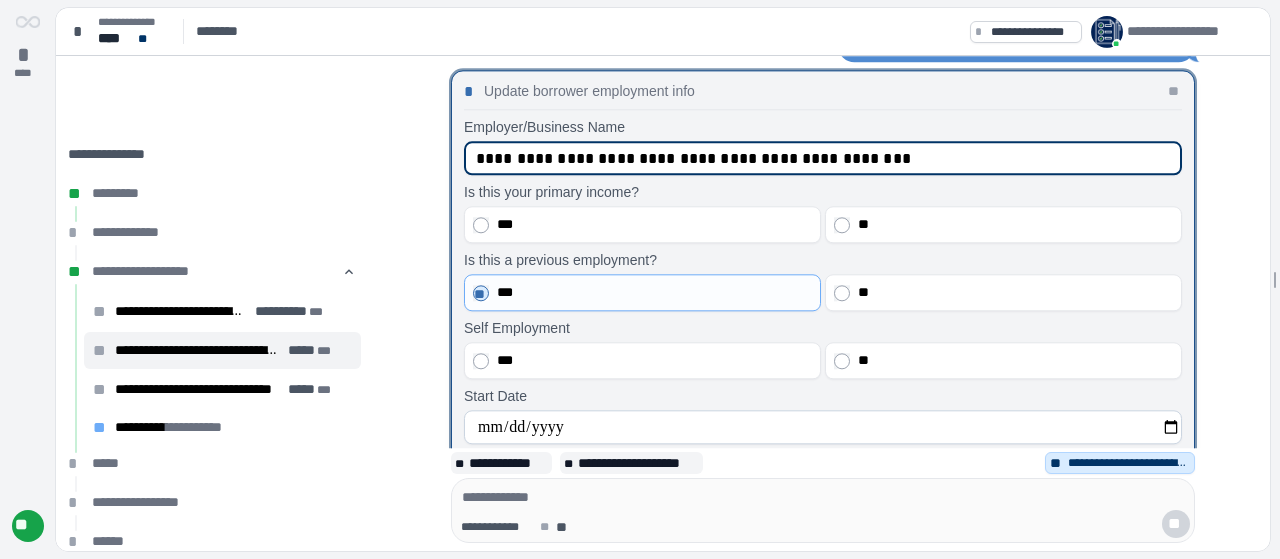 scroll, scrollTop: 0, scrollLeft: 0, axis: both 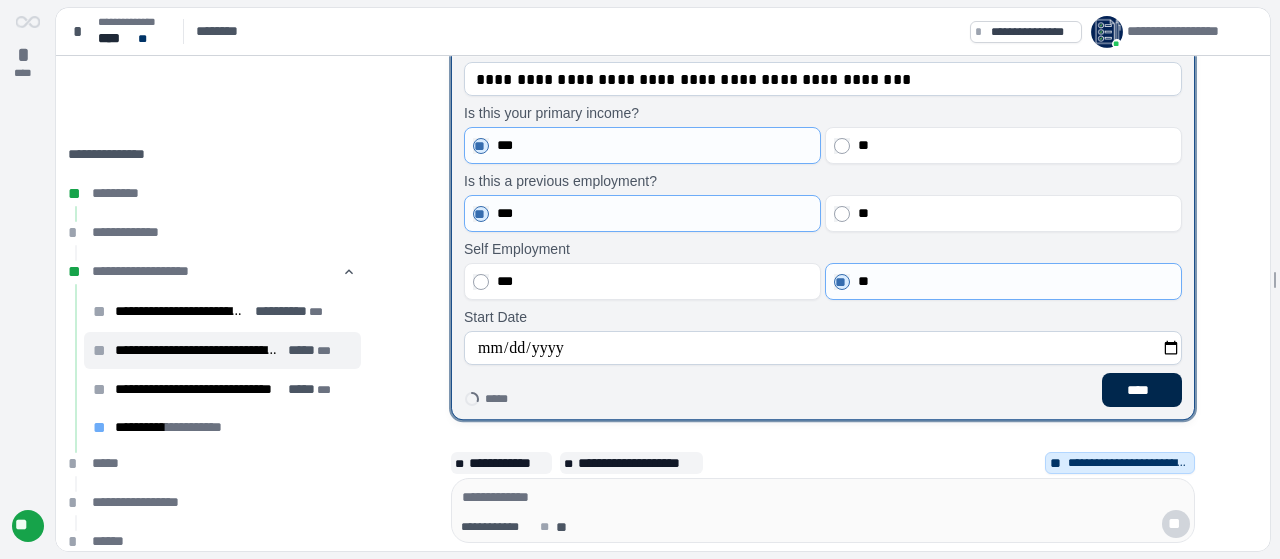 click on "****" at bounding box center [1142, 390] 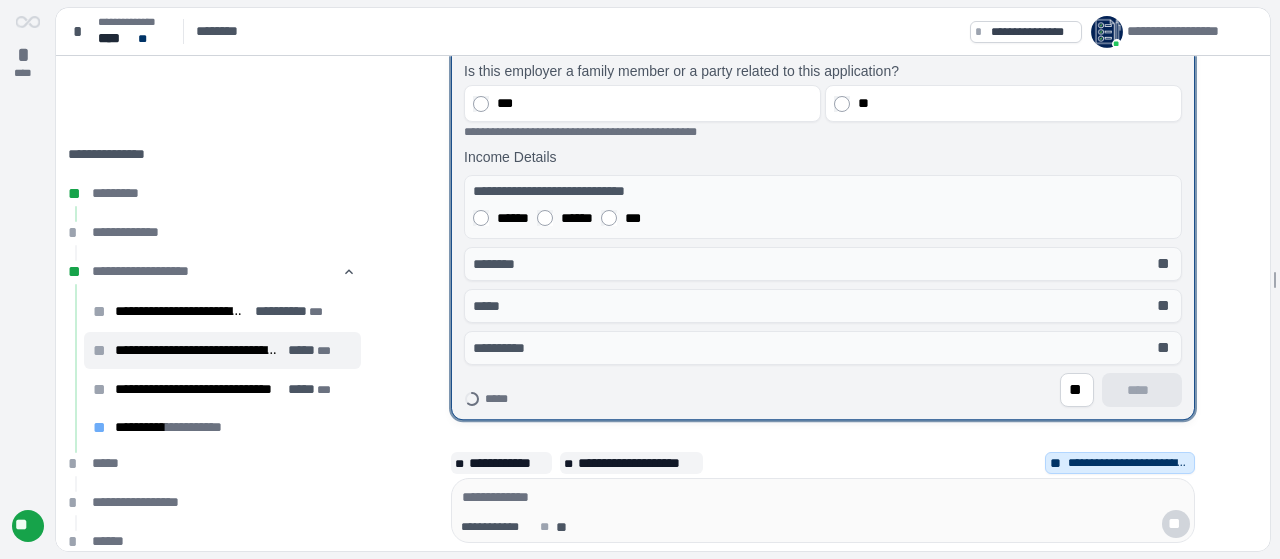 scroll, scrollTop: 31, scrollLeft: 0, axis: vertical 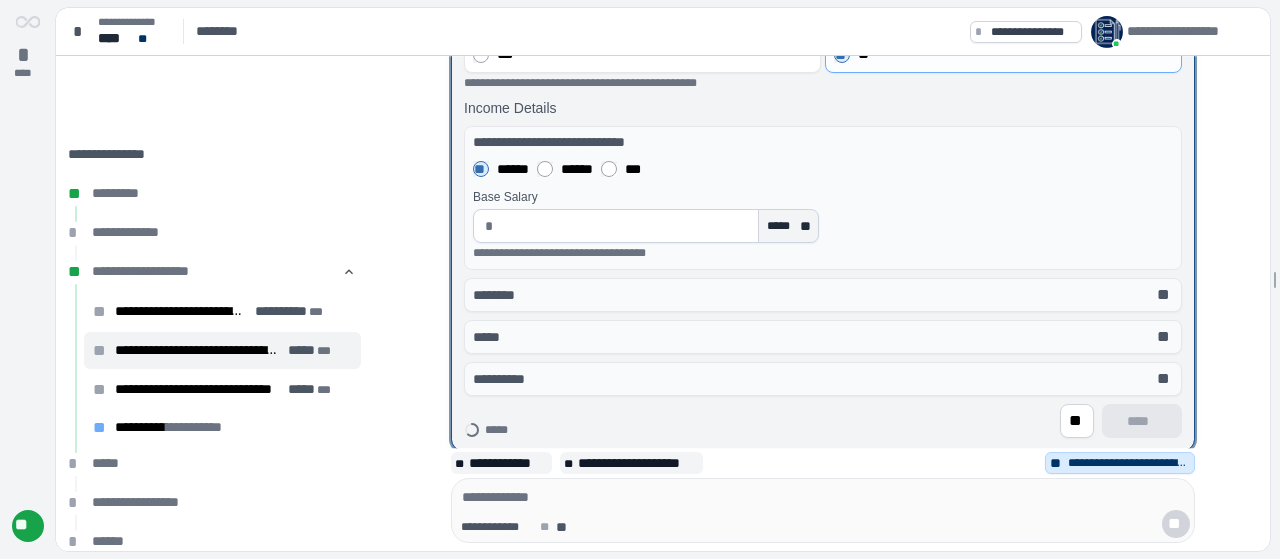 click at bounding box center (626, 226) 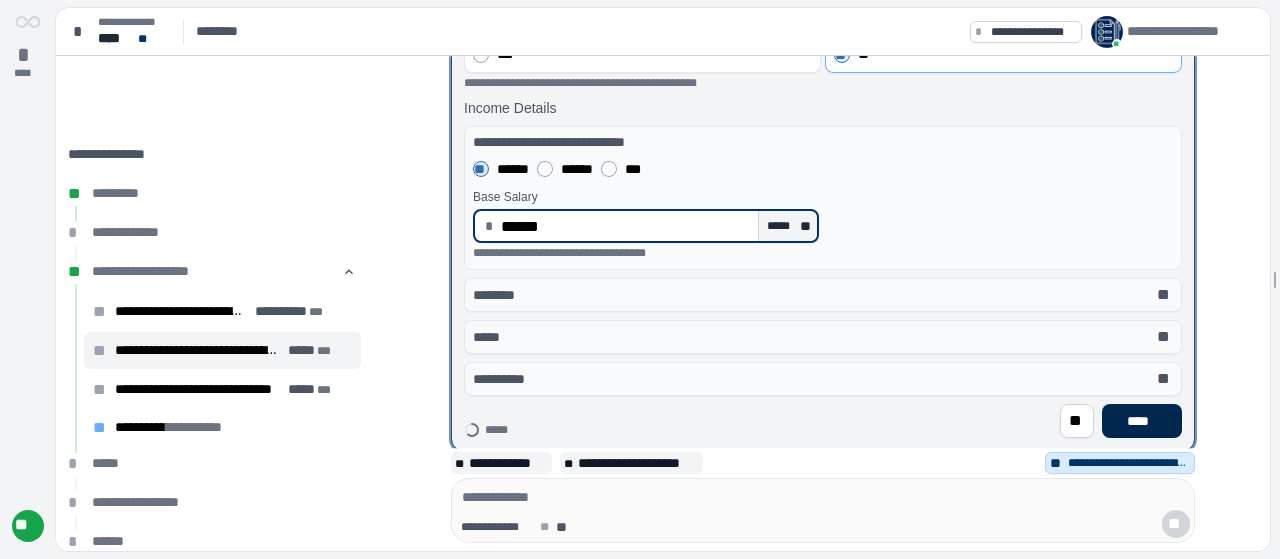 type on "*********" 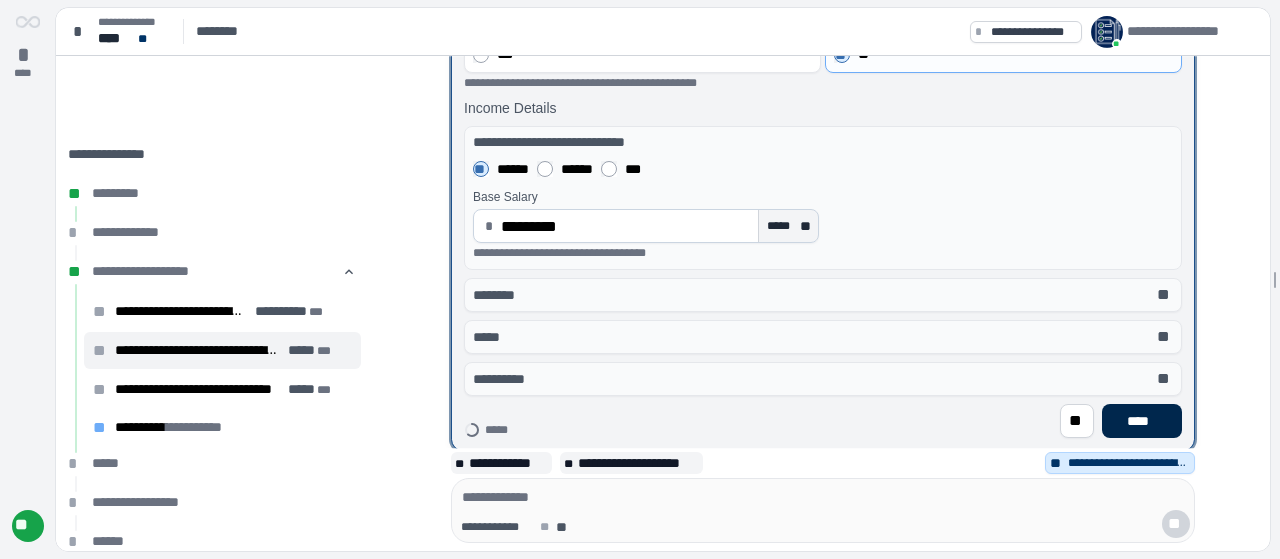 click on "****" at bounding box center (1142, 421) 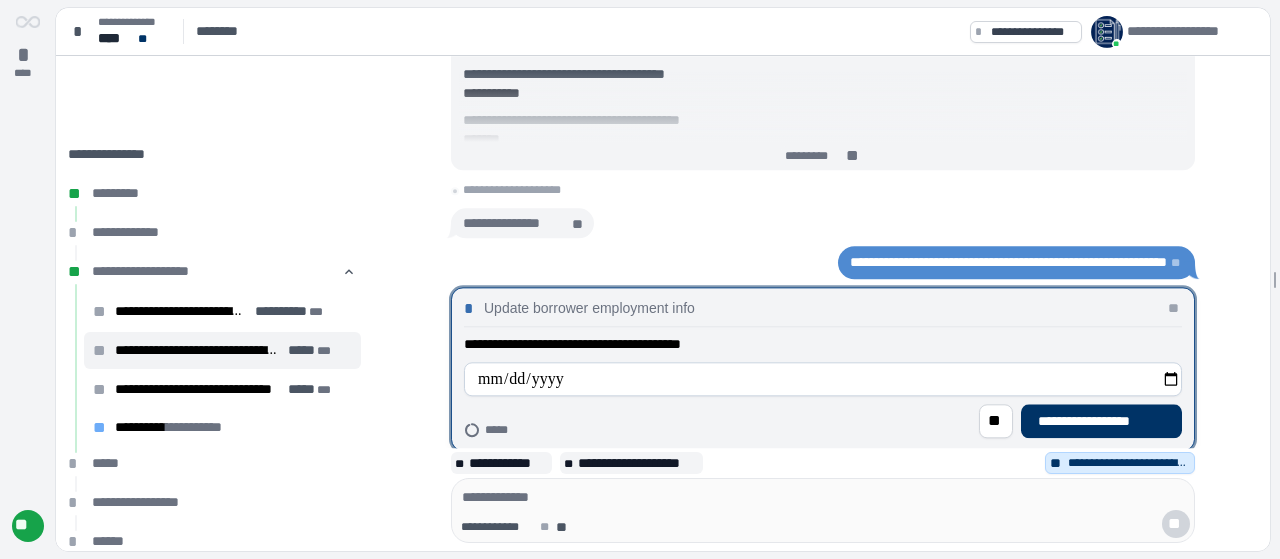 type on "**********" 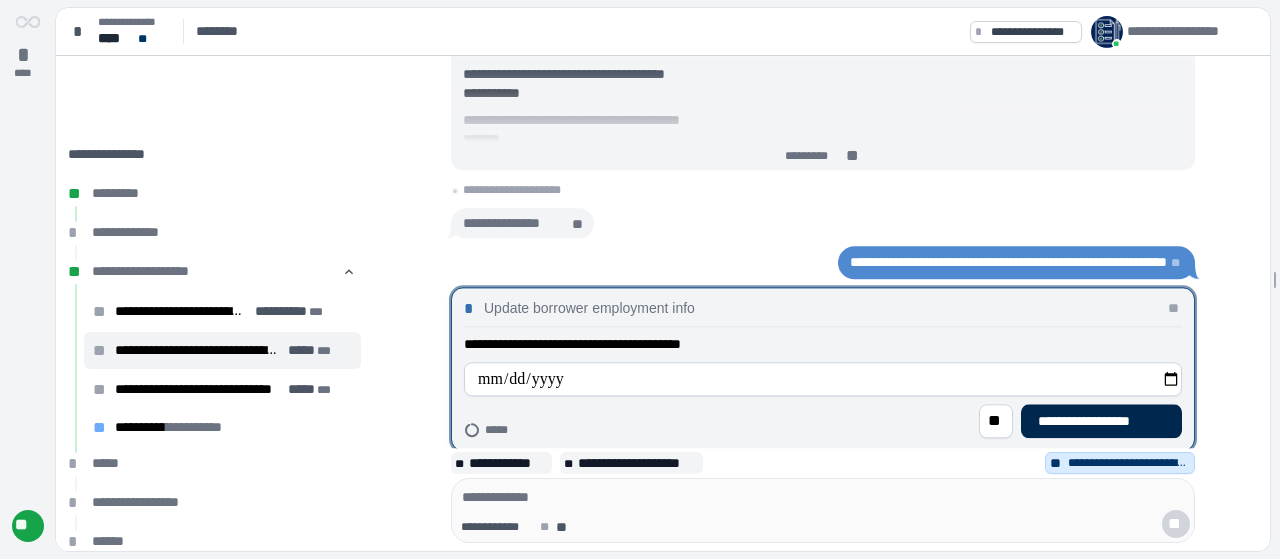 click on "**********" at bounding box center (1101, 421) 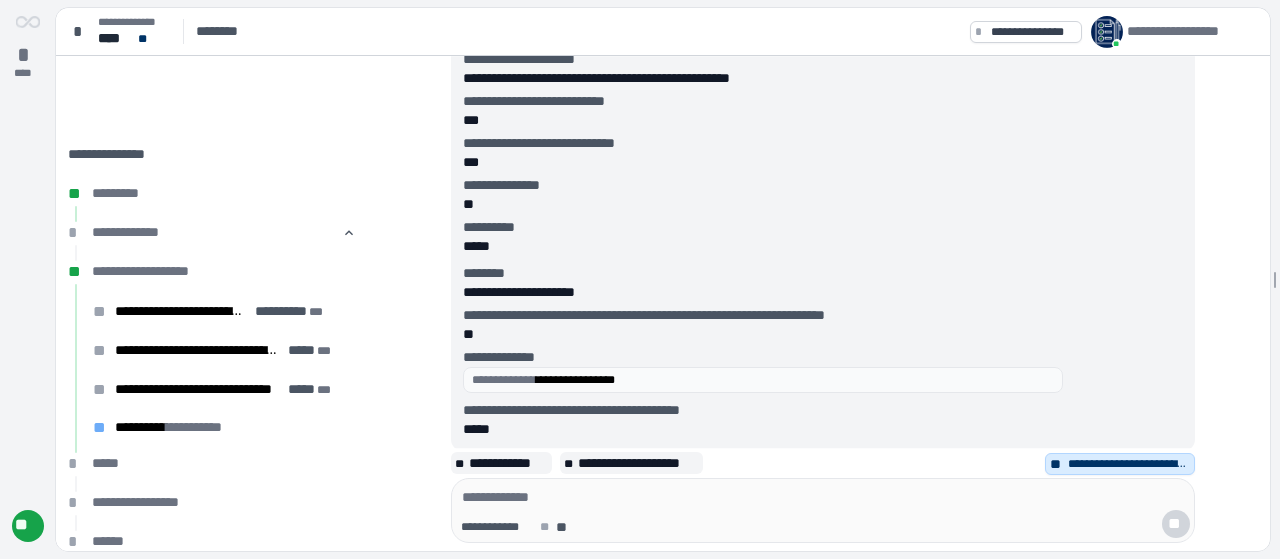 scroll, scrollTop: 0, scrollLeft: 0, axis: both 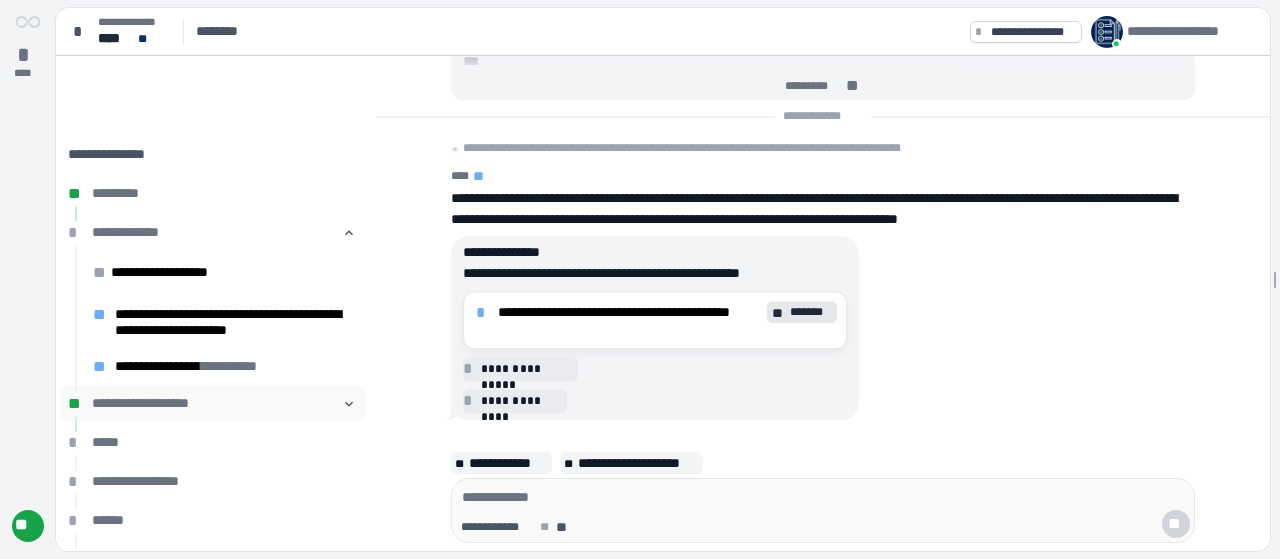 click on "**********" at bounding box center [212, 403] 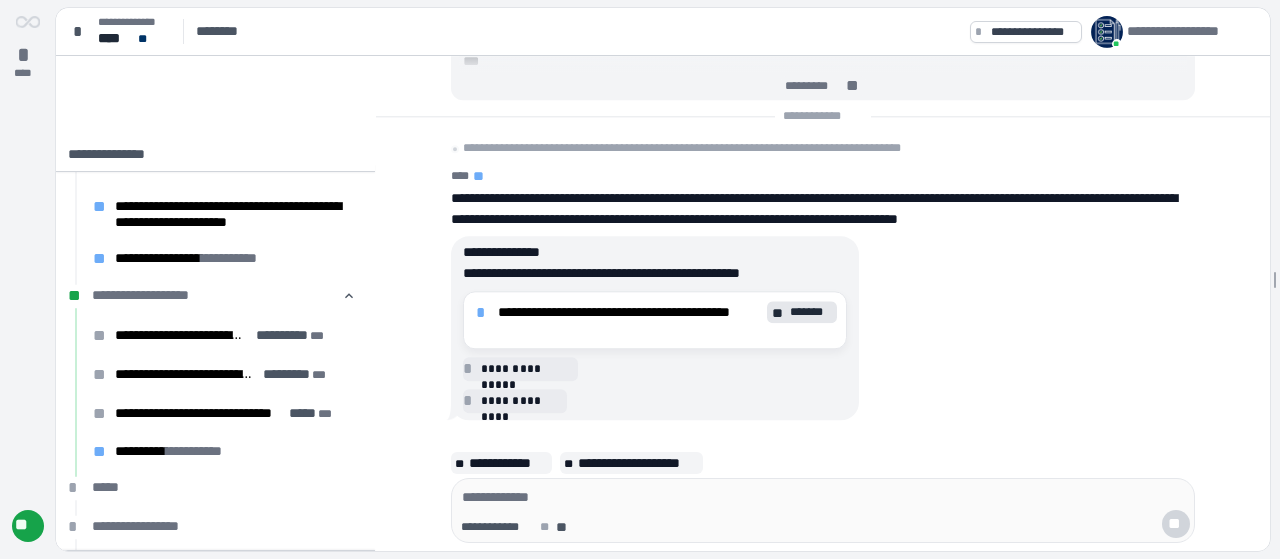 scroll, scrollTop: 119, scrollLeft: 0, axis: vertical 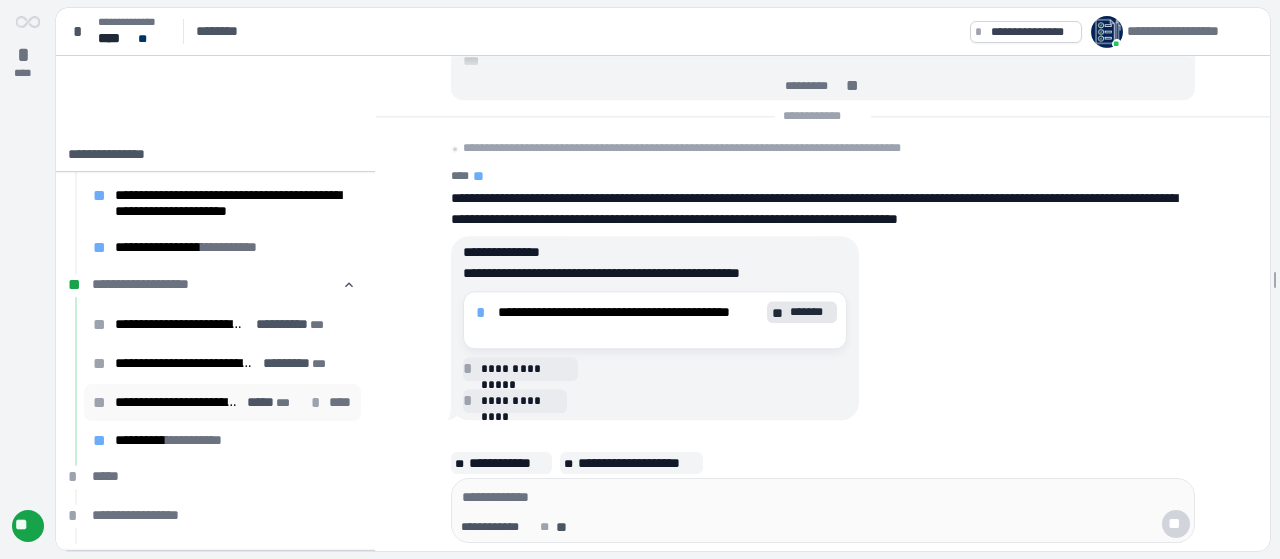 click on "*" at bounding box center (319, 403) 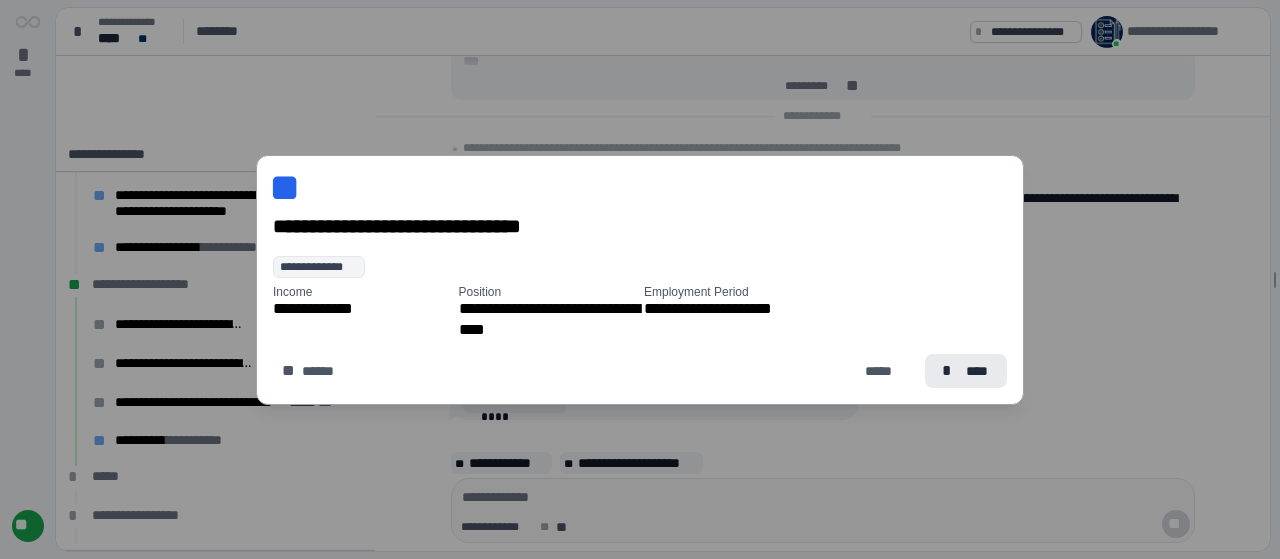 click on "*" at bounding box center (950, 371) 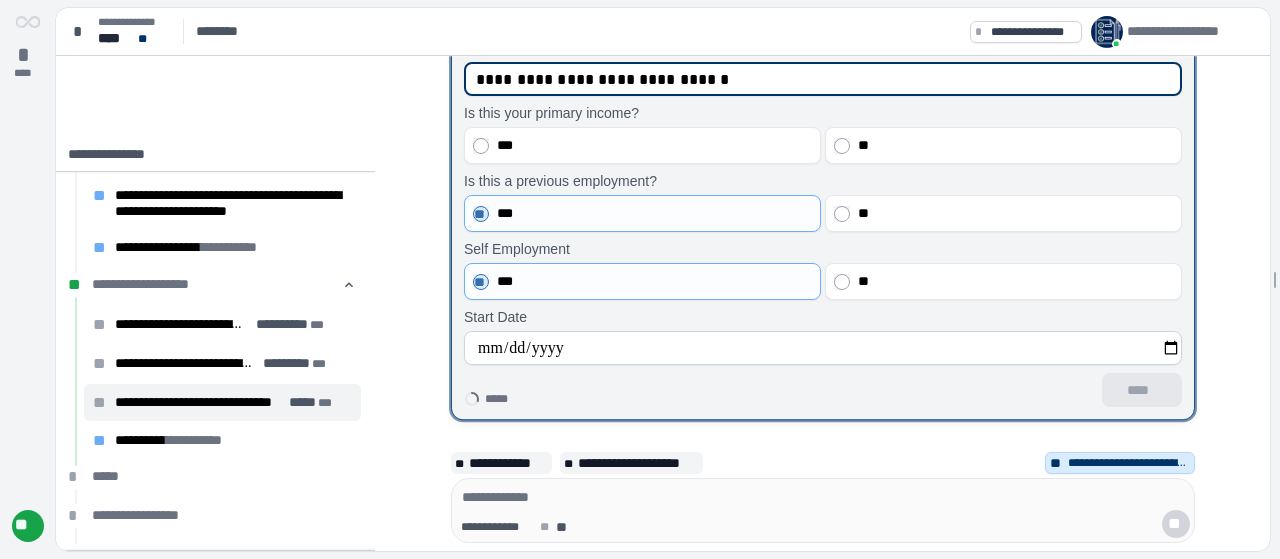 scroll, scrollTop: 118, scrollLeft: 0, axis: vertical 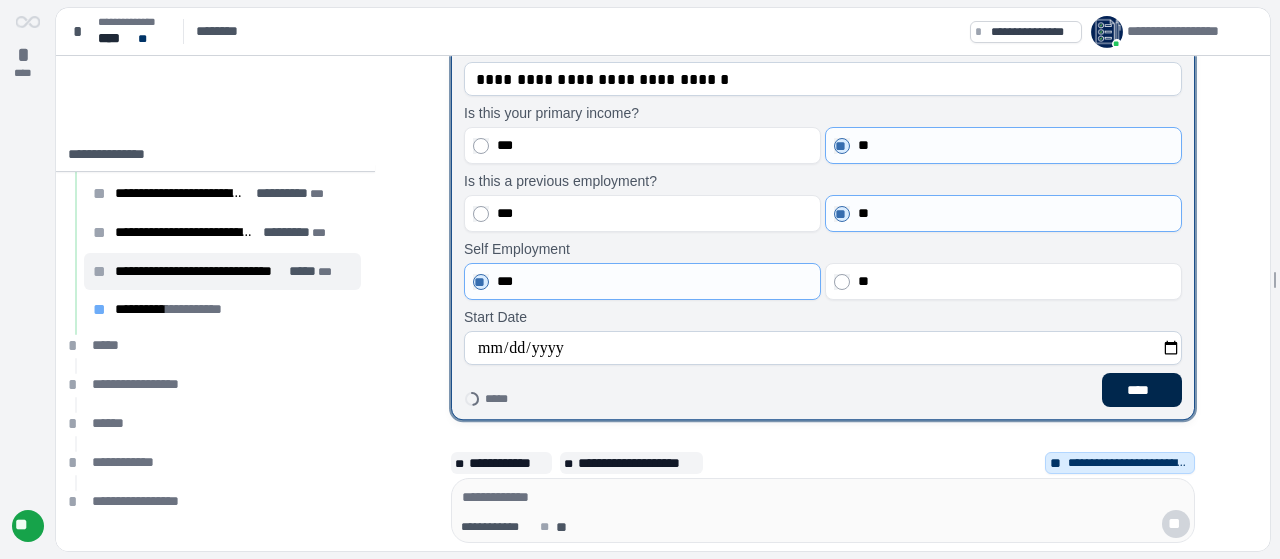 click on "****" at bounding box center [1142, 390] 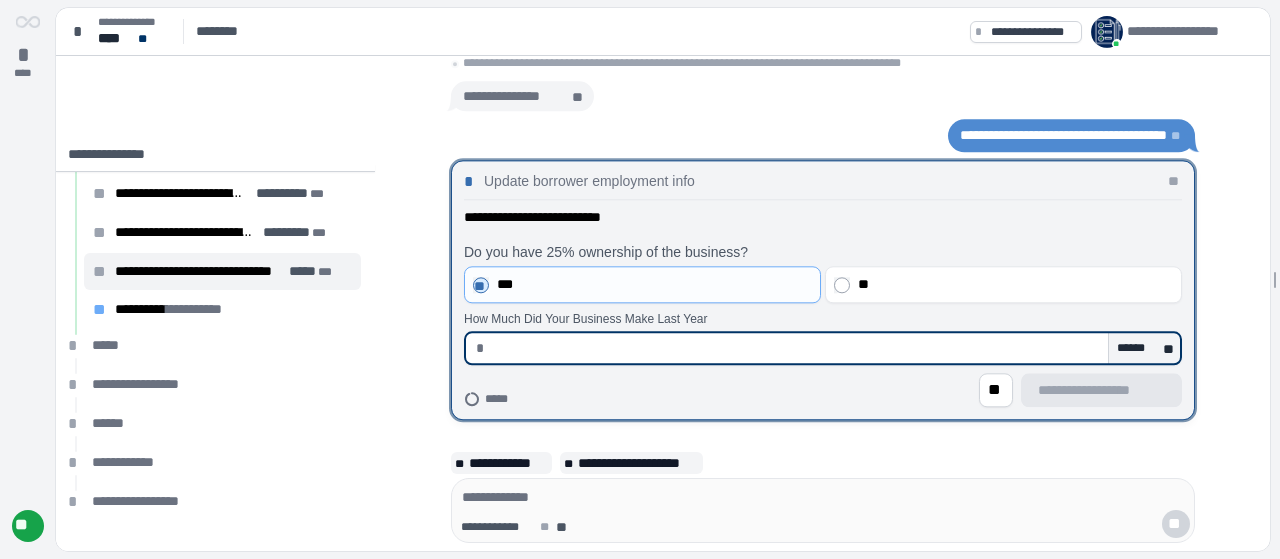 click at bounding box center [796, 348] 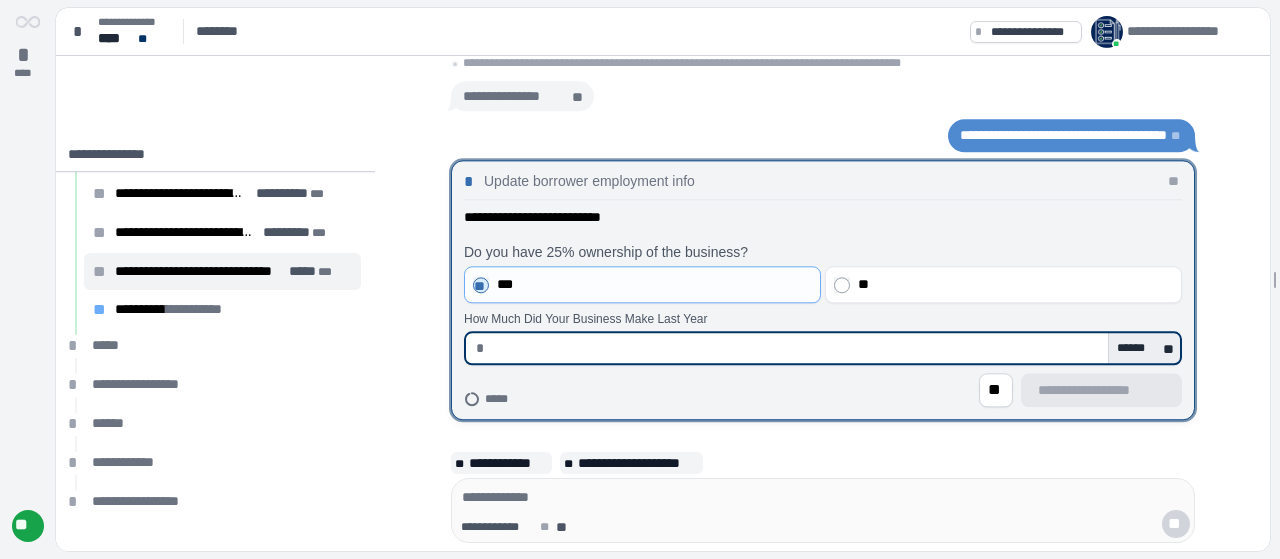 click on "**" at bounding box center [1170, 349] 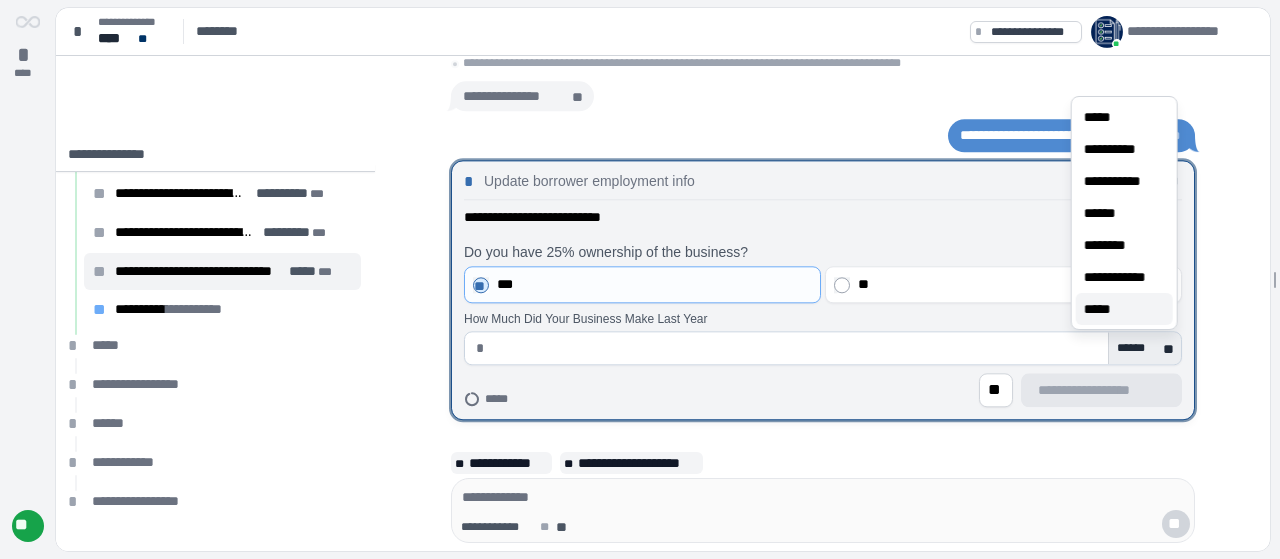 click on "*****" at bounding box center [1124, 309] 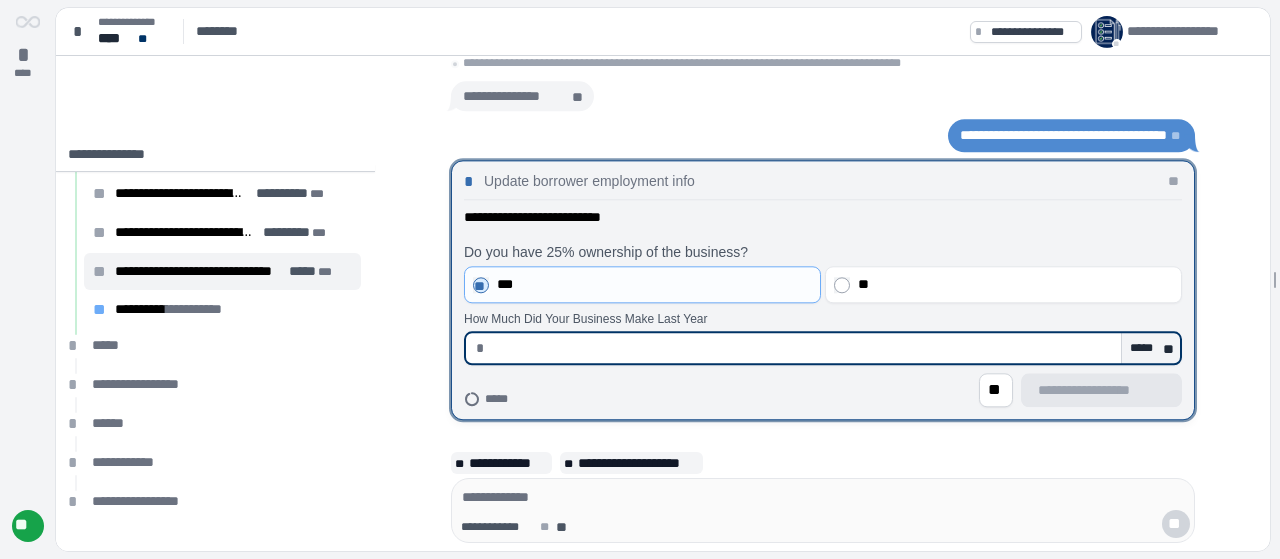 click at bounding box center (803, 348) 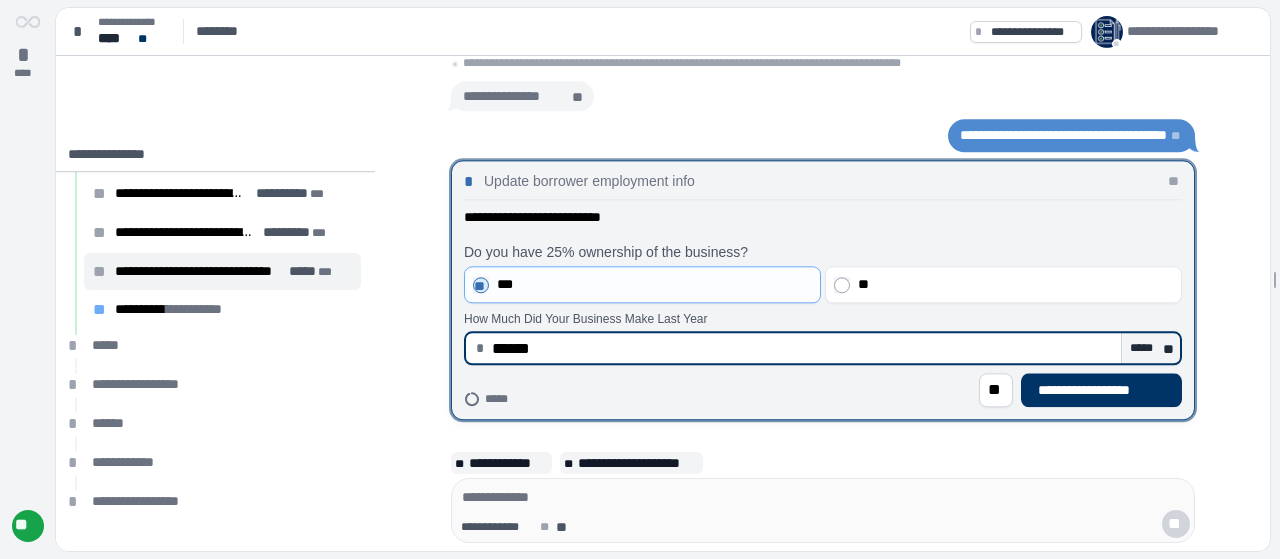 click on "******" at bounding box center (803, 348) 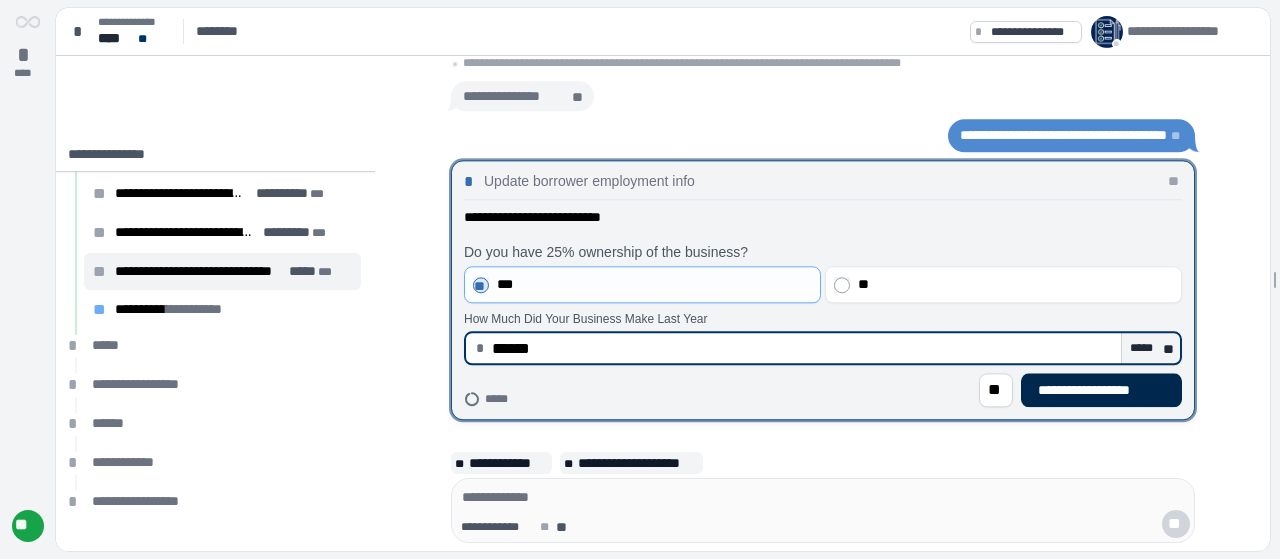 type on "*********" 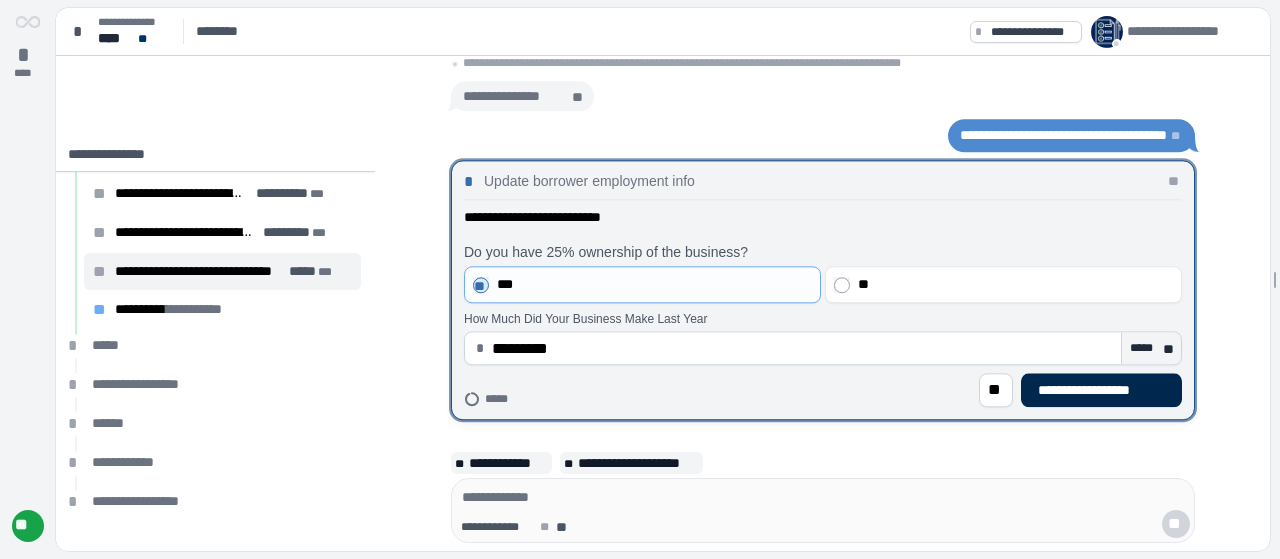 click on "**********" at bounding box center [1101, 390] 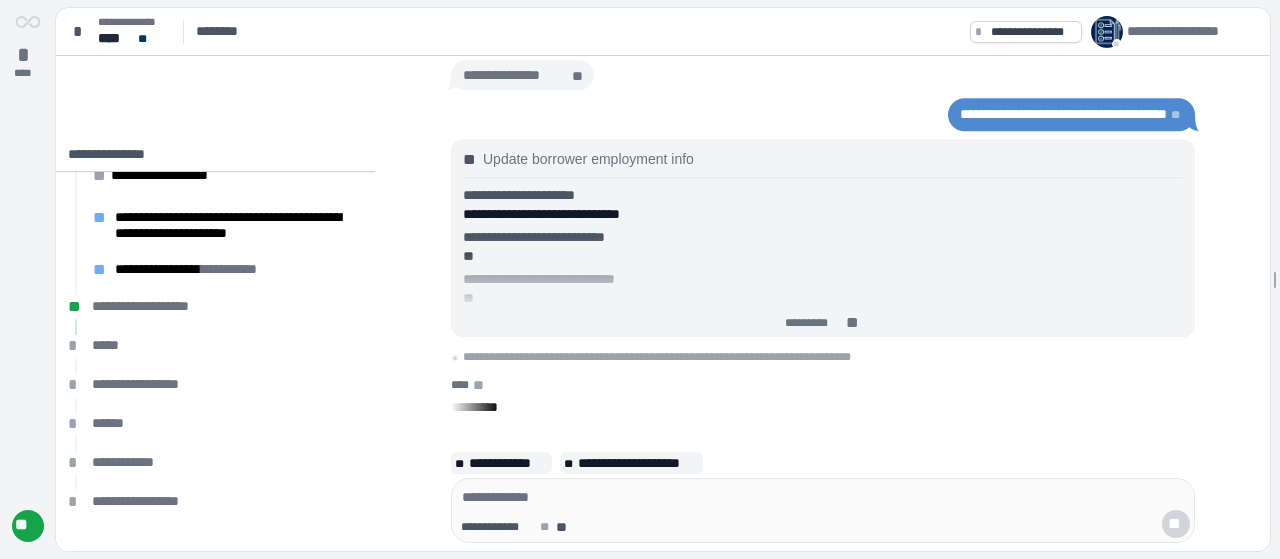 scroll, scrollTop: 96, scrollLeft: 0, axis: vertical 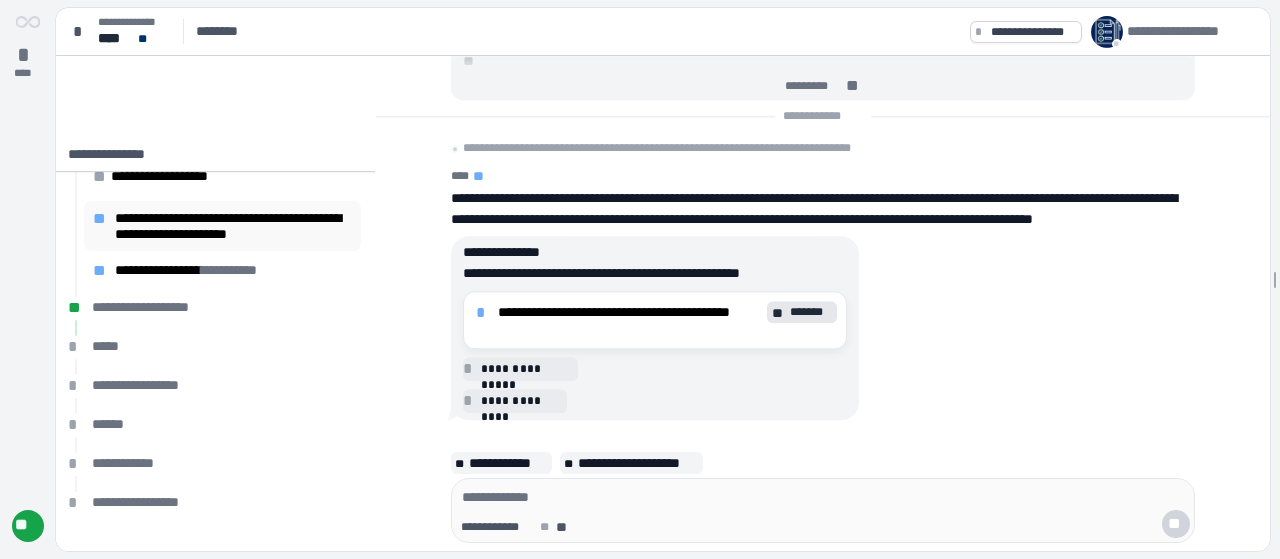 click on "**********" at bounding box center (234, 226) 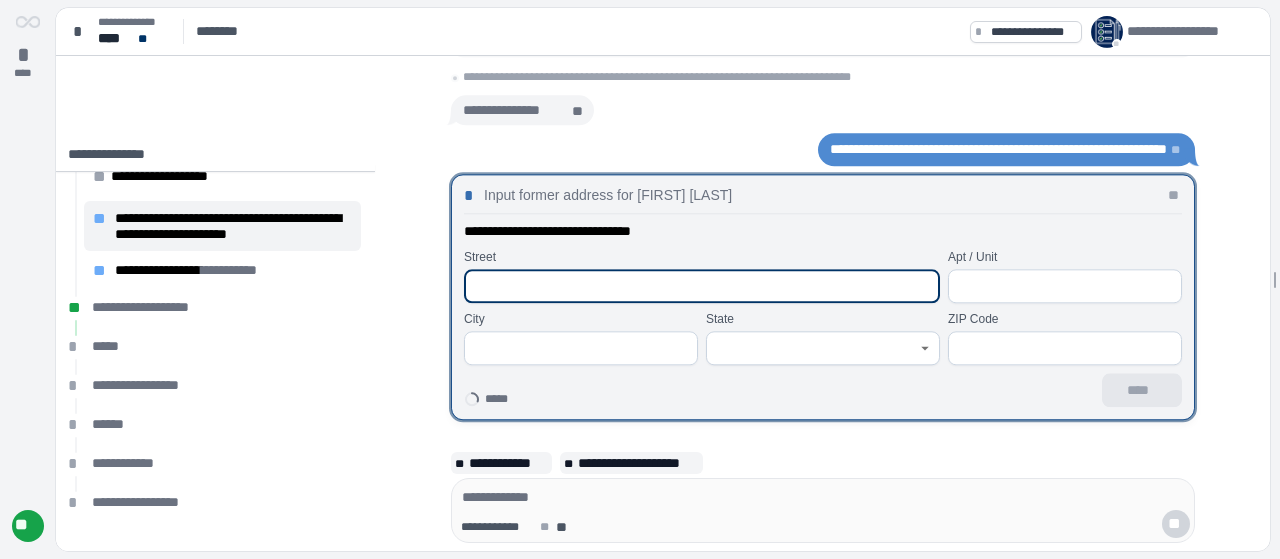 click at bounding box center [702, 286] 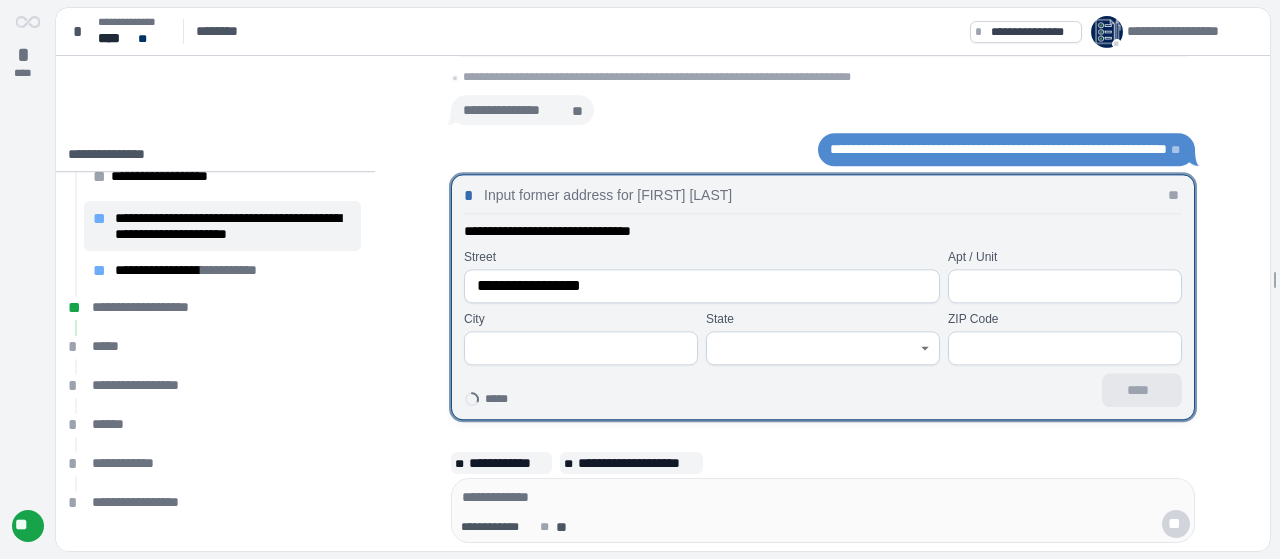 type on "**********" 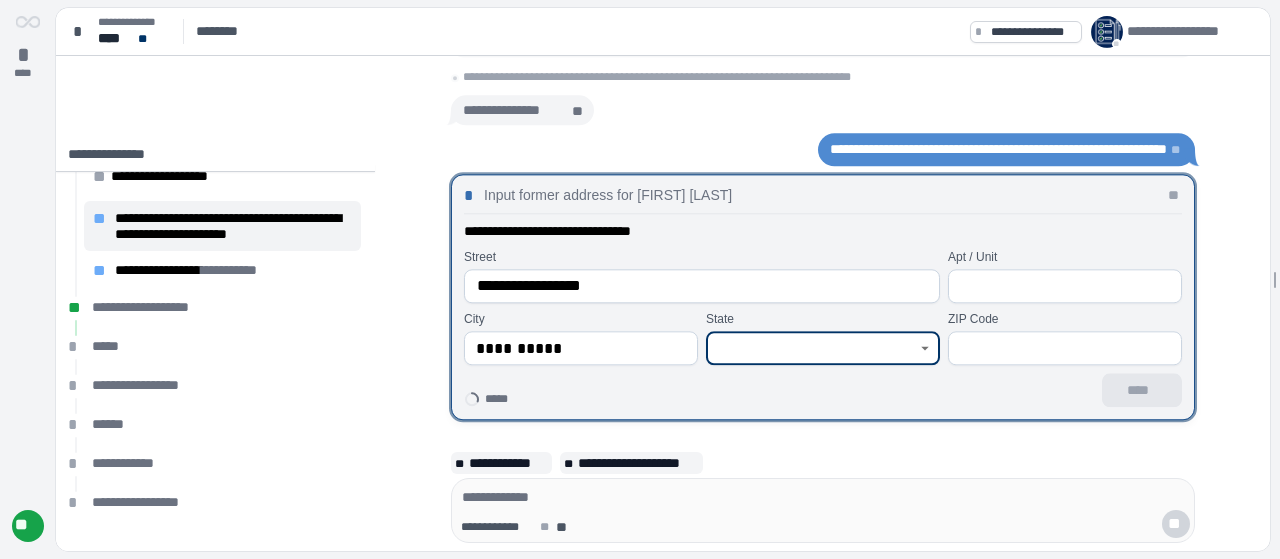 type on "**" 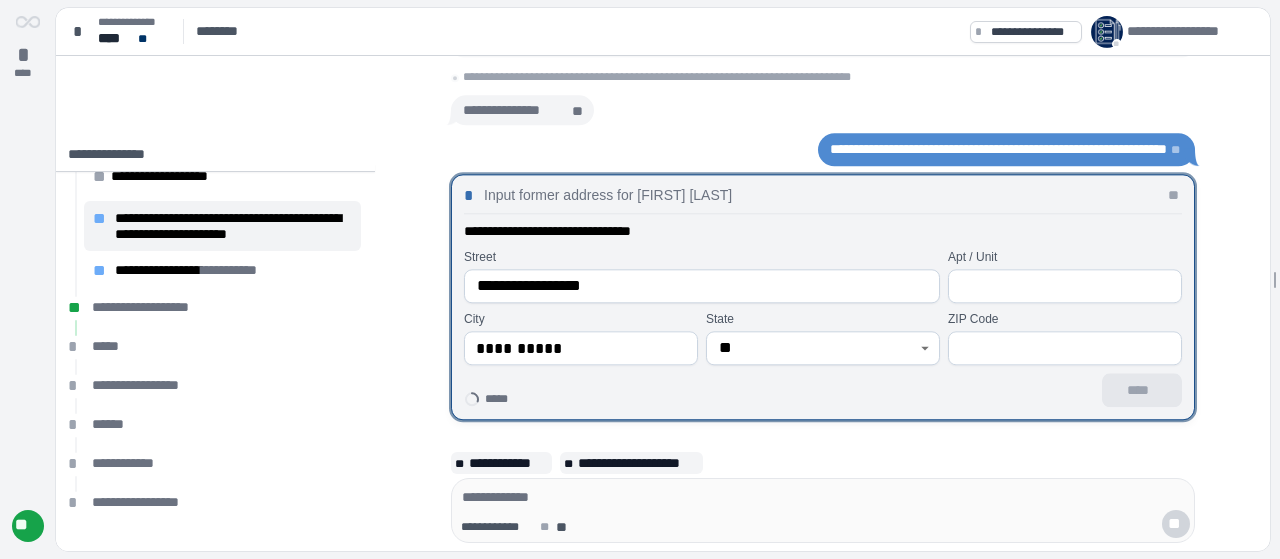 type on "*****" 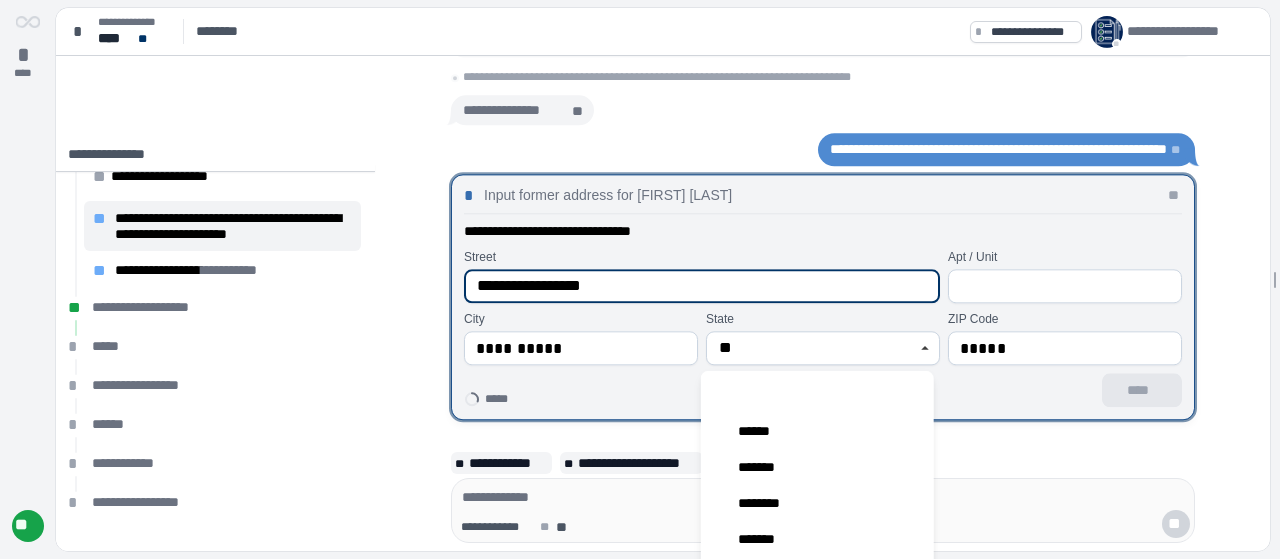 type 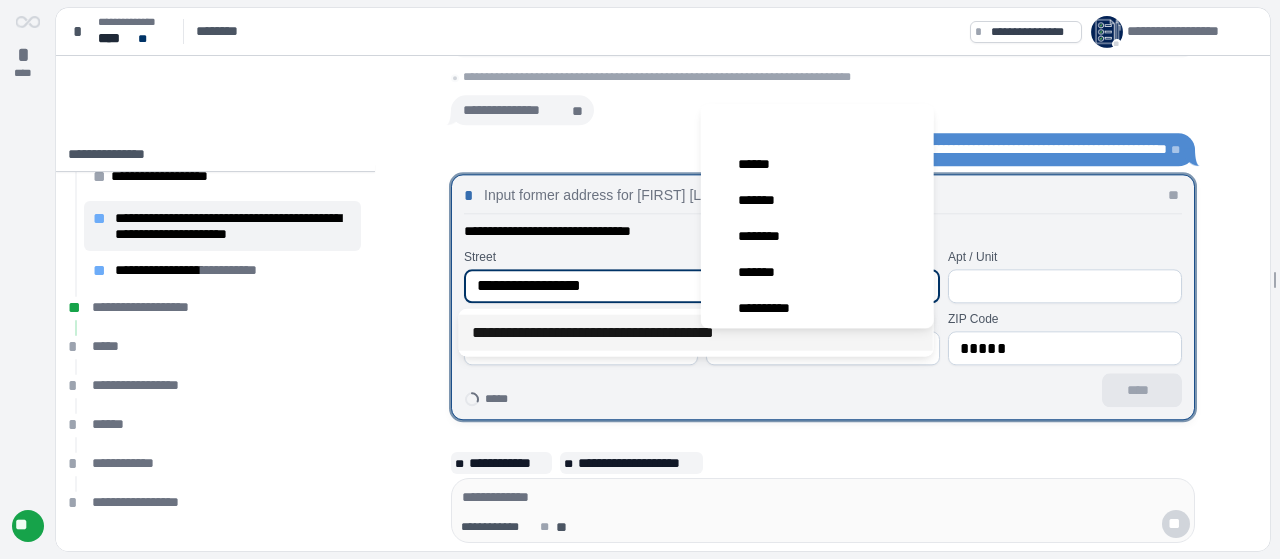 click on "**********" at bounding box center [696, 333] 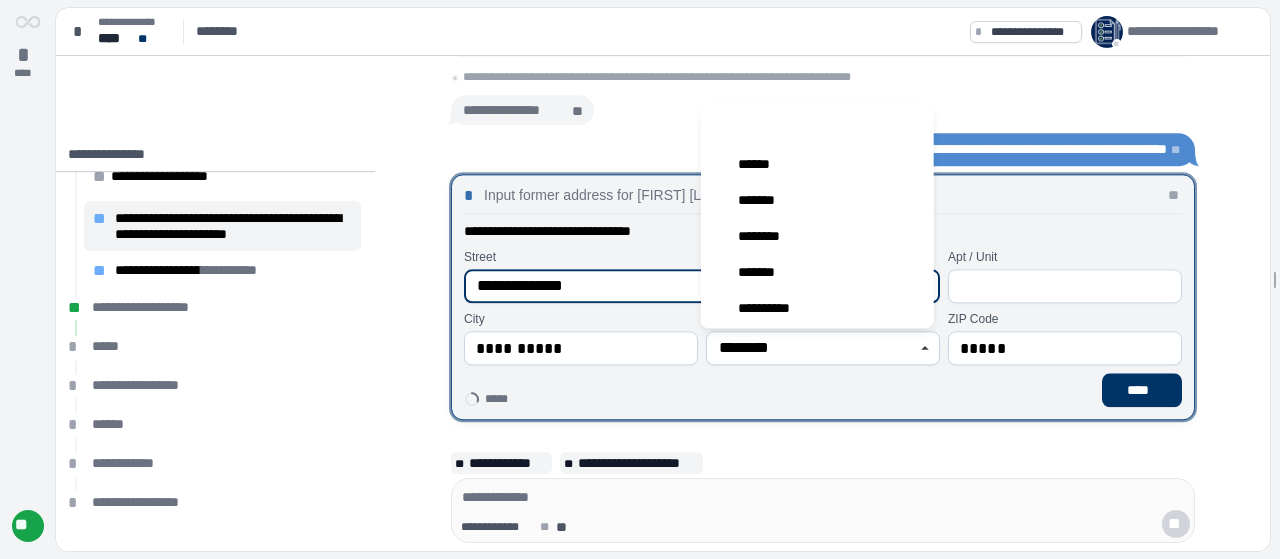 scroll, scrollTop: 1548, scrollLeft: 0, axis: vertical 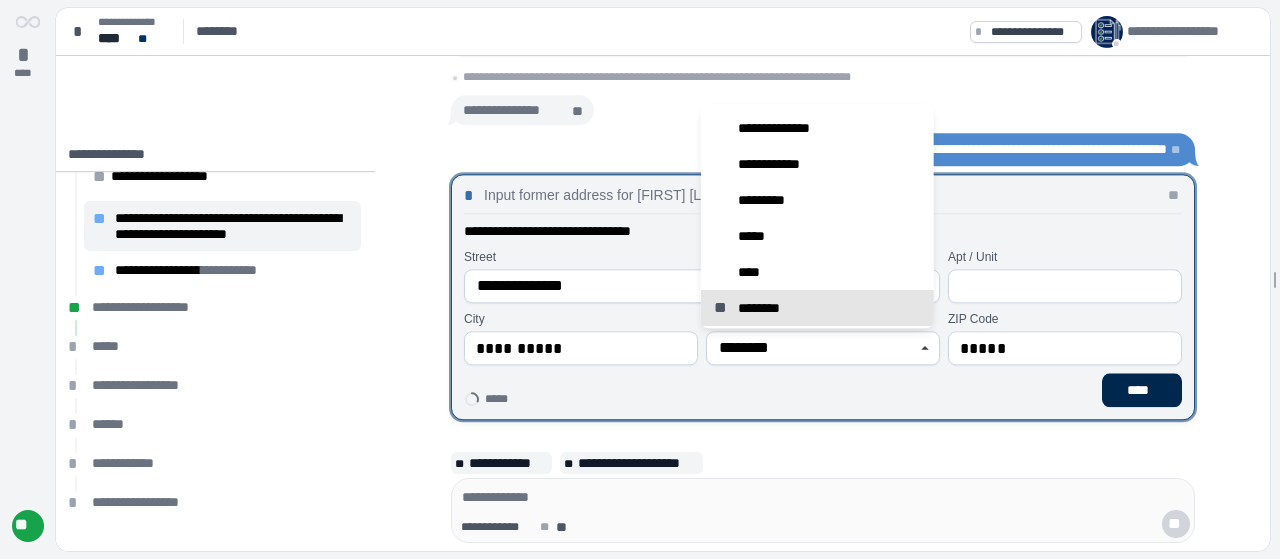 click on "****" at bounding box center (1142, 390) 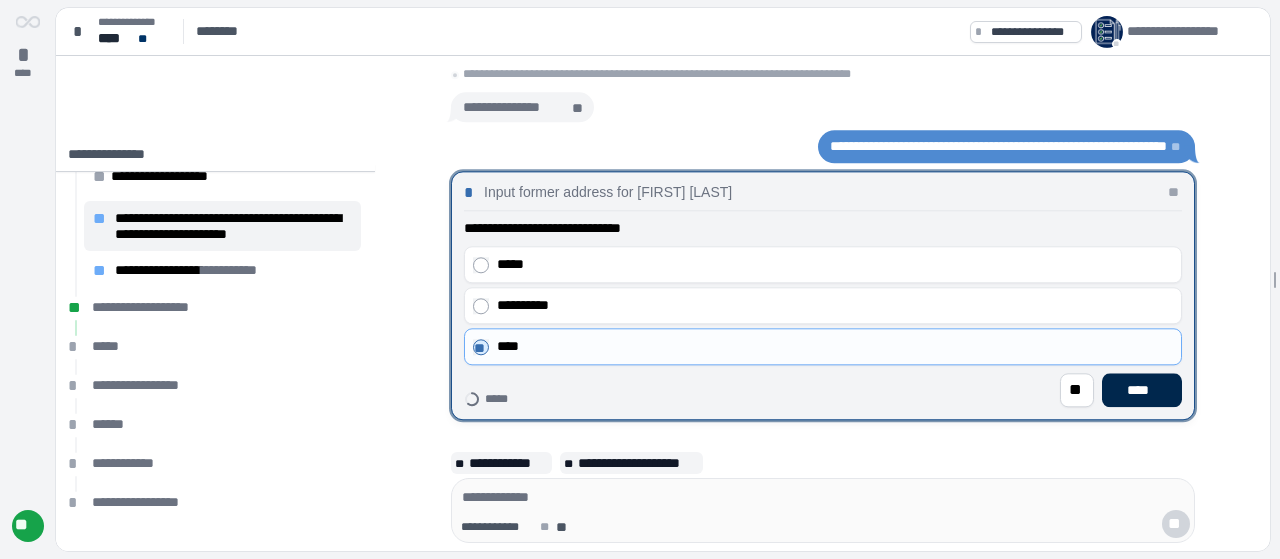 click on "****" at bounding box center [1142, 390] 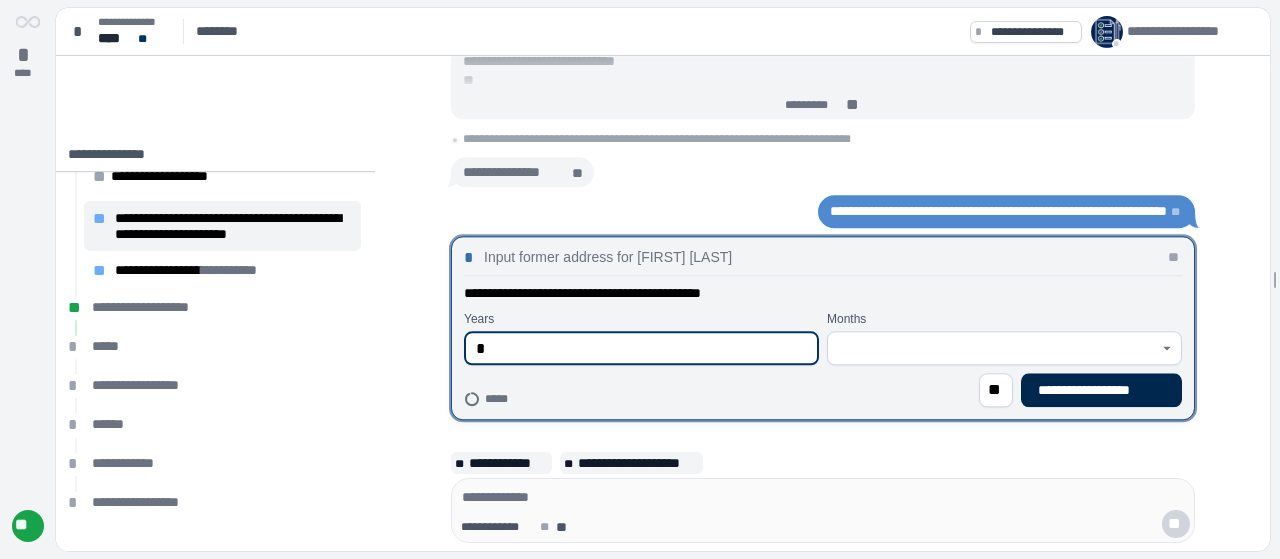 type on "*" 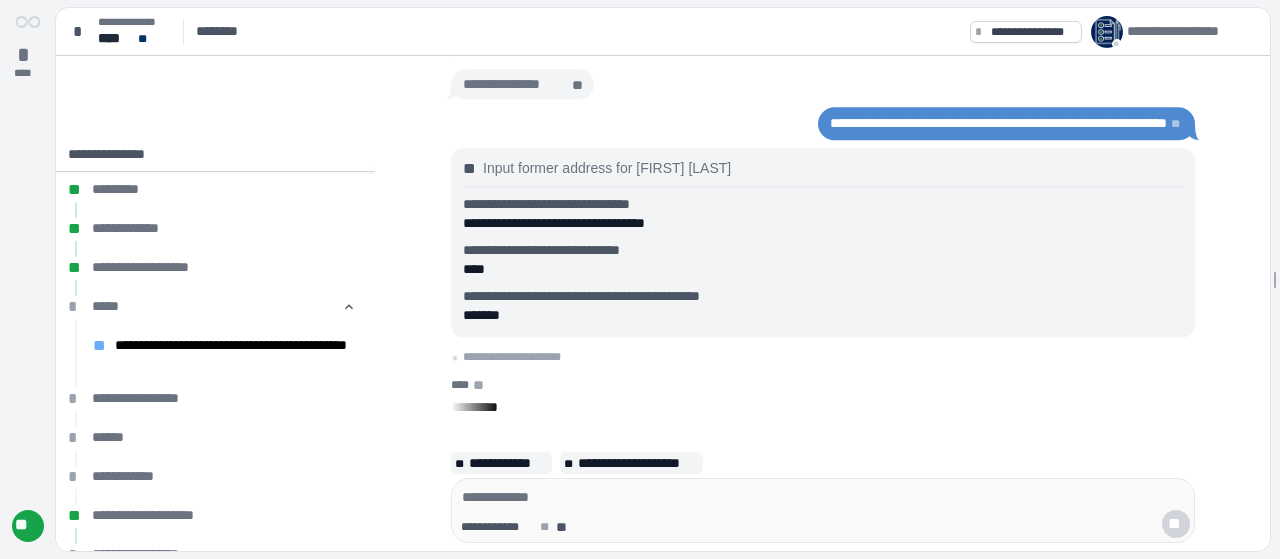 scroll, scrollTop: 56, scrollLeft: 0, axis: vertical 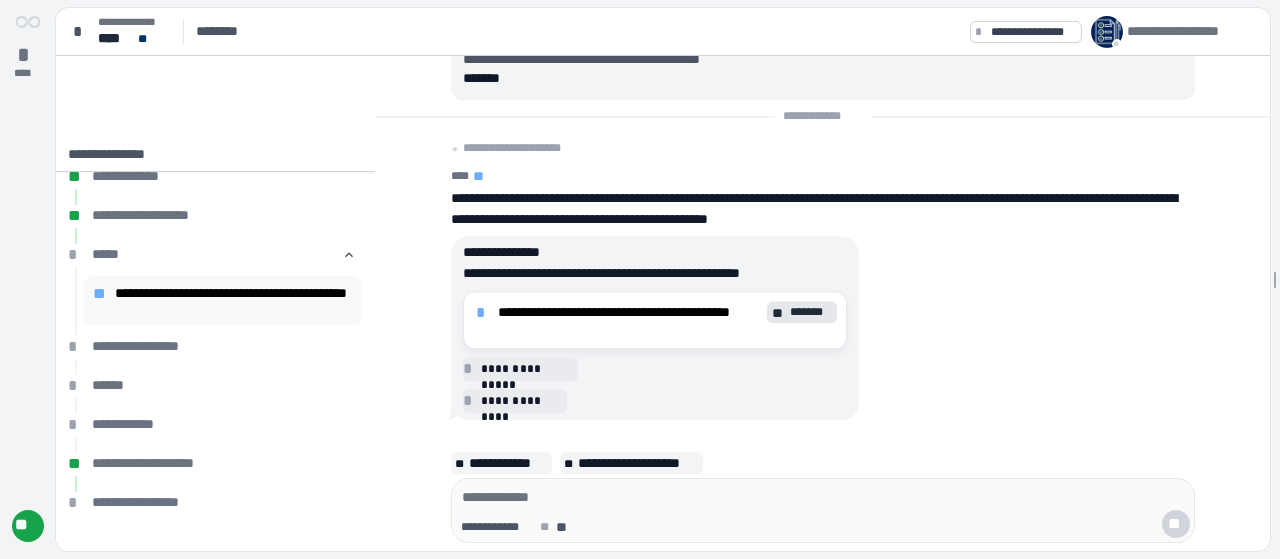 click on "**********" at bounding box center [234, 301] 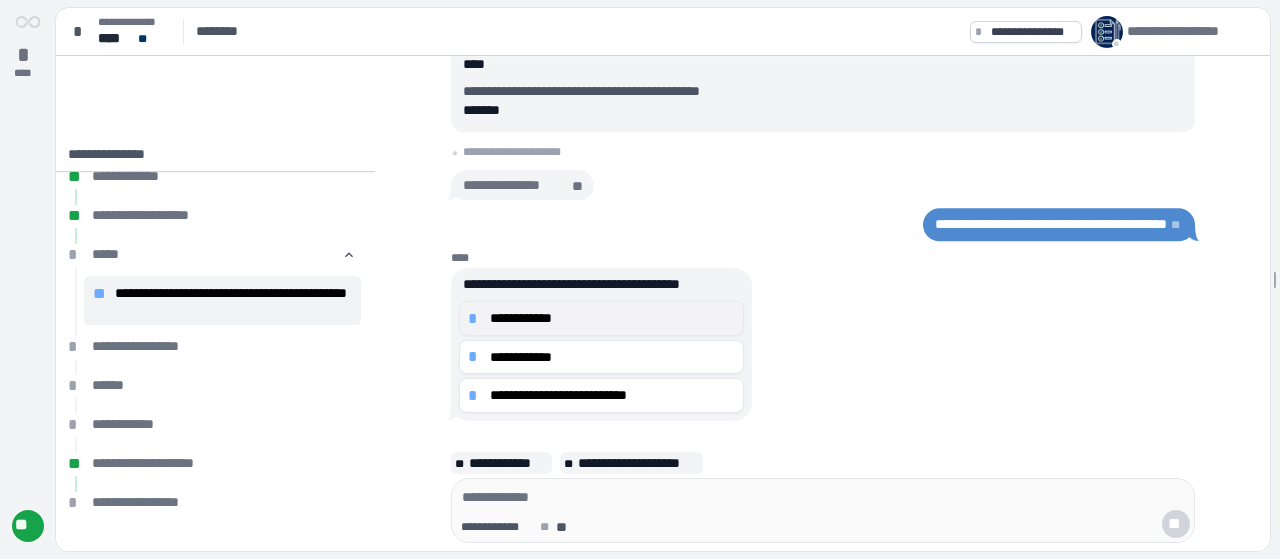 click on "**********" at bounding box center (601, 318) 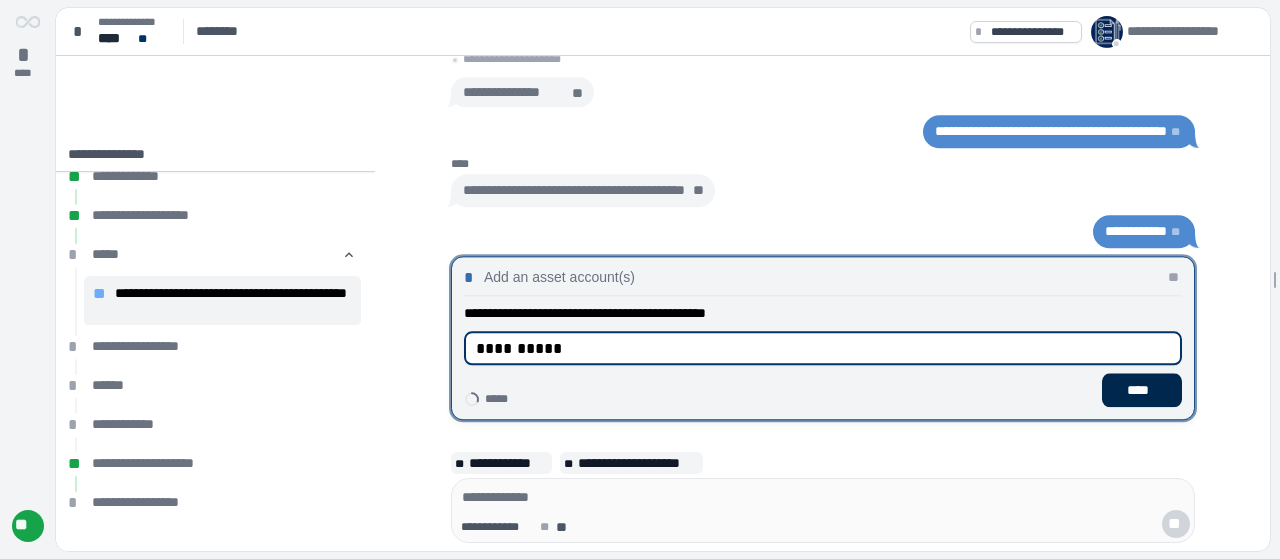 type on "**********" 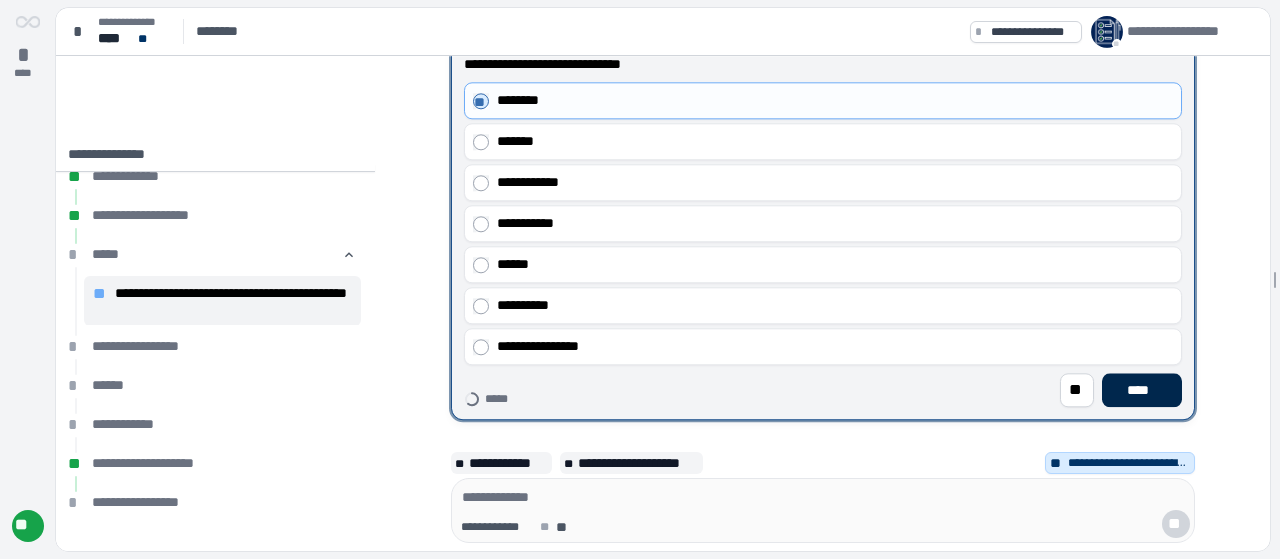 click on "****" at bounding box center (1142, 390) 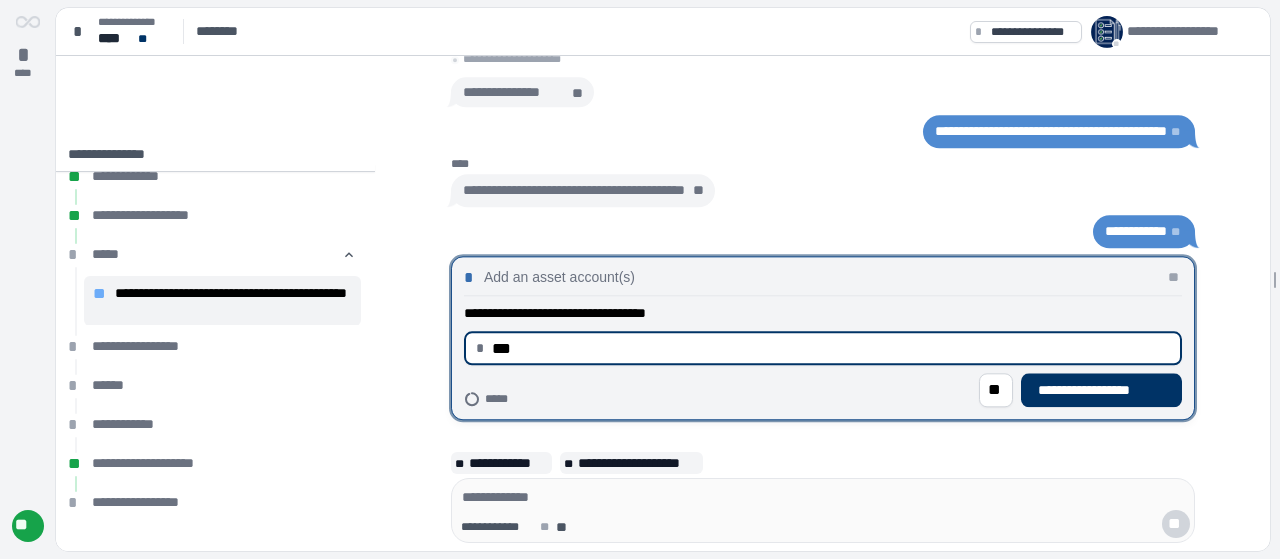 type on "******" 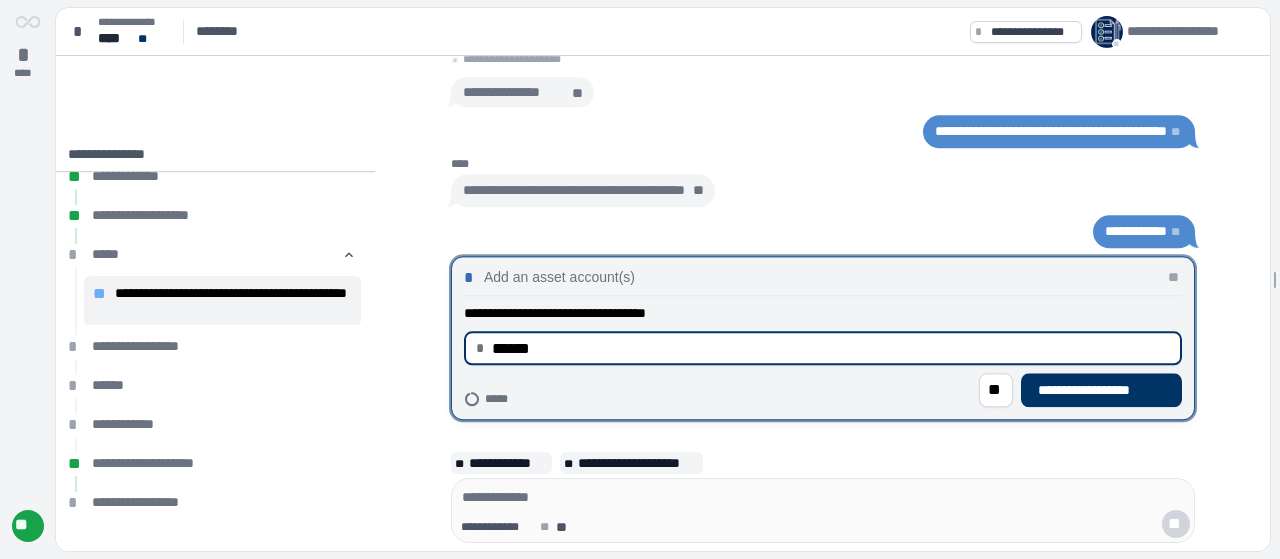 click on "**********" at bounding box center [1101, 390] 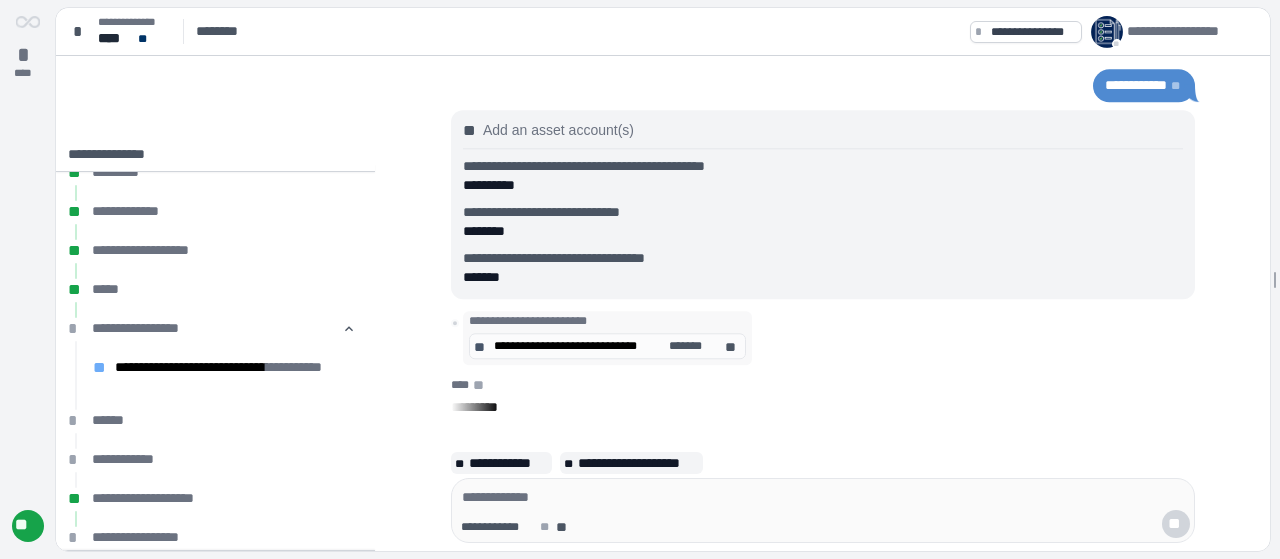 scroll, scrollTop: 56, scrollLeft: 0, axis: vertical 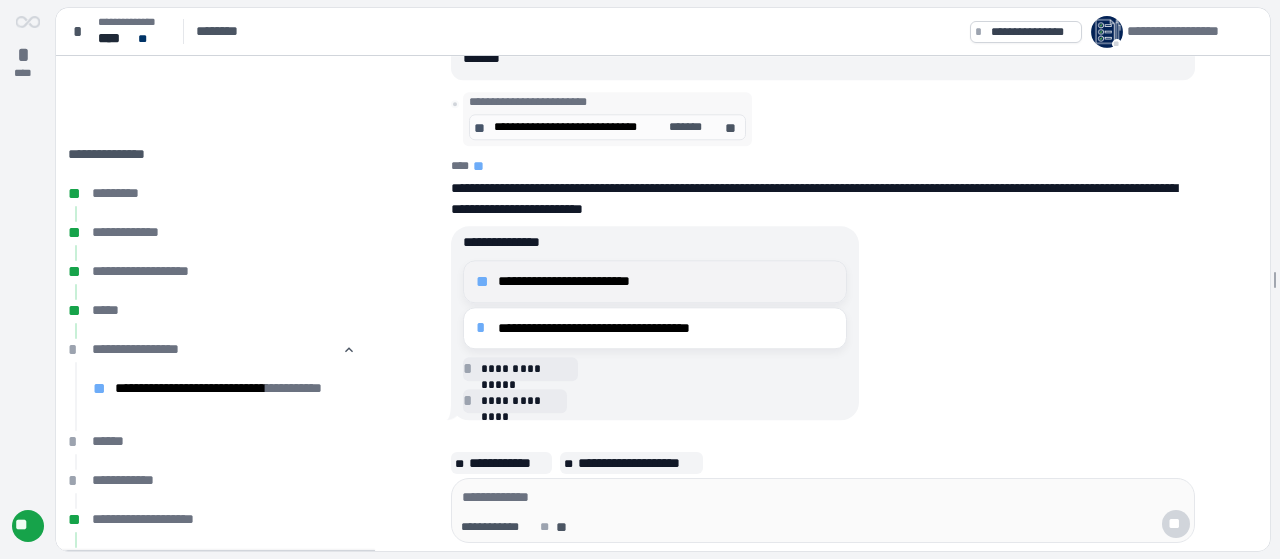 click on "**********" at bounding box center [666, 281] 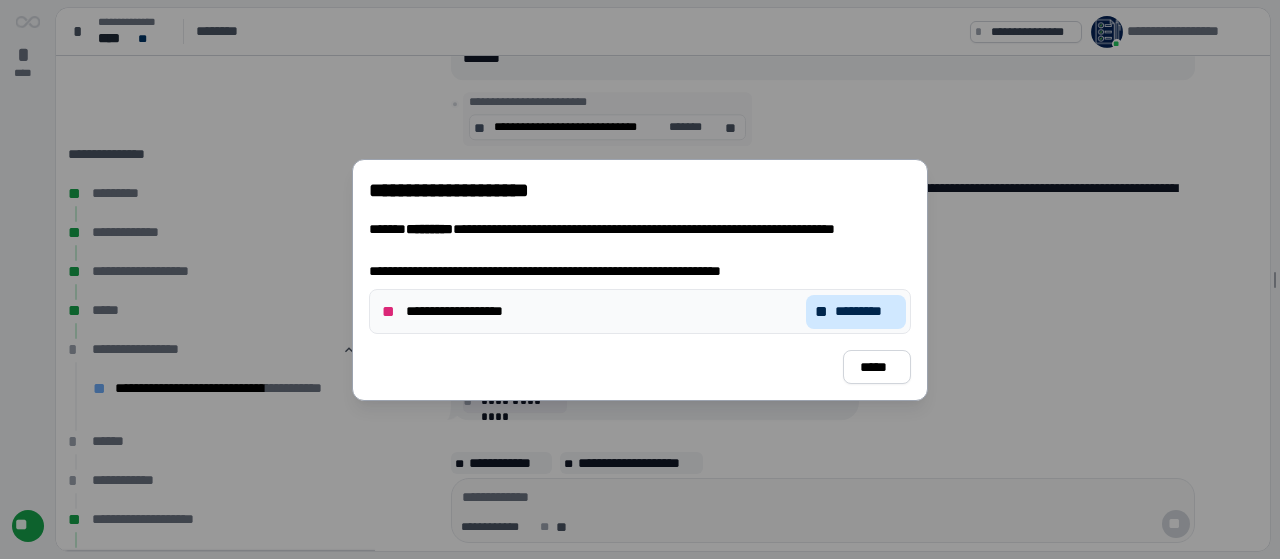 click on "*********" at bounding box center (866, 311) 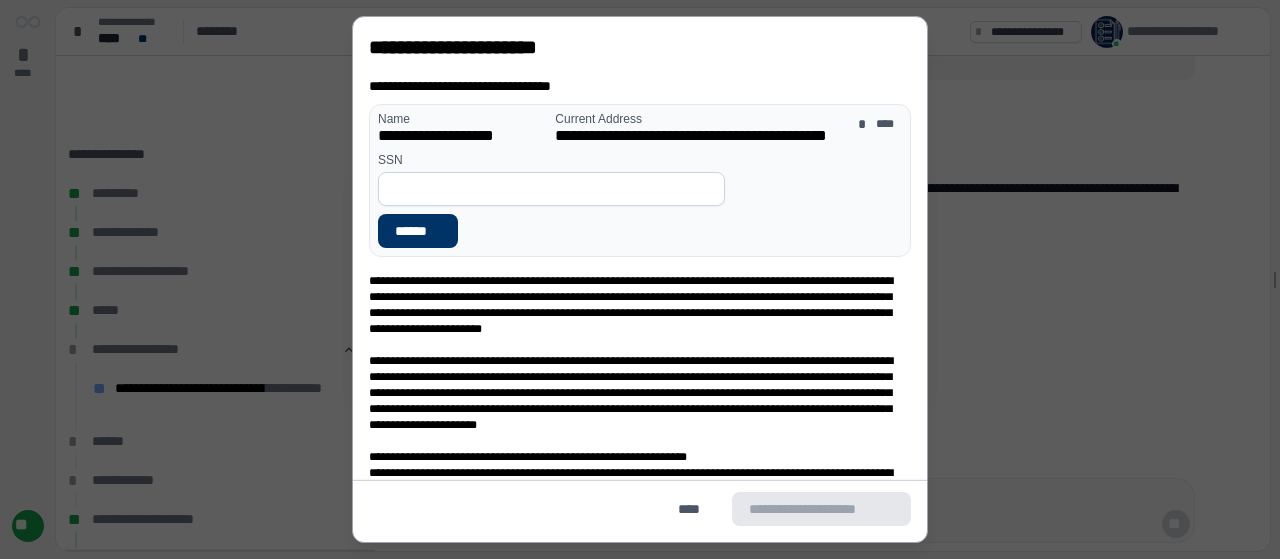click at bounding box center [551, 189] 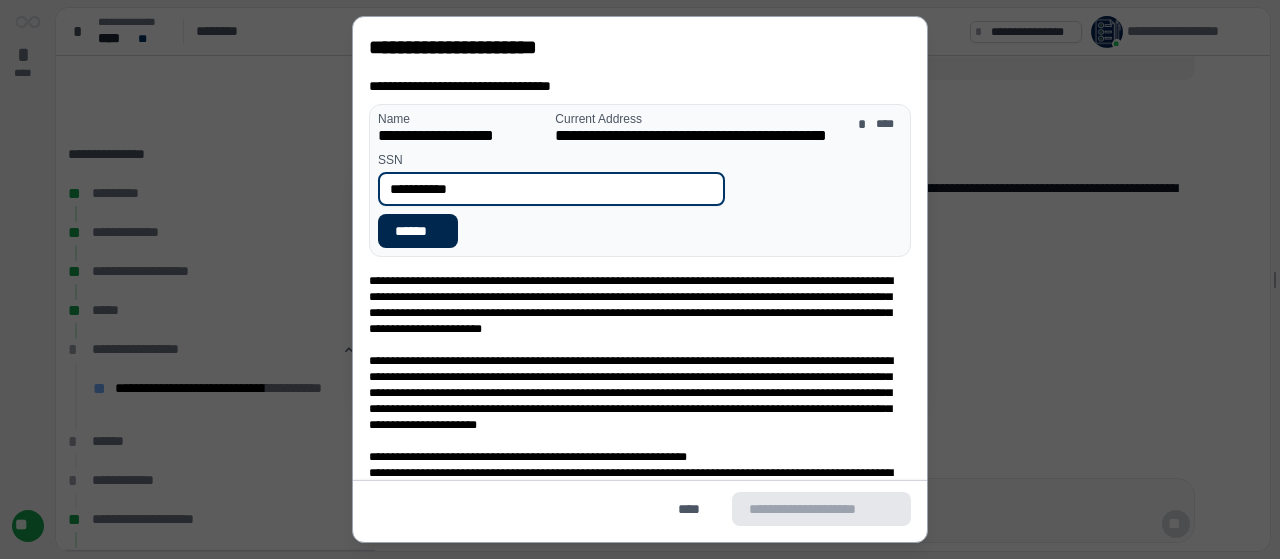 type on "**********" 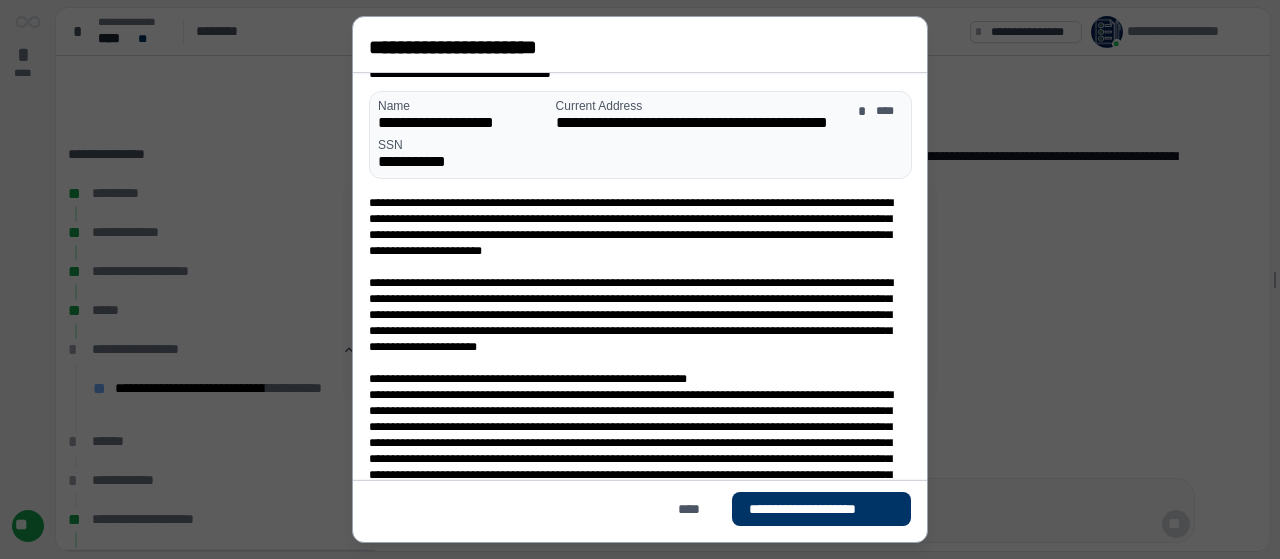 scroll, scrollTop: 34, scrollLeft: 0, axis: vertical 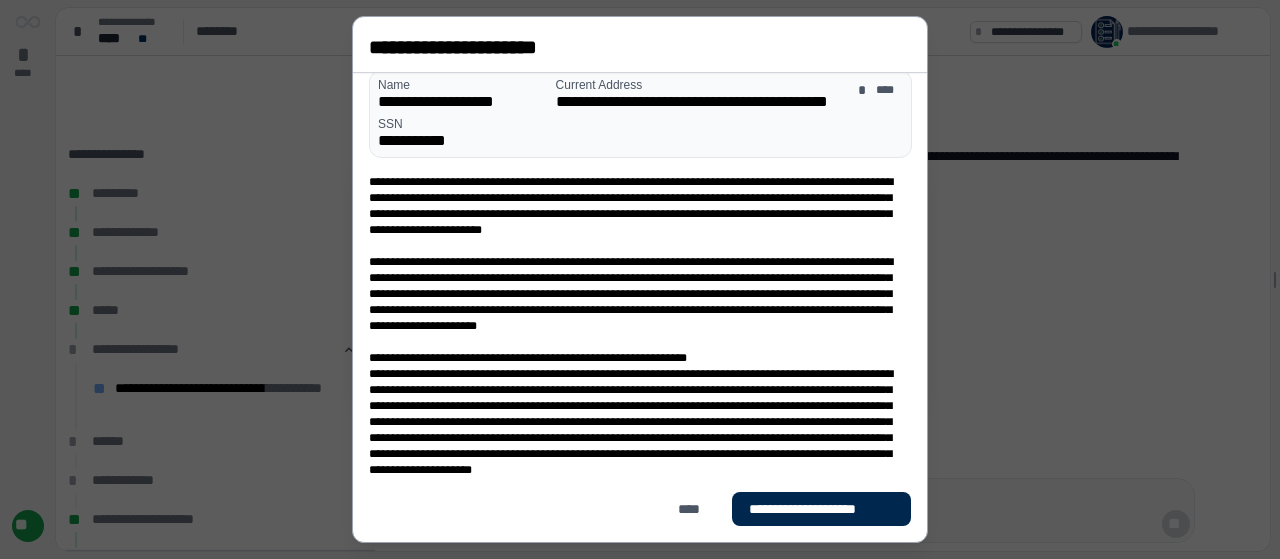 click on "**********" at bounding box center [821, 509] 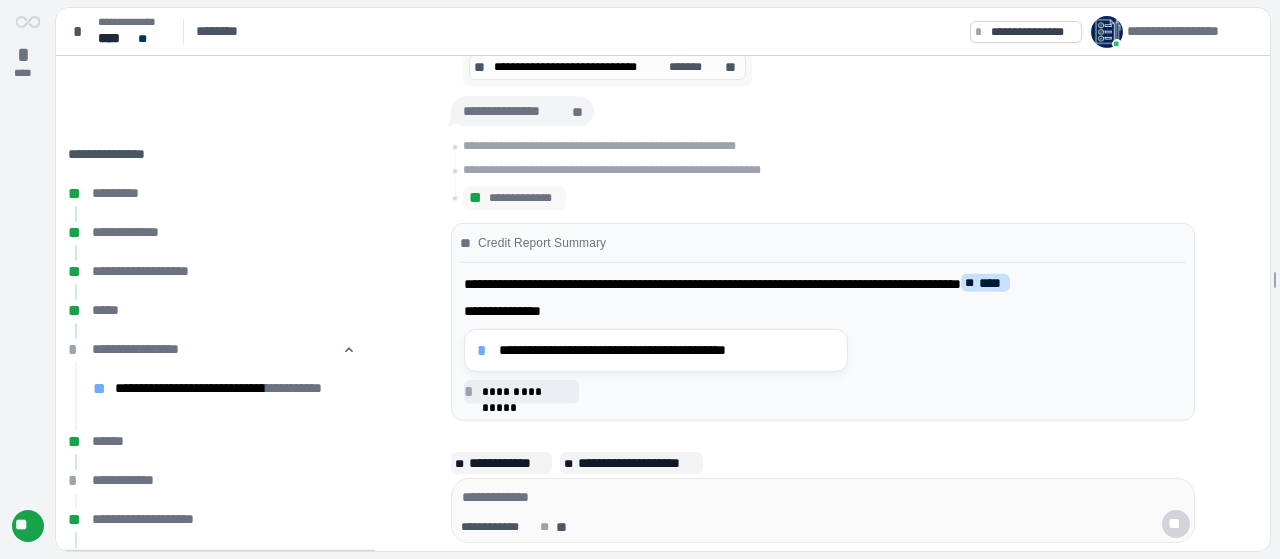 click on "****" at bounding box center (992, 283) 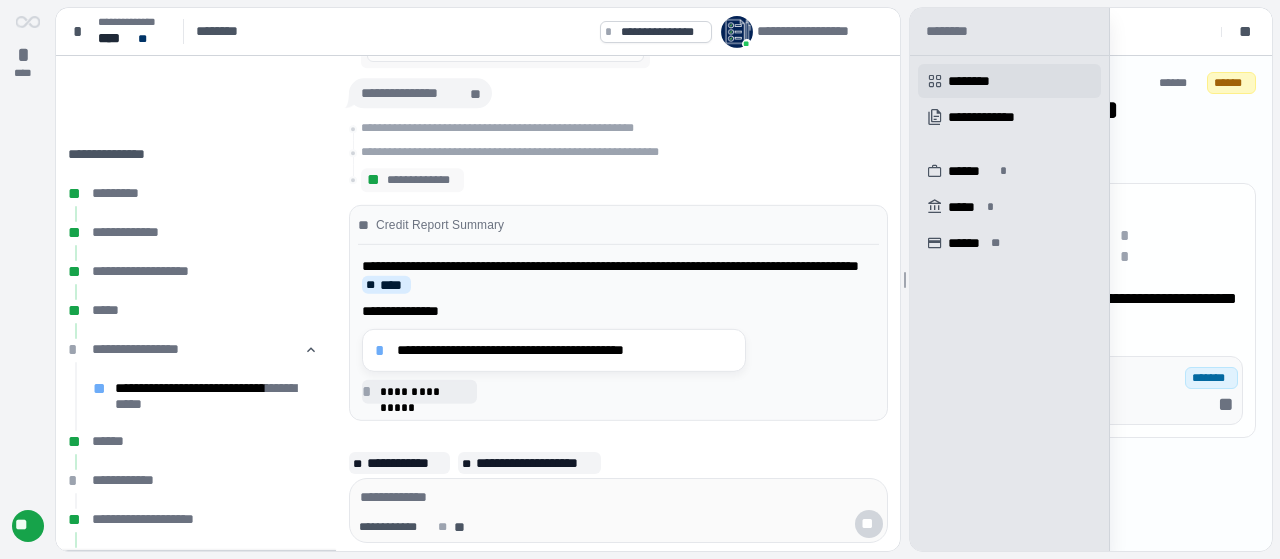 click on "********" at bounding box center (976, 81) 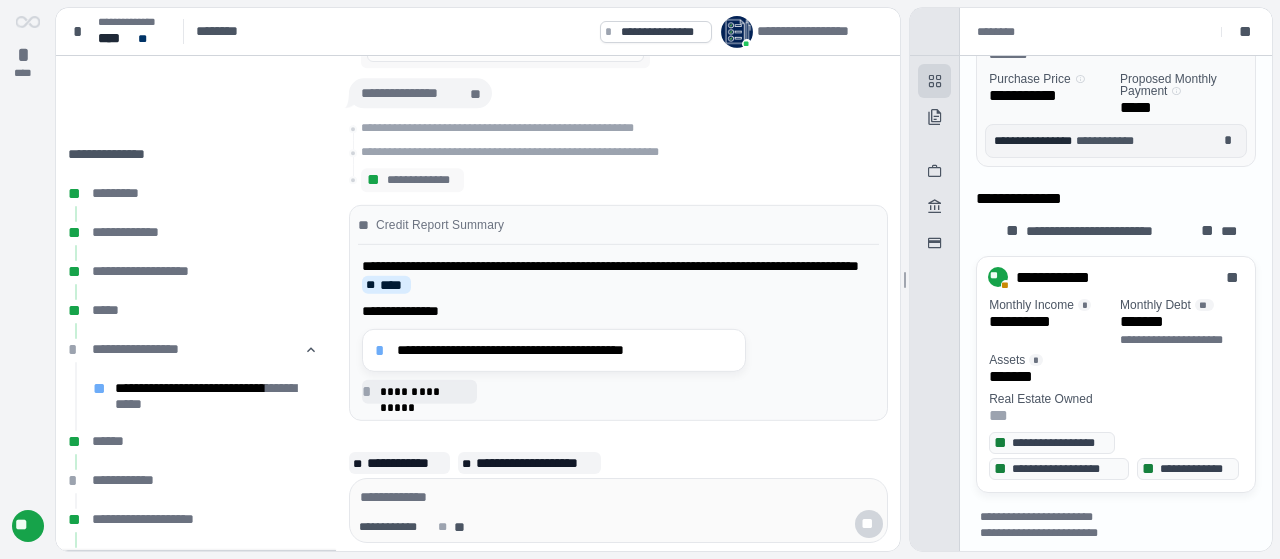 scroll, scrollTop: 303, scrollLeft: 0, axis: vertical 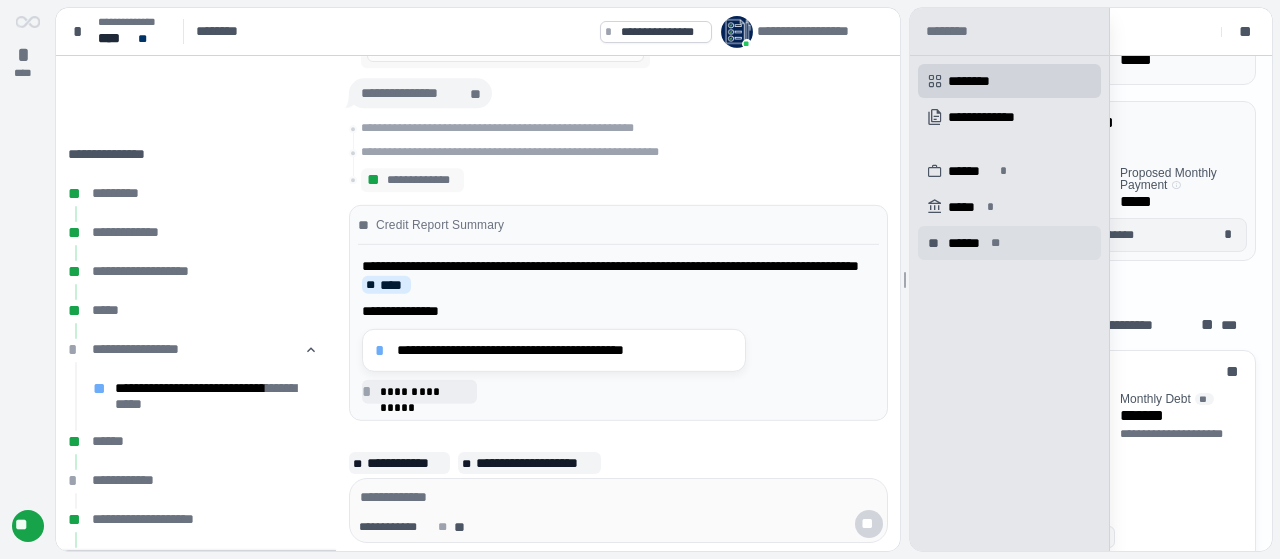 click on "** 󰆛 ****** **" at bounding box center [1009, 243] 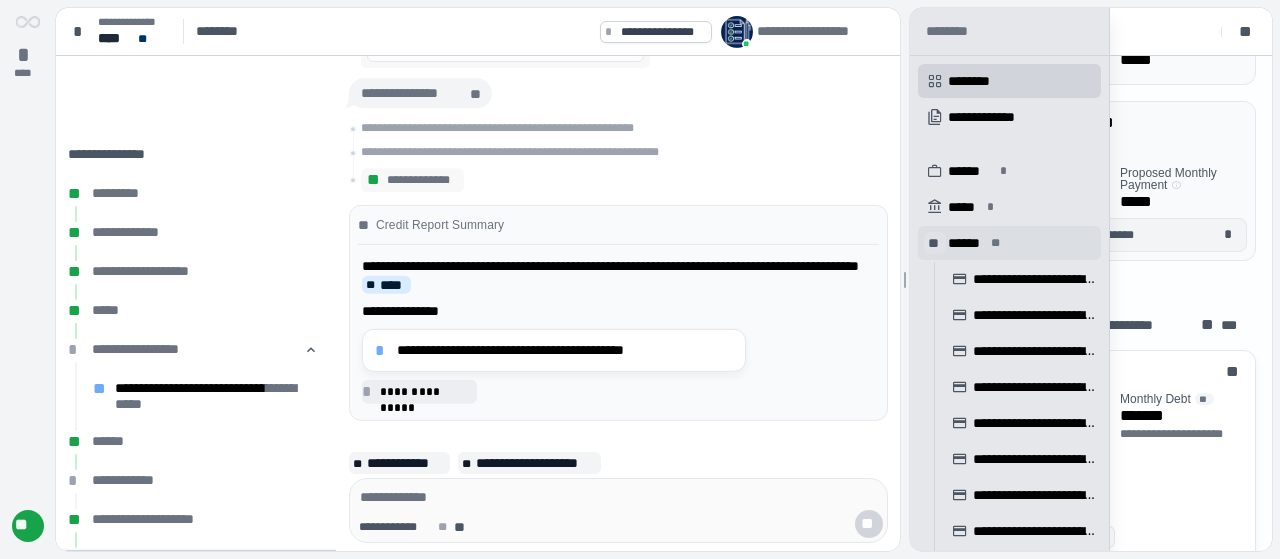 click on "**" at bounding box center (935, 243) 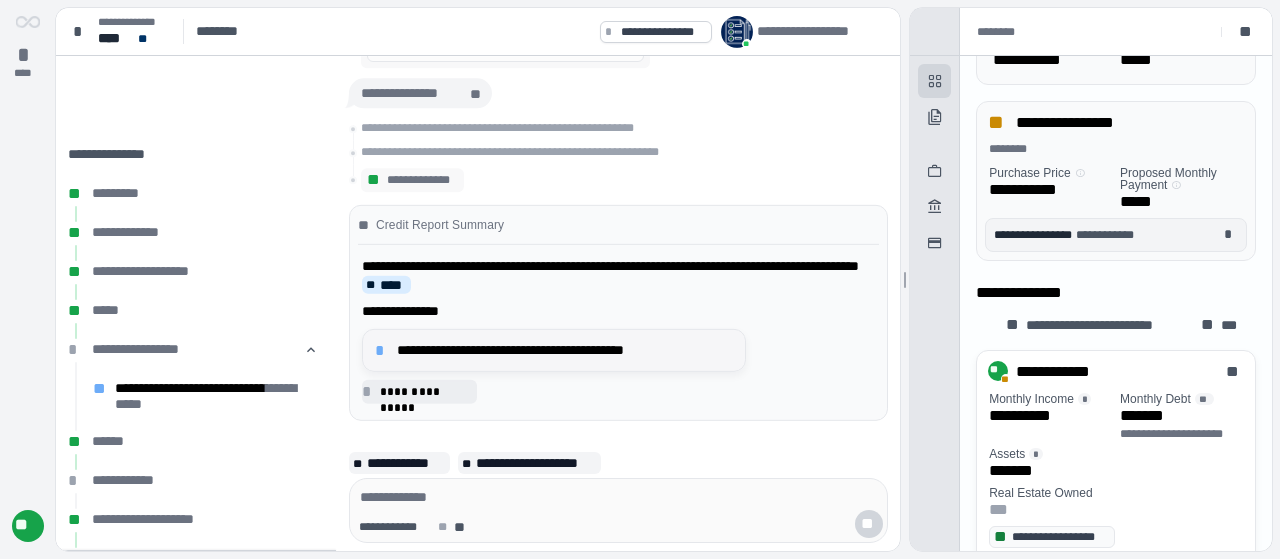 click on "**********" at bounding box center (565, 350) 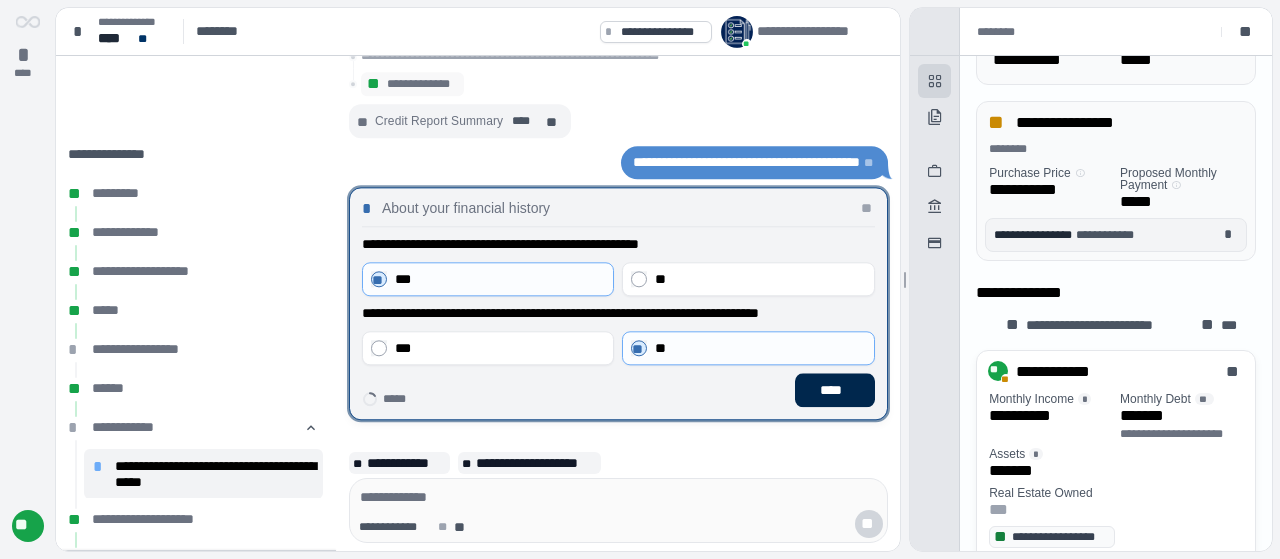 click on "****" at bounding box center (835, 390) 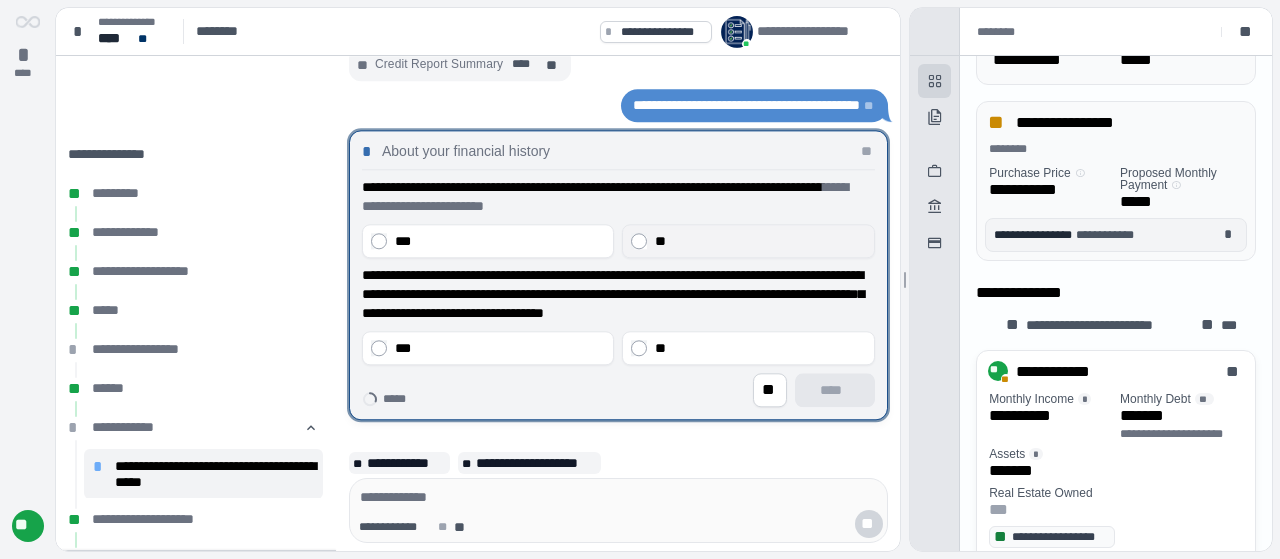 click on "**" at bounding box center [749, 241] 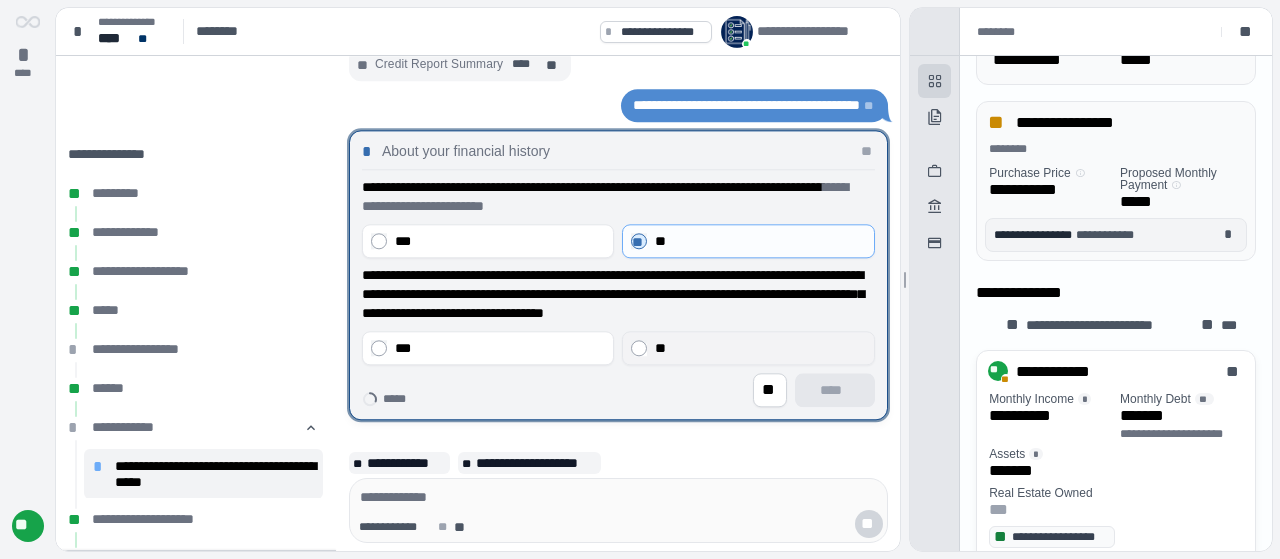 click on "**" at bounding box center (749, 348) 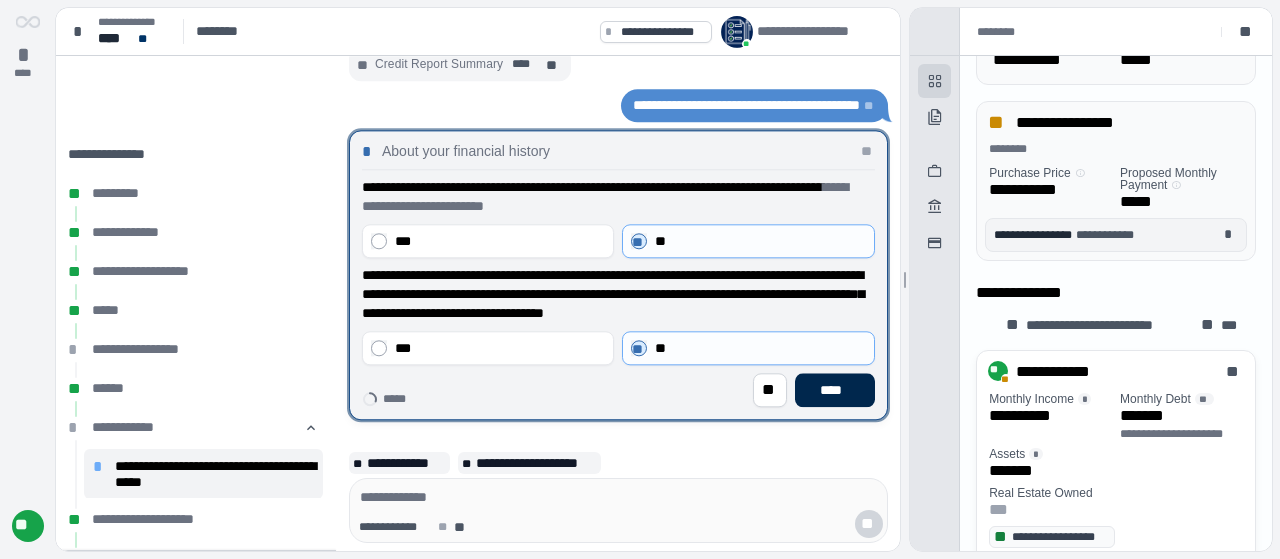 click on "****" at bounding box center [835, 390] 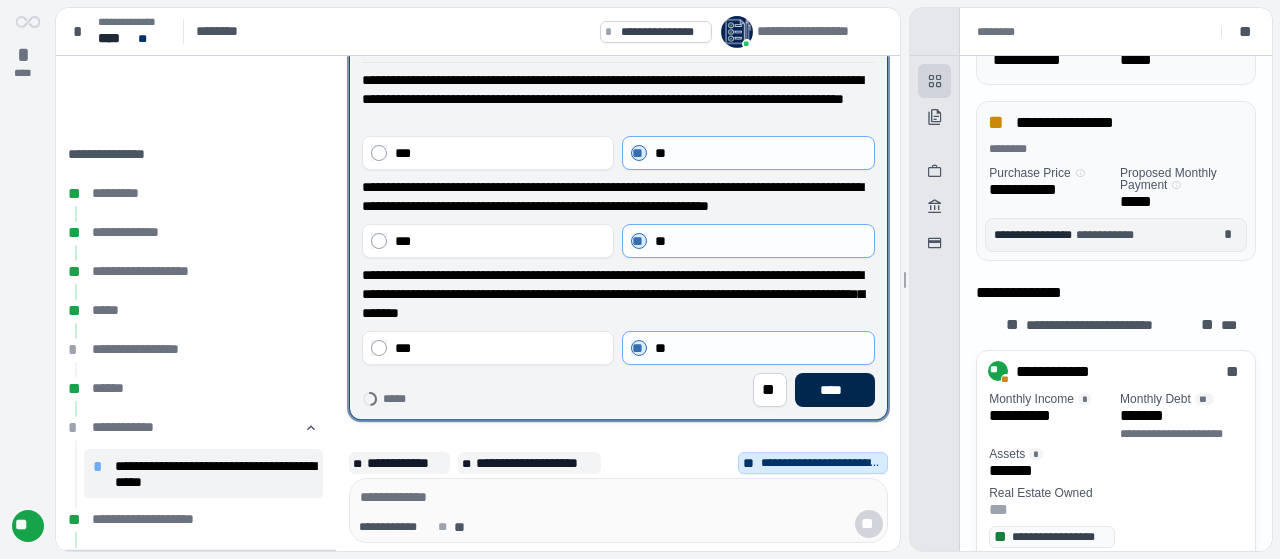 click on "****" at bounding box center [835, 390] 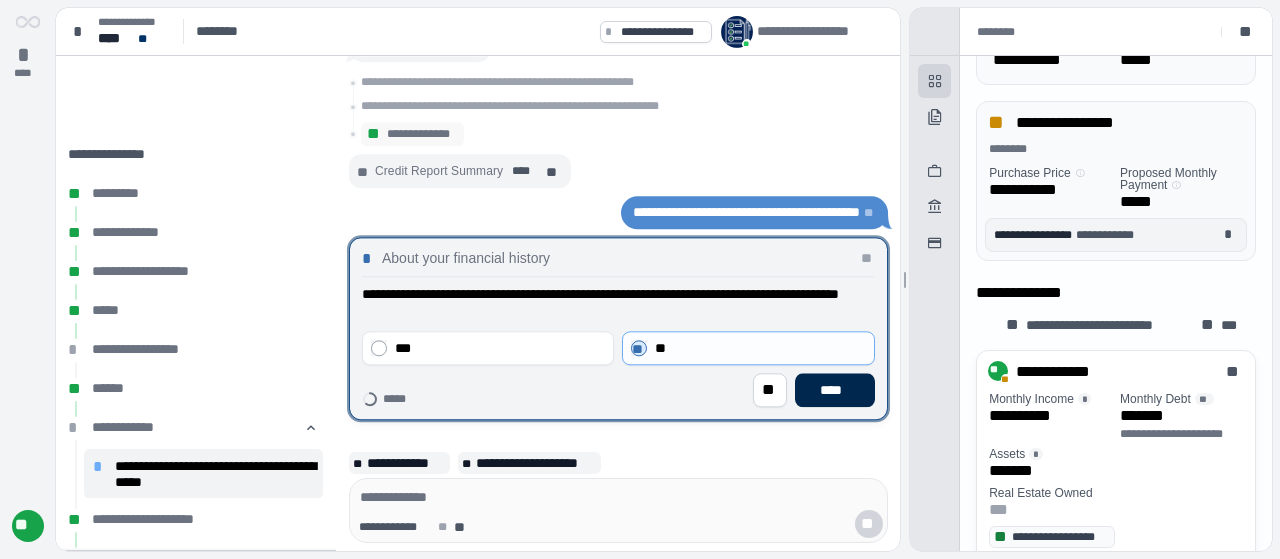 click on "****" at bounding box center (835, 390) 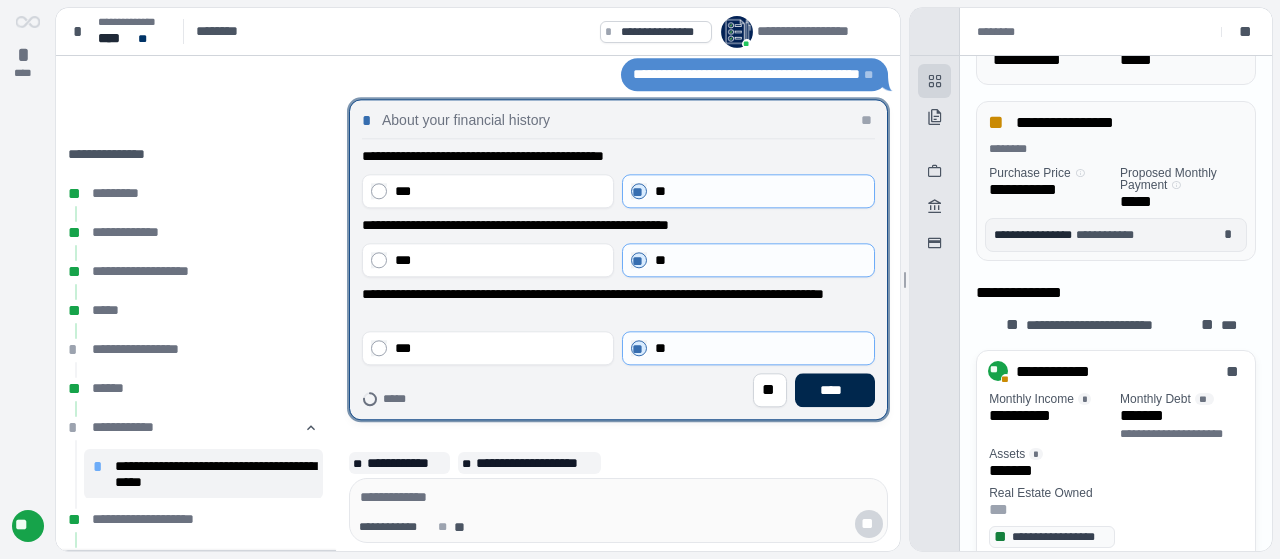 click on "****" at bounding box center [835, 390] 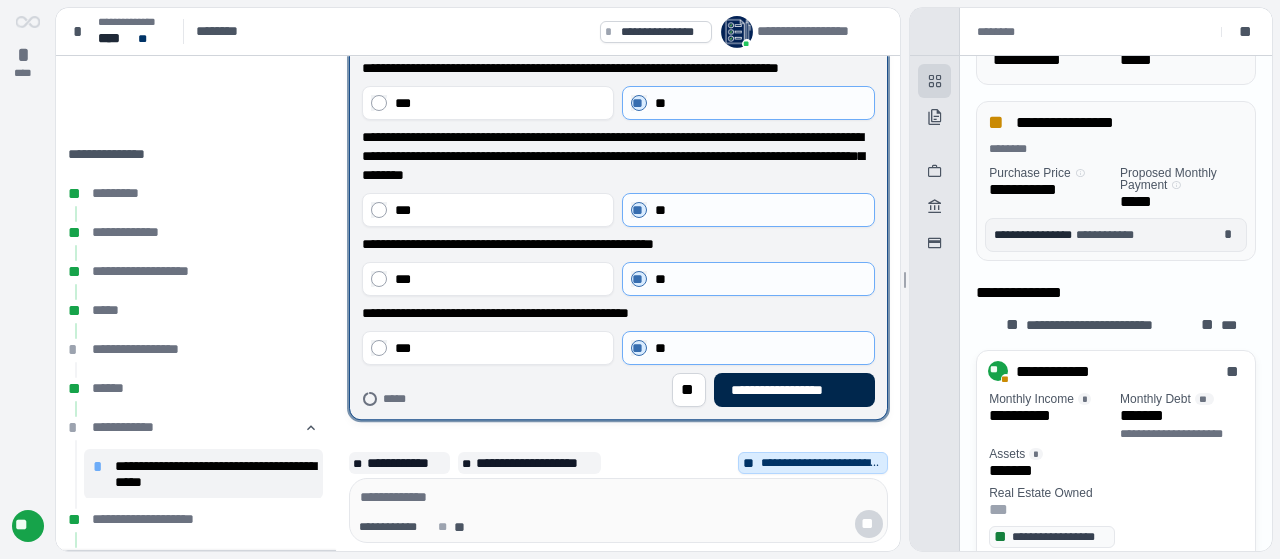 click on "**********" at bounding box center (794, 390) 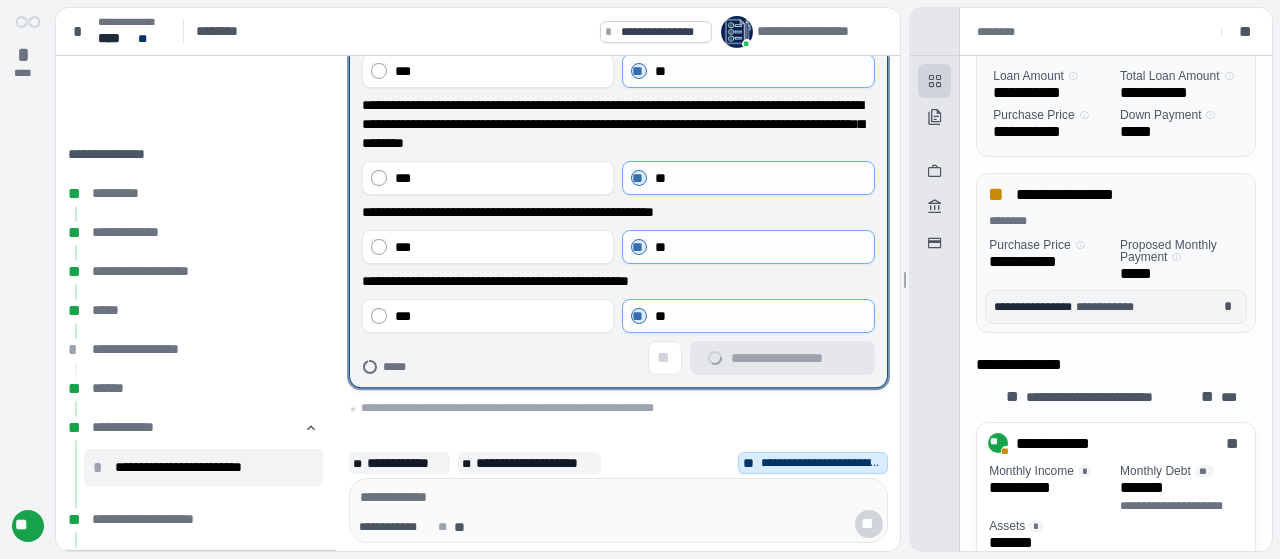 scroll, scrollTop: 374, scrollLeft: 0, axis: vertical 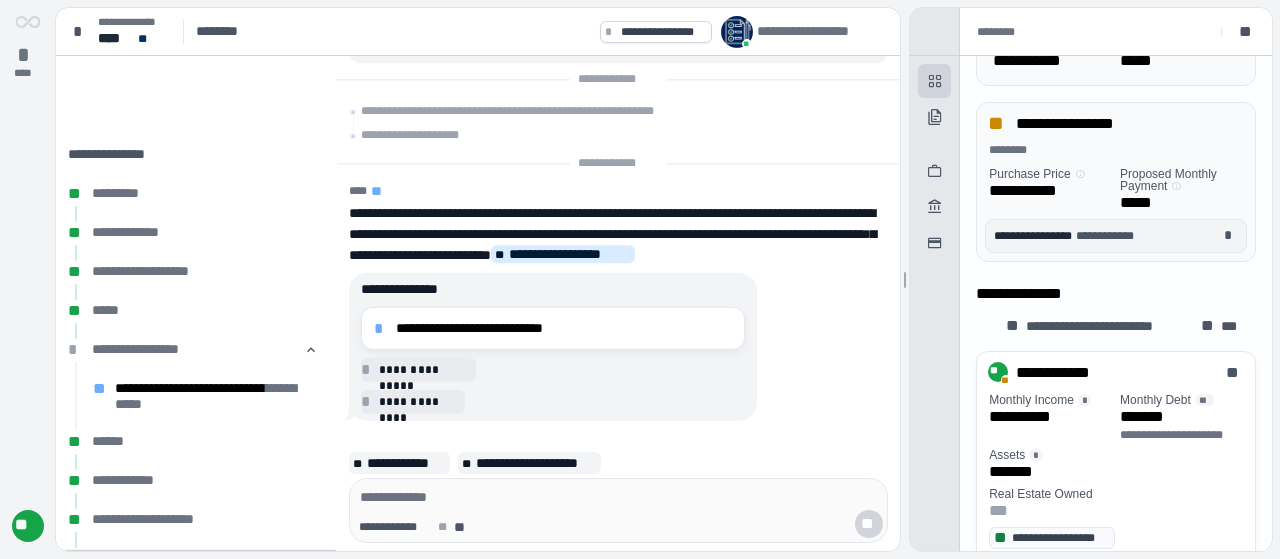 drag, startPoint x: 654, startPoint y: 357, endPoint x: 612, endPoint y: 357, distance: 42 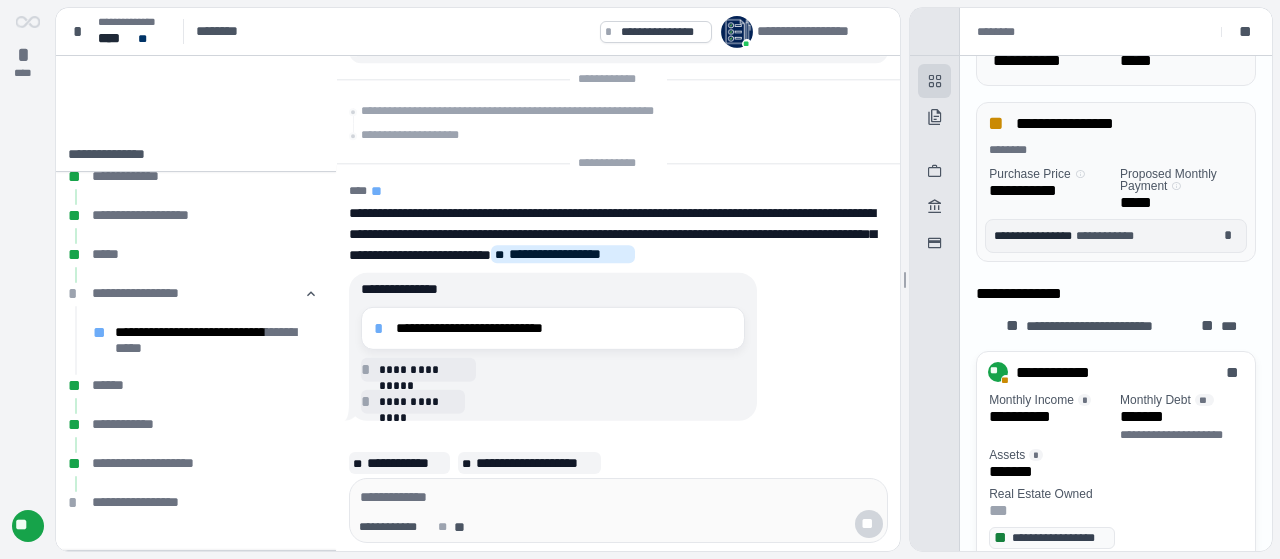 scroll, scrollTop: 0, scrollLeft: 0, axis: both 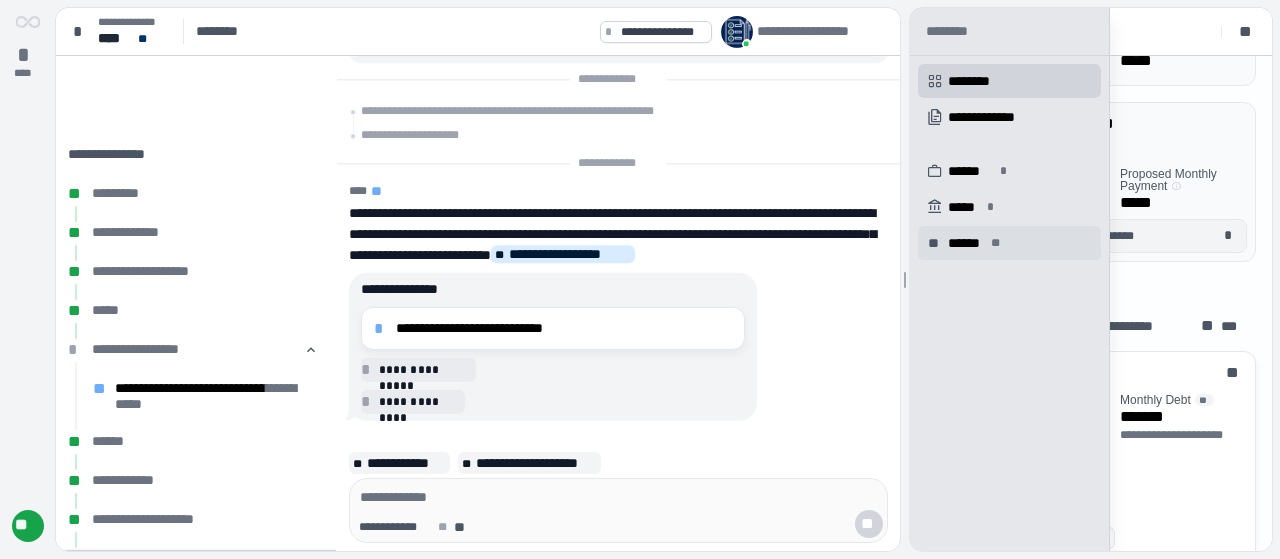 click on "******" at bounding box center [966, 243] 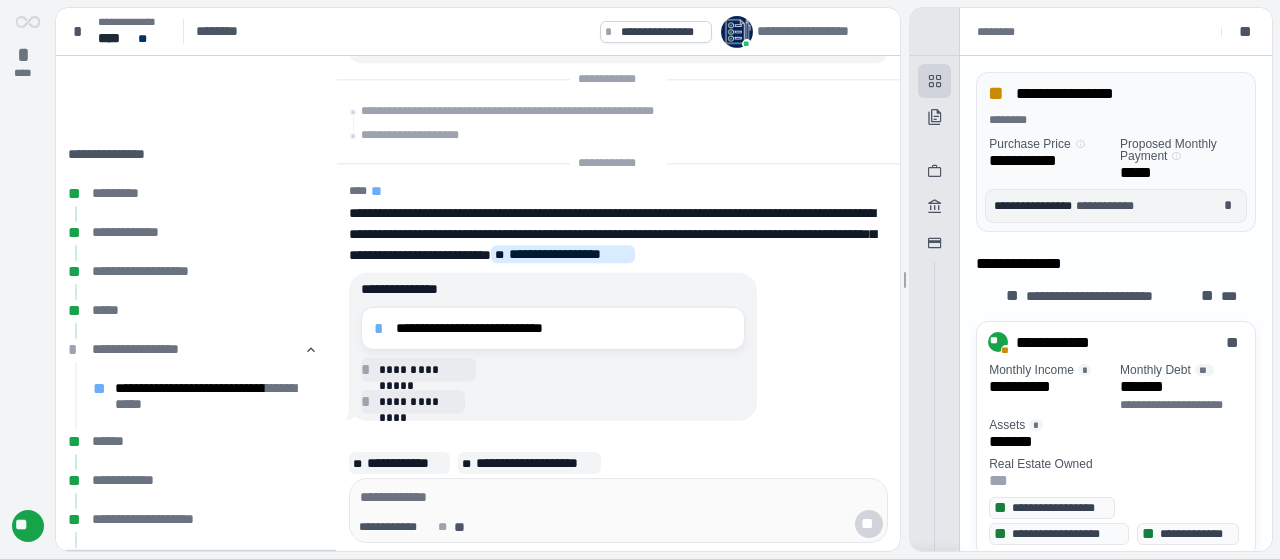 scroll, scrollTop: 468, scrollLeft: 0, axis: vertical 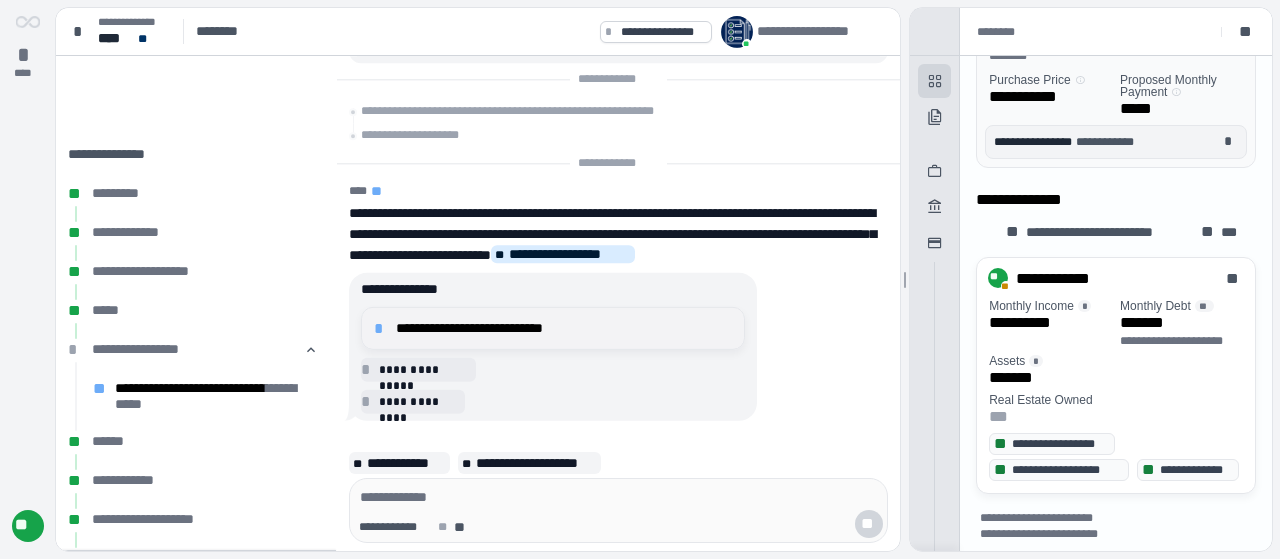 click on "**********" at bounding box center [564, 328] 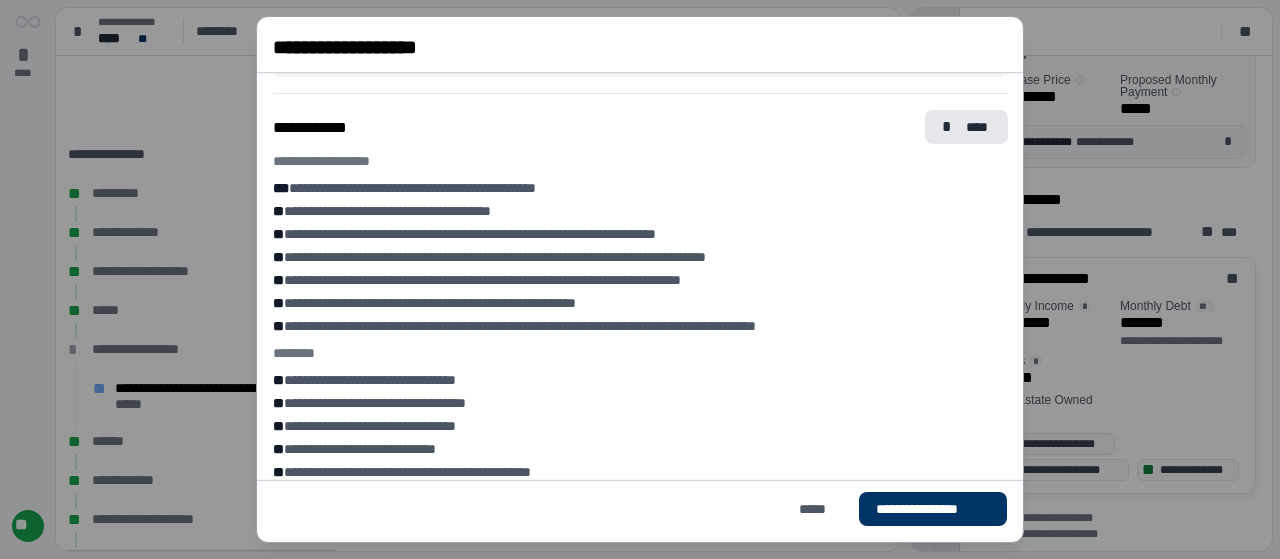 scroll, scrollTop: 1230, scrollLeft: 0, axis: vertical 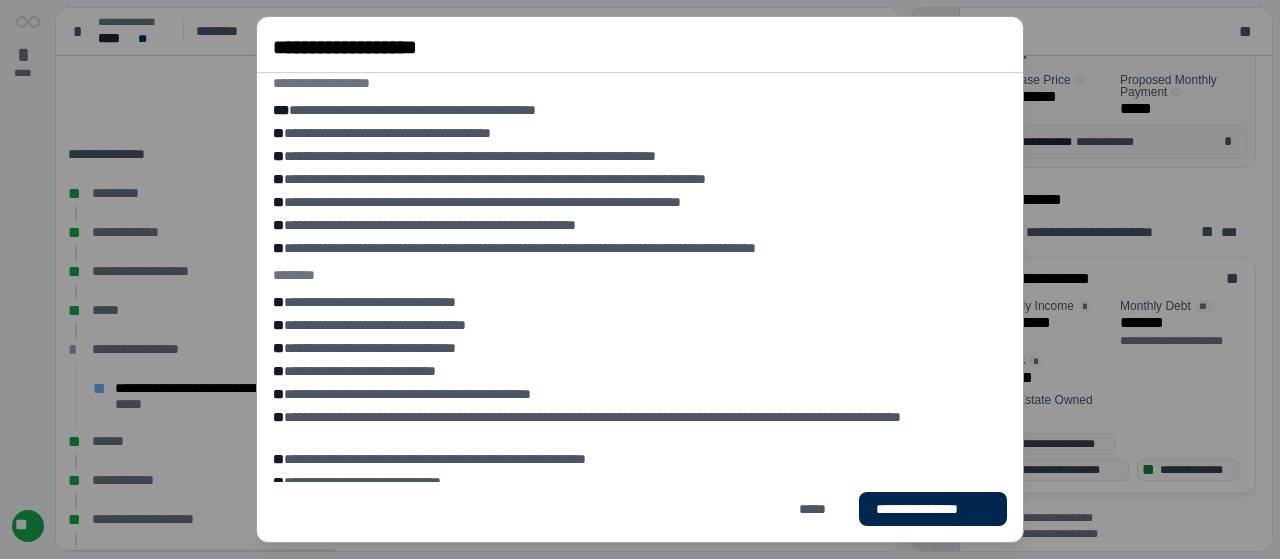 click on "**********" at bounding box center (933, 509) 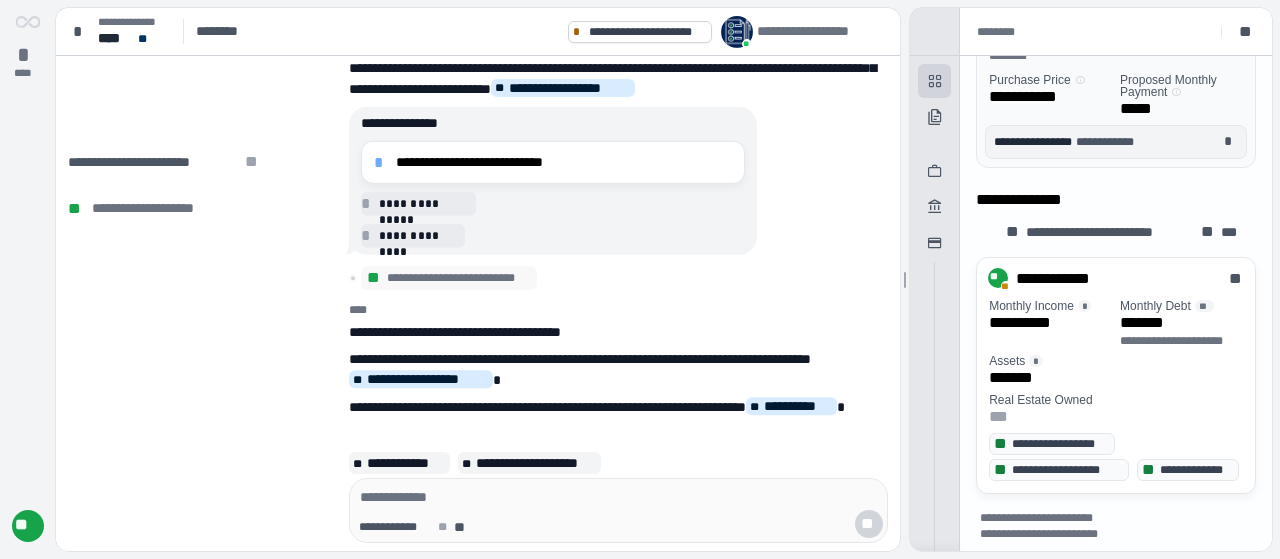 scroll, scrollTop: 468, scrollLeft: 0, axis: vertical 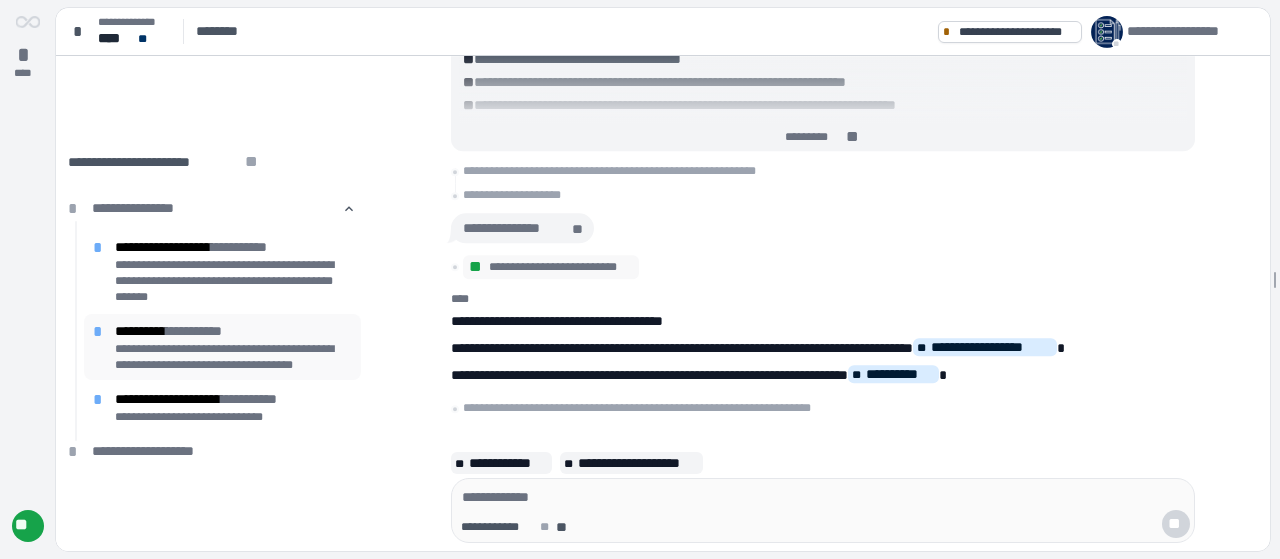 click on "**********" at bounding box center (234, 357) 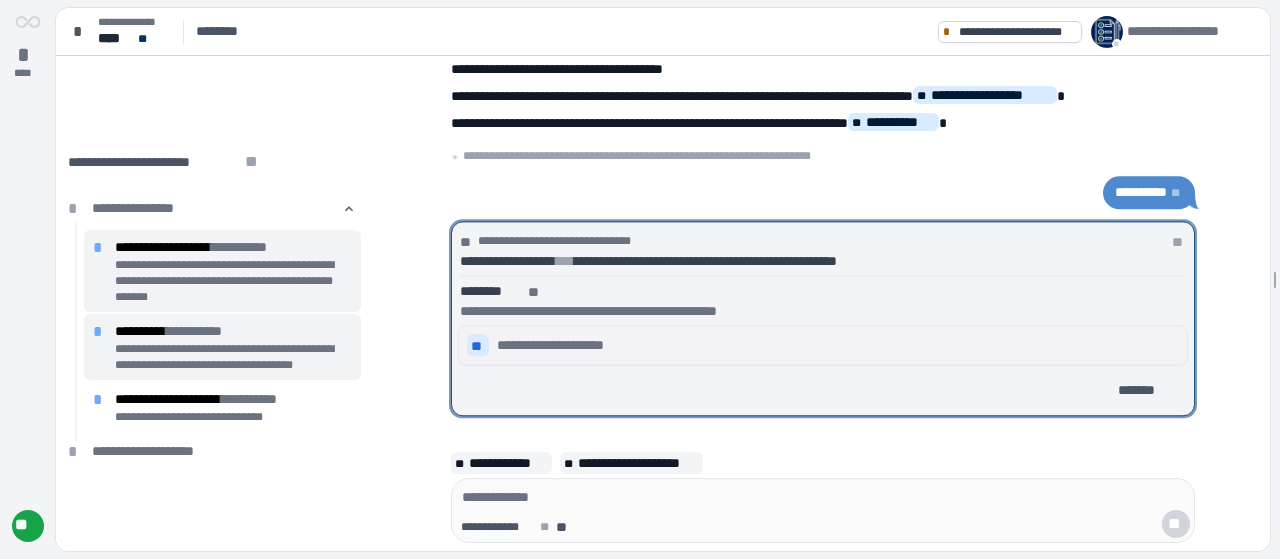 click on "**" at bounding box center (478, 346) 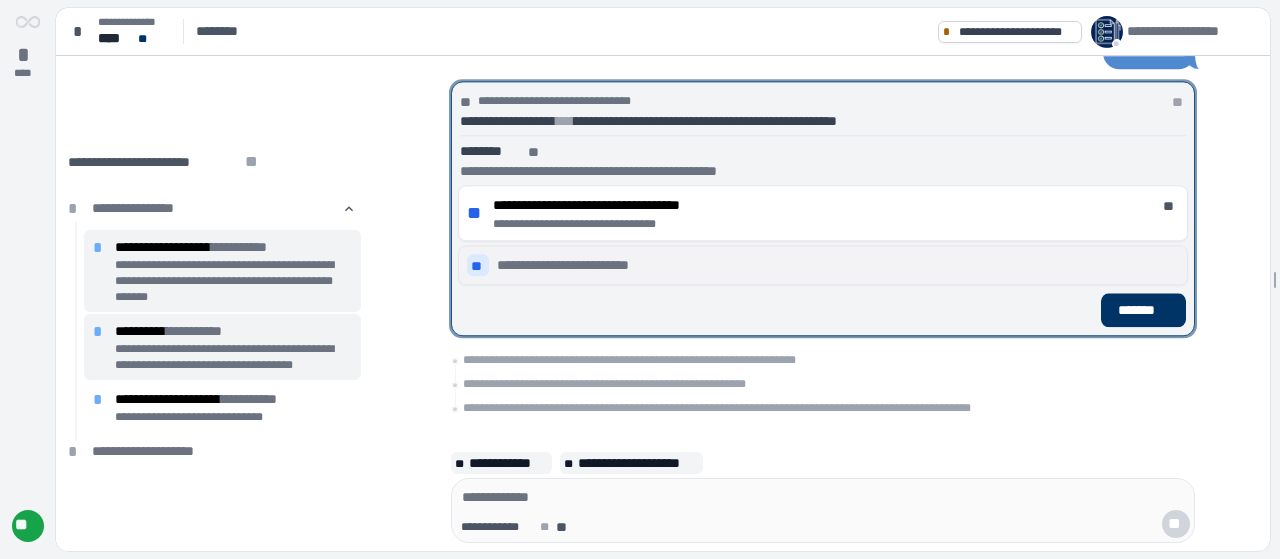 click on "**" at bounding box center [478, 265] 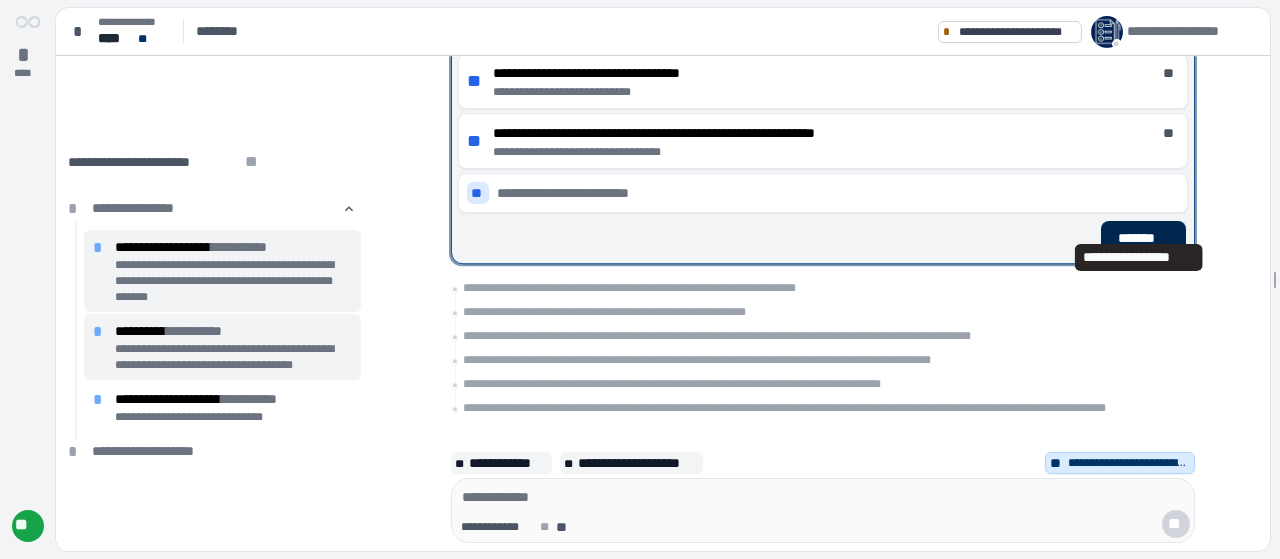 click on "*******" at bounding box center (1143, 238) 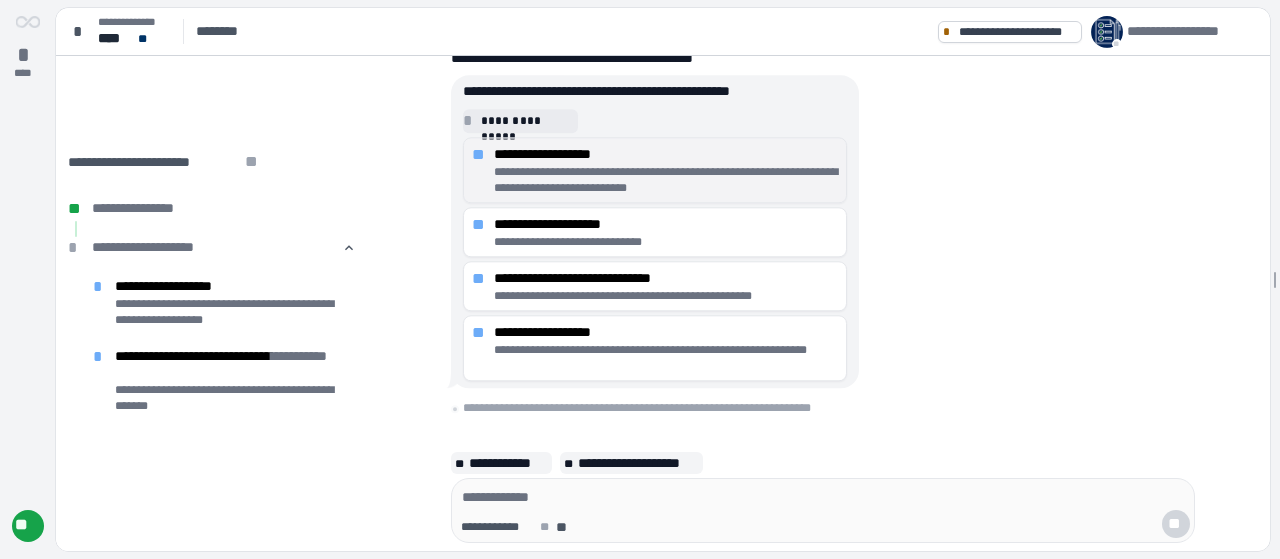 click on "**********" at bounding box center [666, 154] 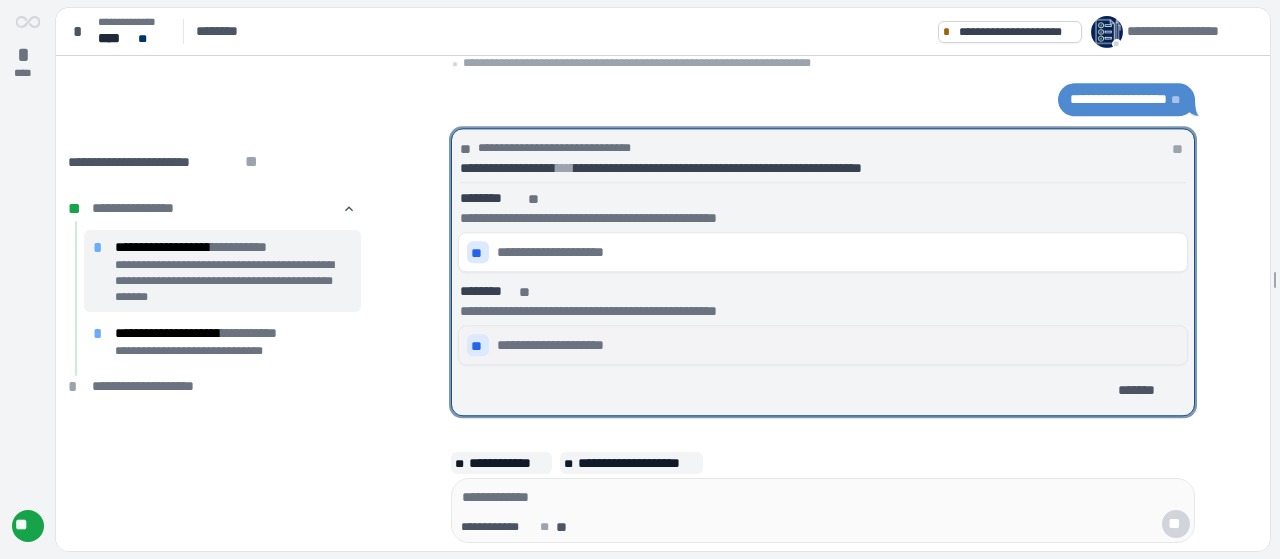 click on "**" at bounding box center (478, 345) 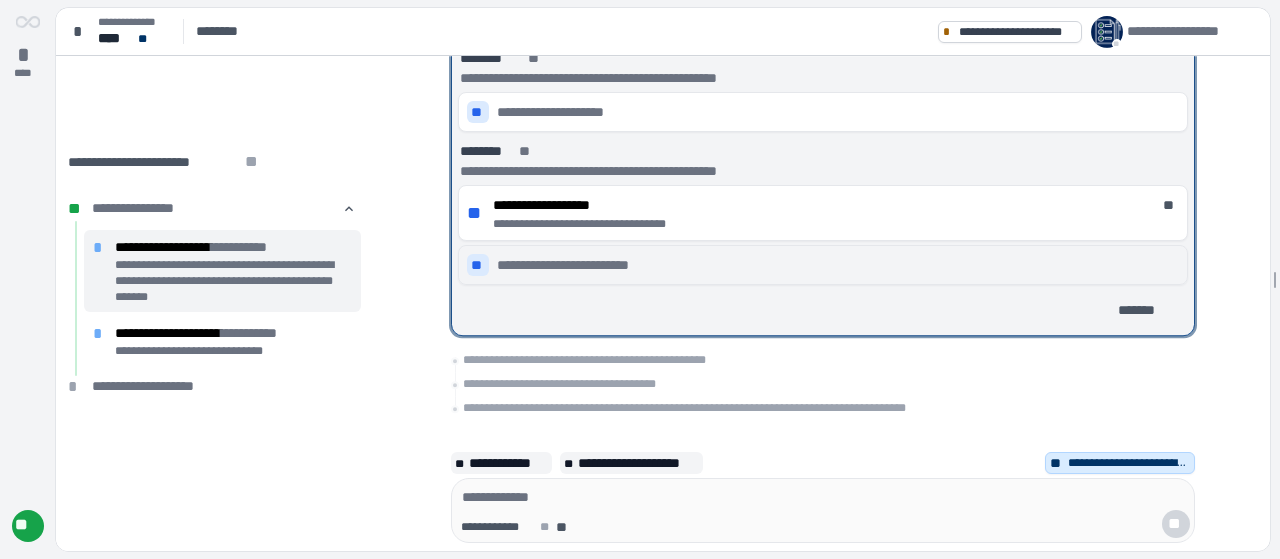 click on "**" at bounding box center [478, 266] 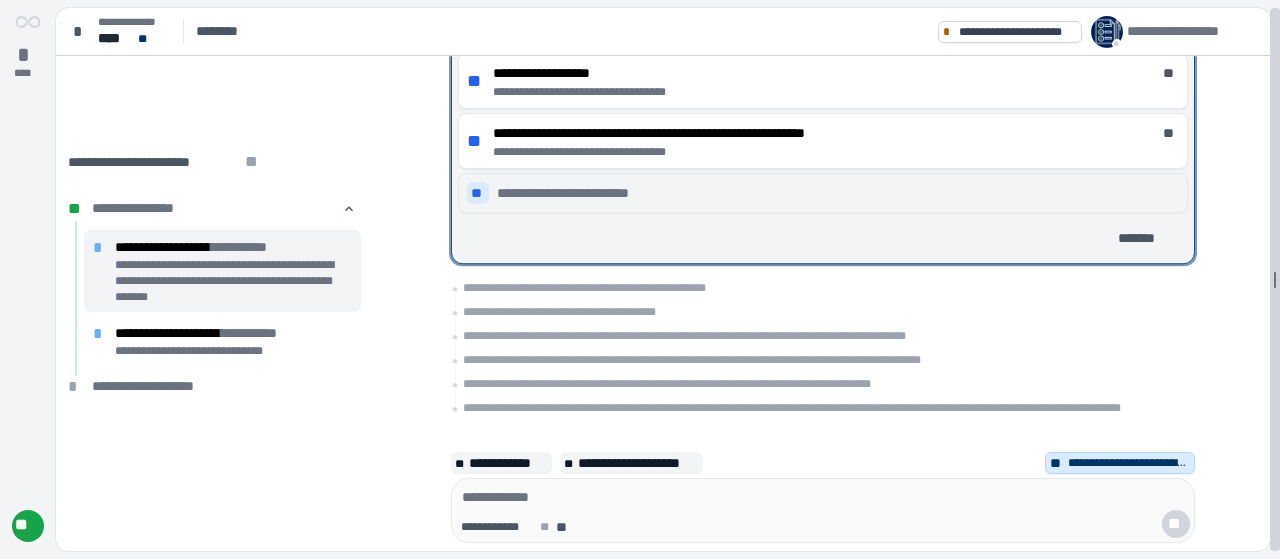 click on "**********" at bounding box center [668, 279] 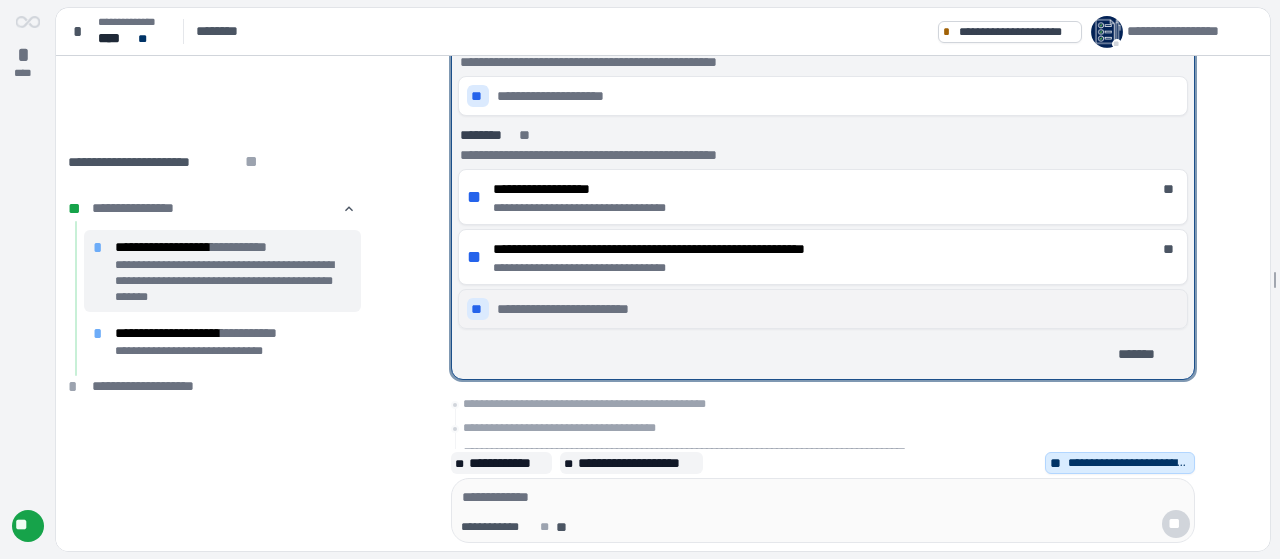 scroll, scrollTop: 101, scrollLeft: 0, axis: vertical 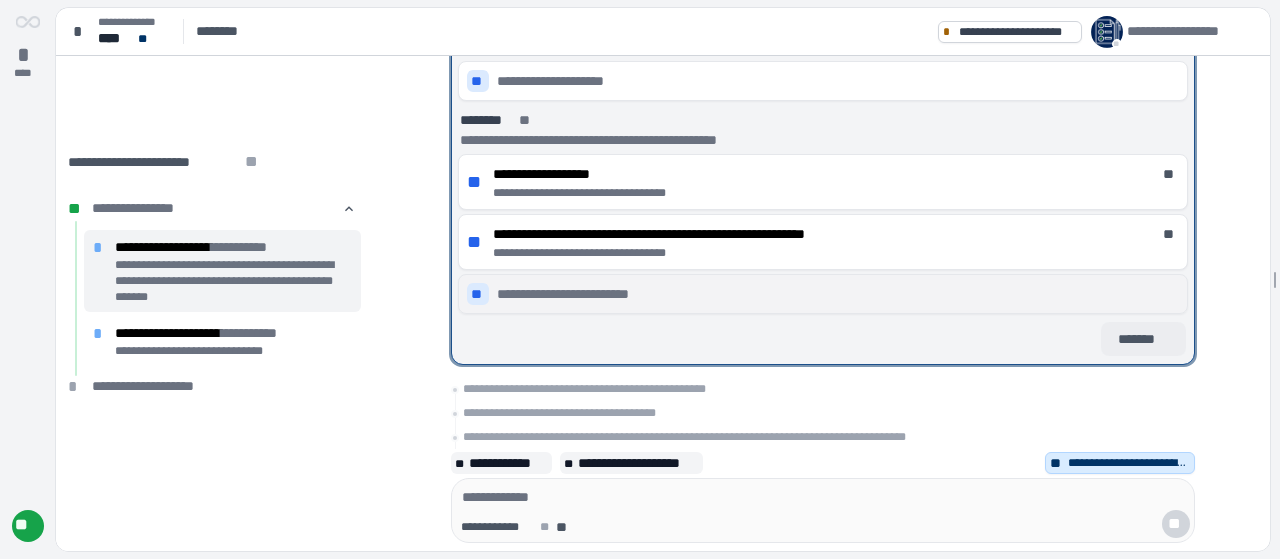 click on "*******" at bounding box center (1143, 339) 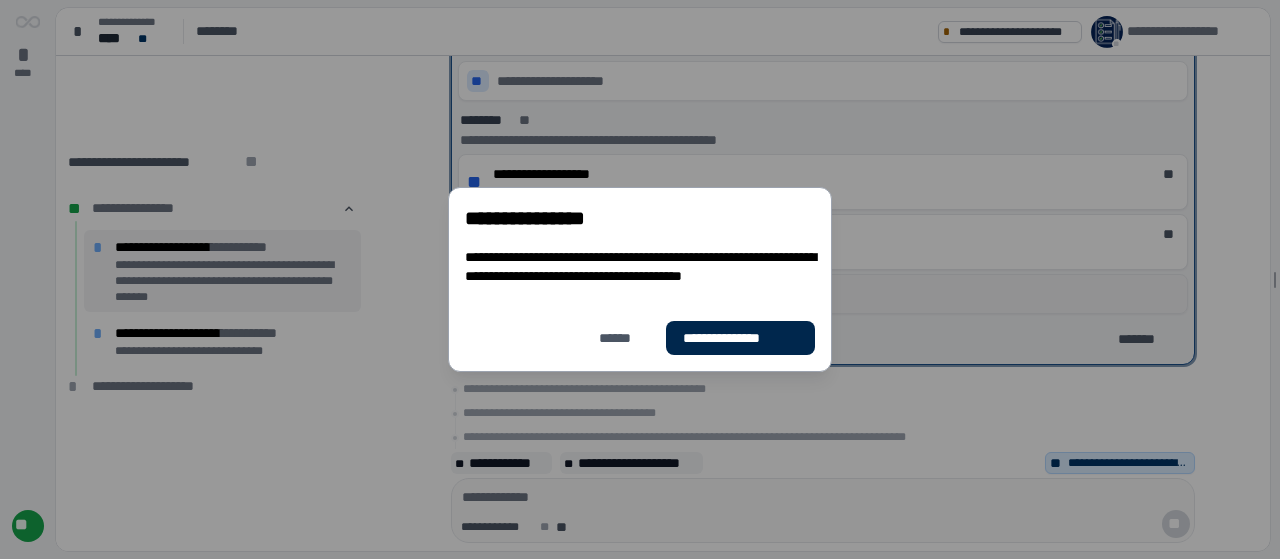 click on "**********" at bounding box center [740, 338] 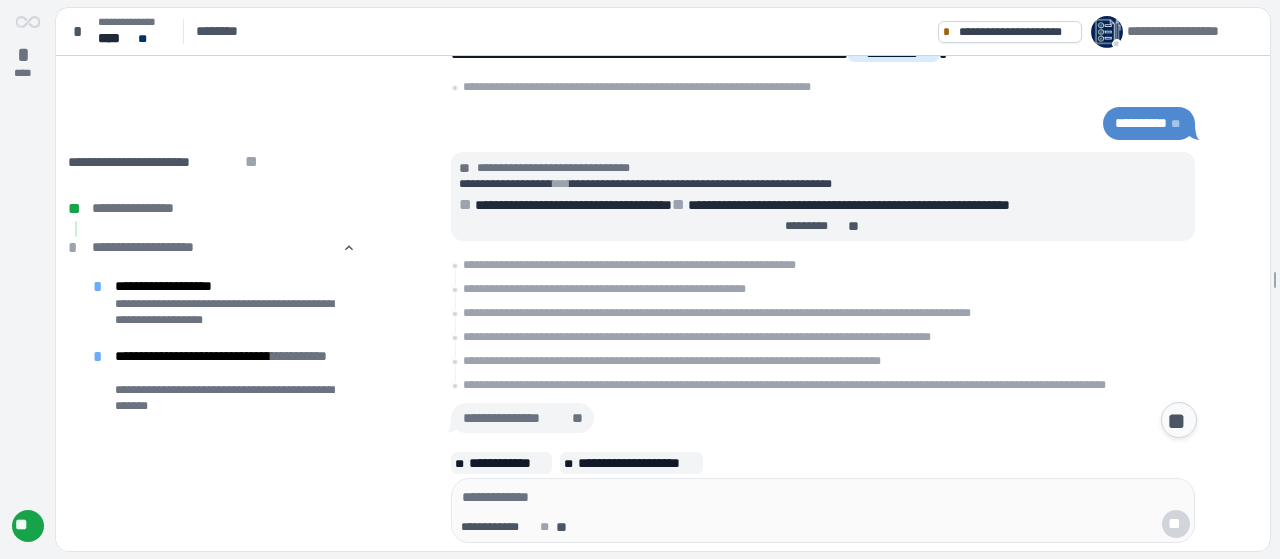 scroll, scrollTop: 728, scrollLeft: 0, axis: vertical 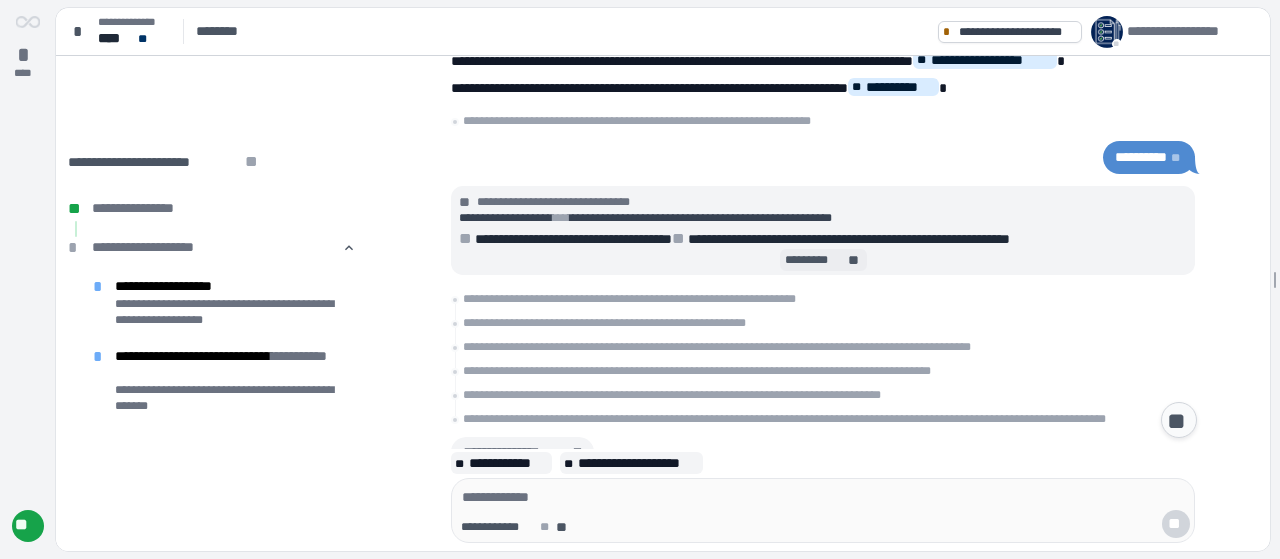 click on "********* **" at bounding box center (823, 260) 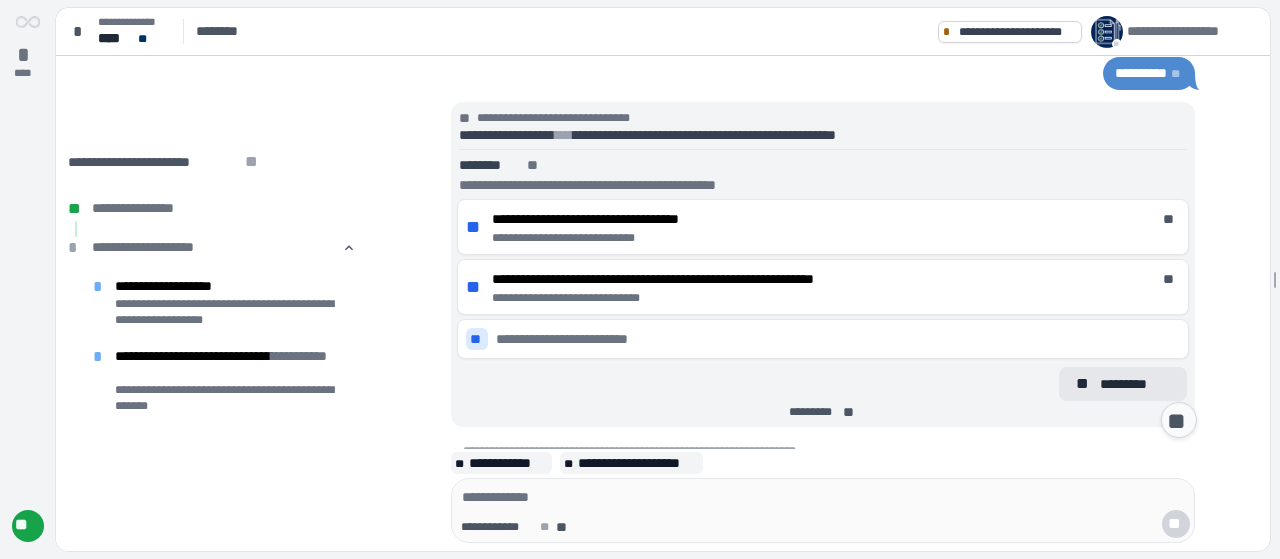 scroll, scrollTop: 860, scrollLeft: 0, axis: vertical 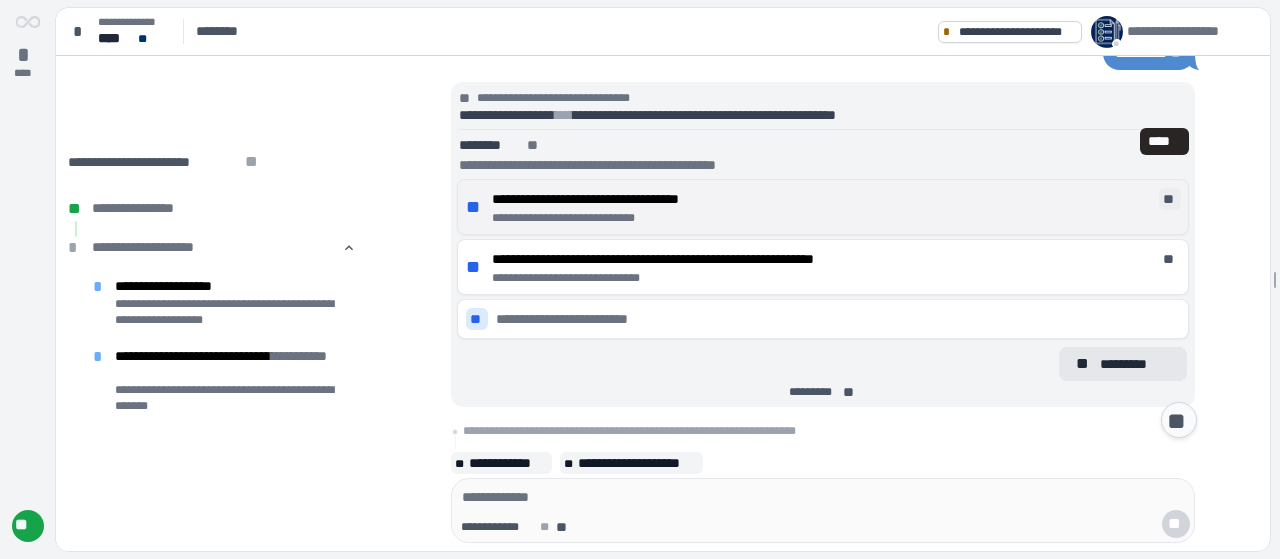 click on "**" at bounding box center (1170, 200) 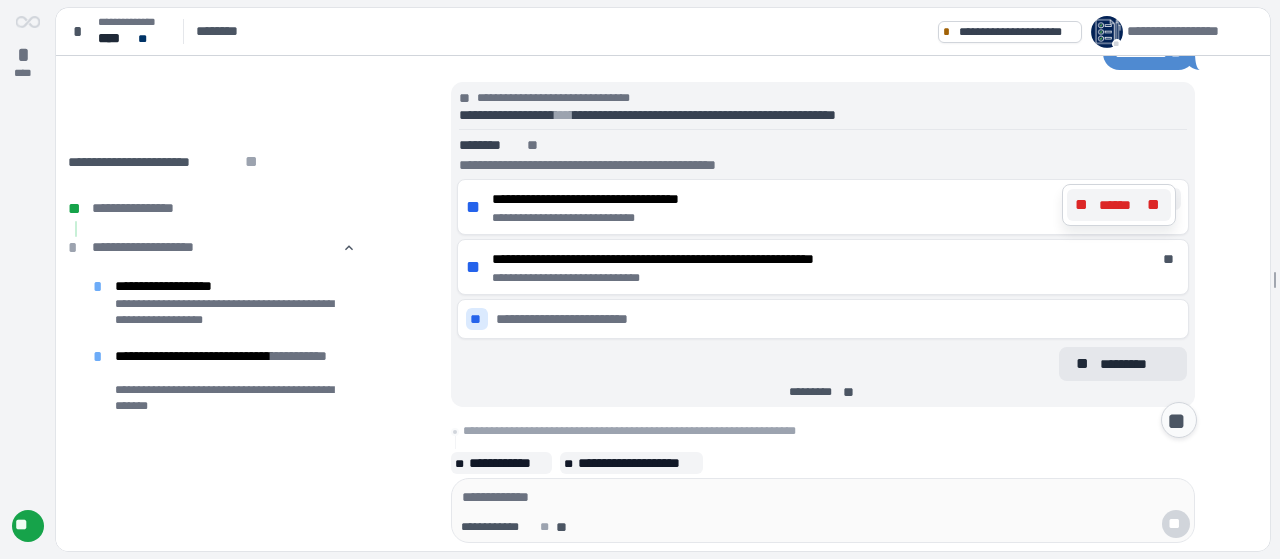 click on "******" at bounding box center [1119, 205] 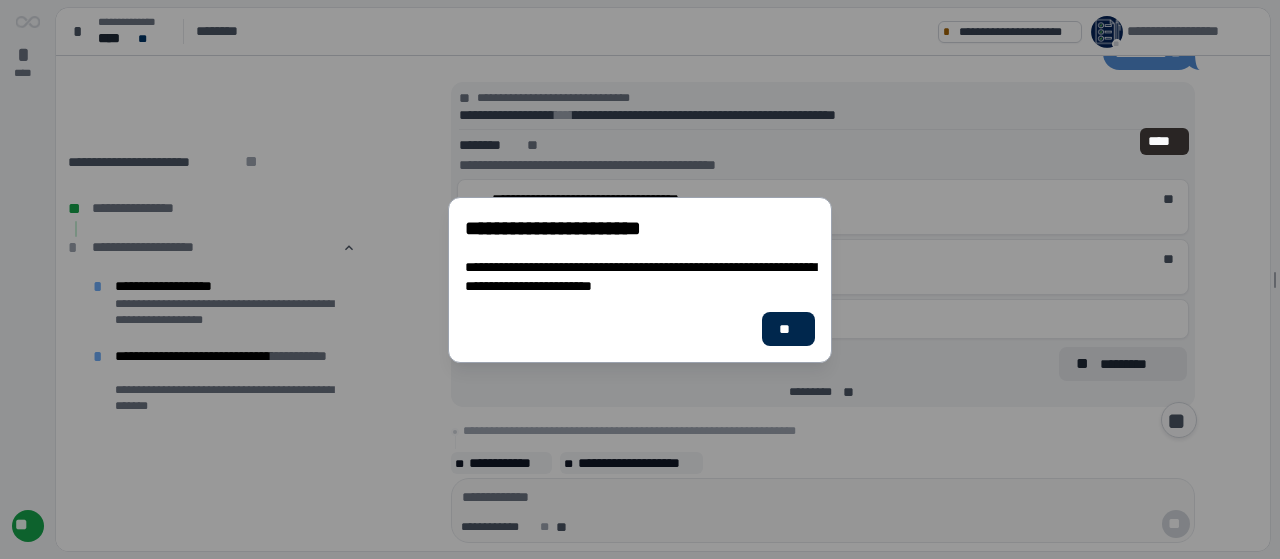 click on "**" at bounding box center (788, 328) 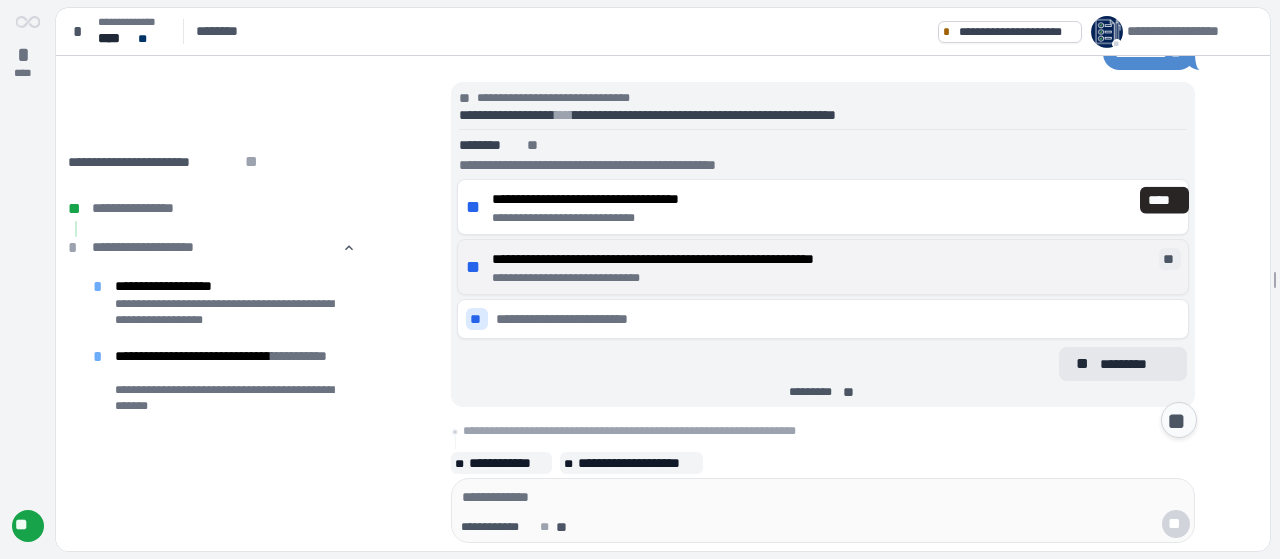 click on "**" at bounding box center (1170, 260) 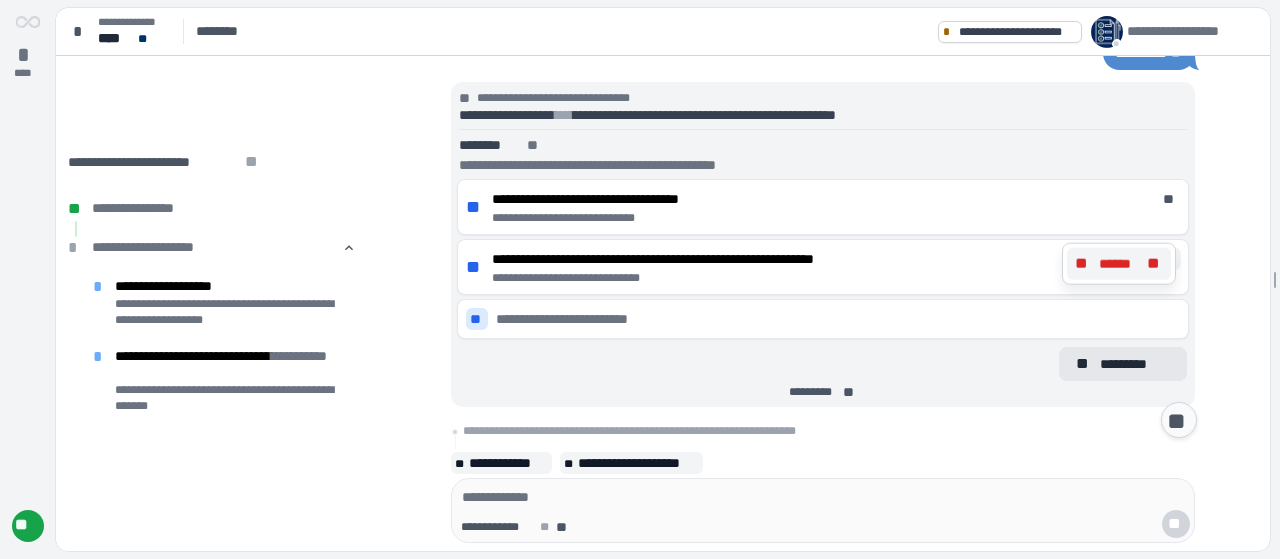 click on "******" at bounding box center [1119, 264] 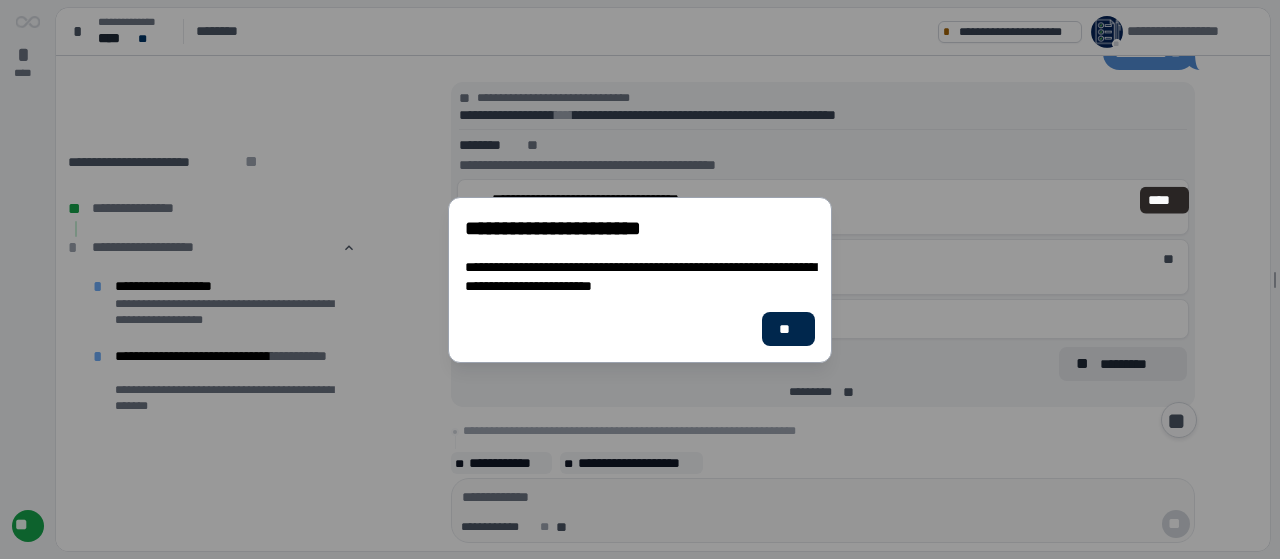 click on "**" at bounding box center [788, 328] 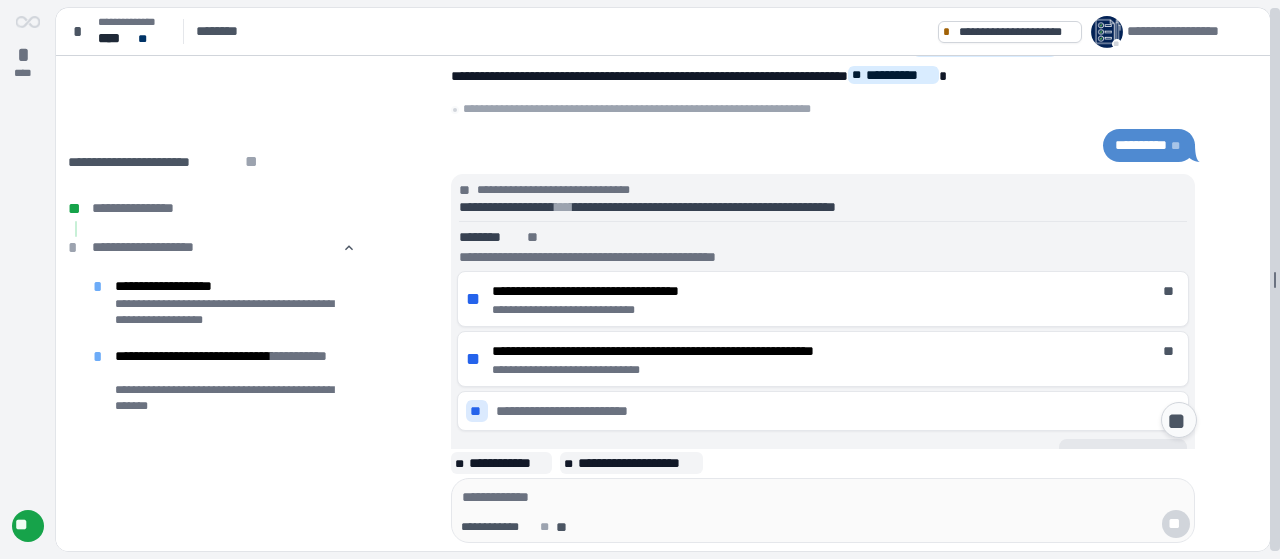 scroll, scrollTop: 956, scrollLeft: 0, axis: vertical 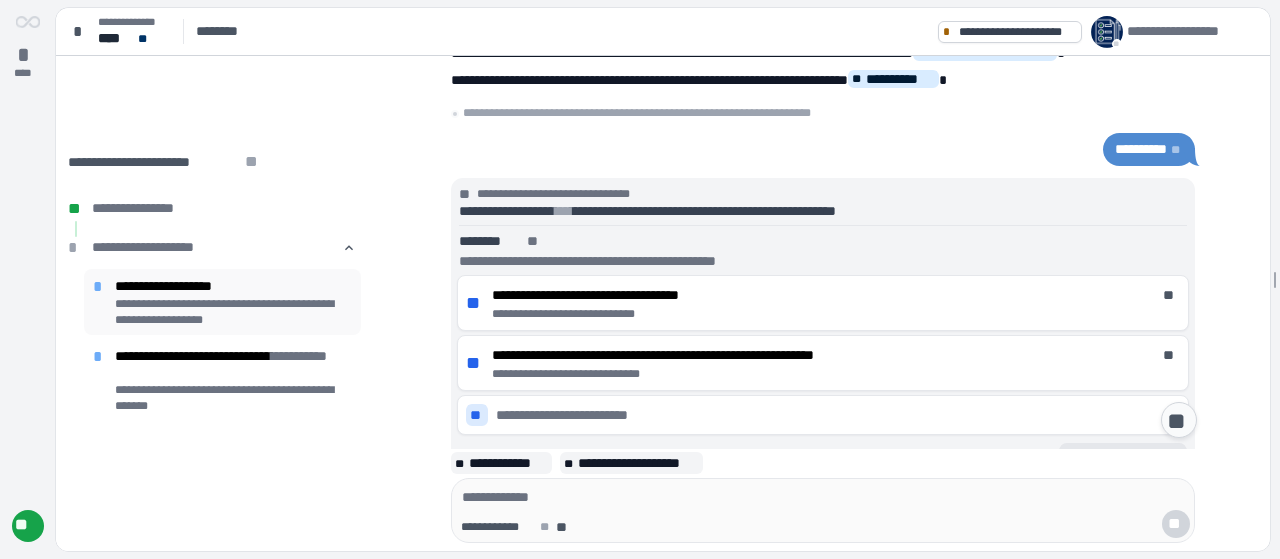 click on "**********" at bounding box center (234, 286) 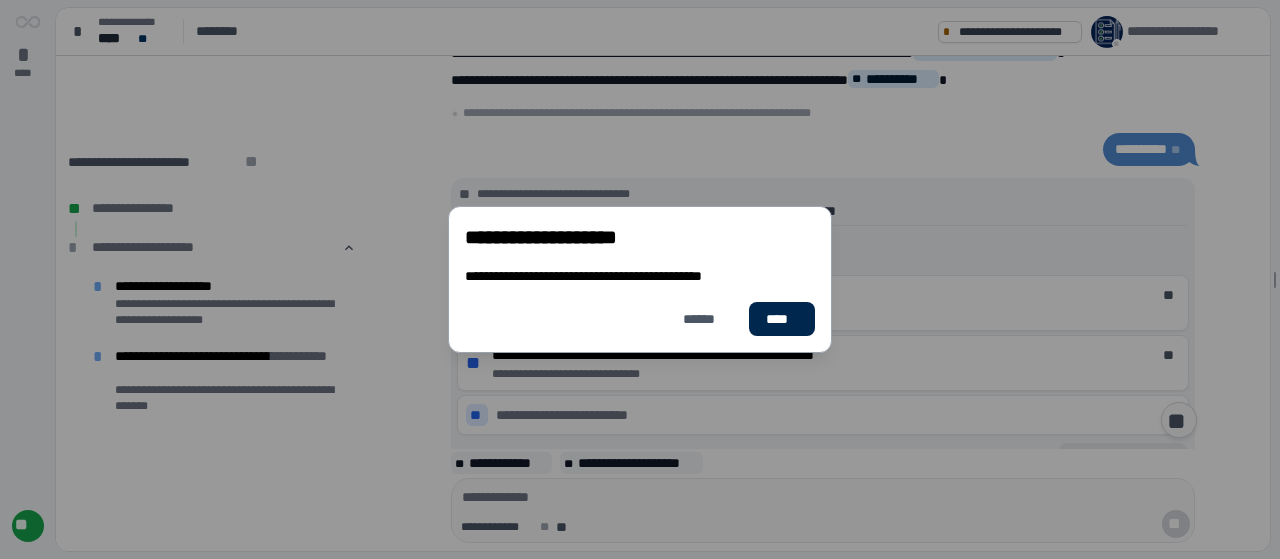 click on "****" at bounding box center [782, 319] 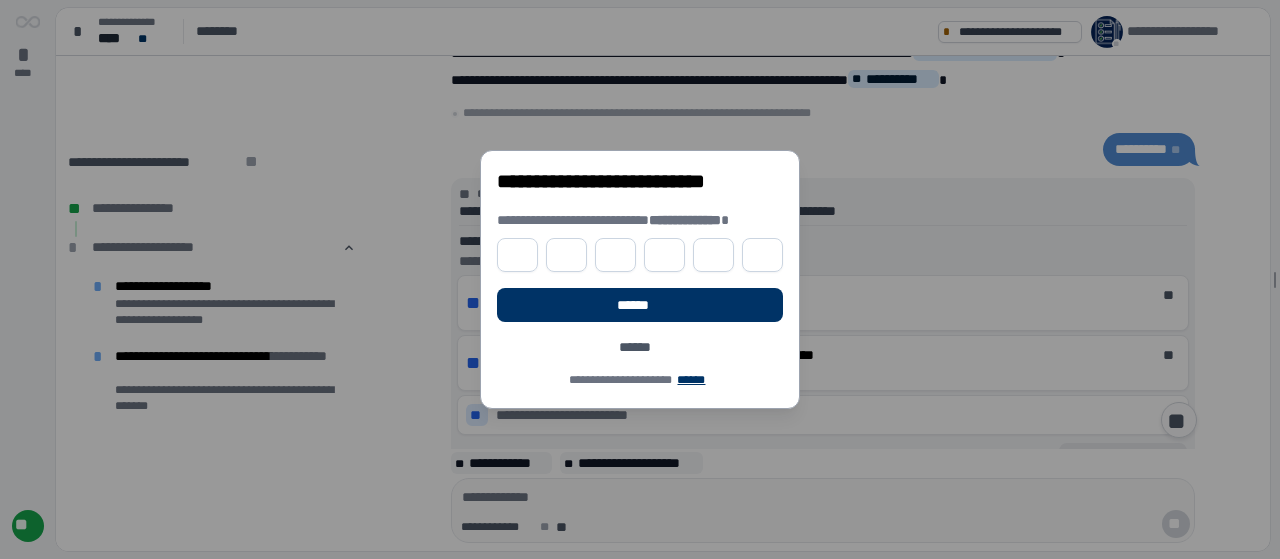 click at bounding box center (517, 255) 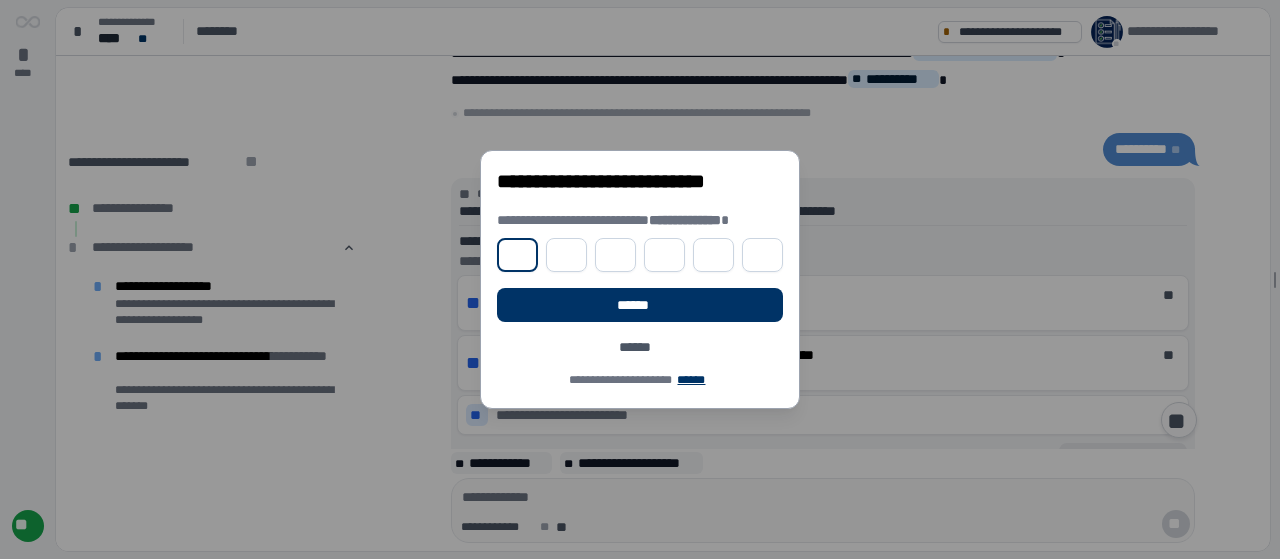 type on "*" 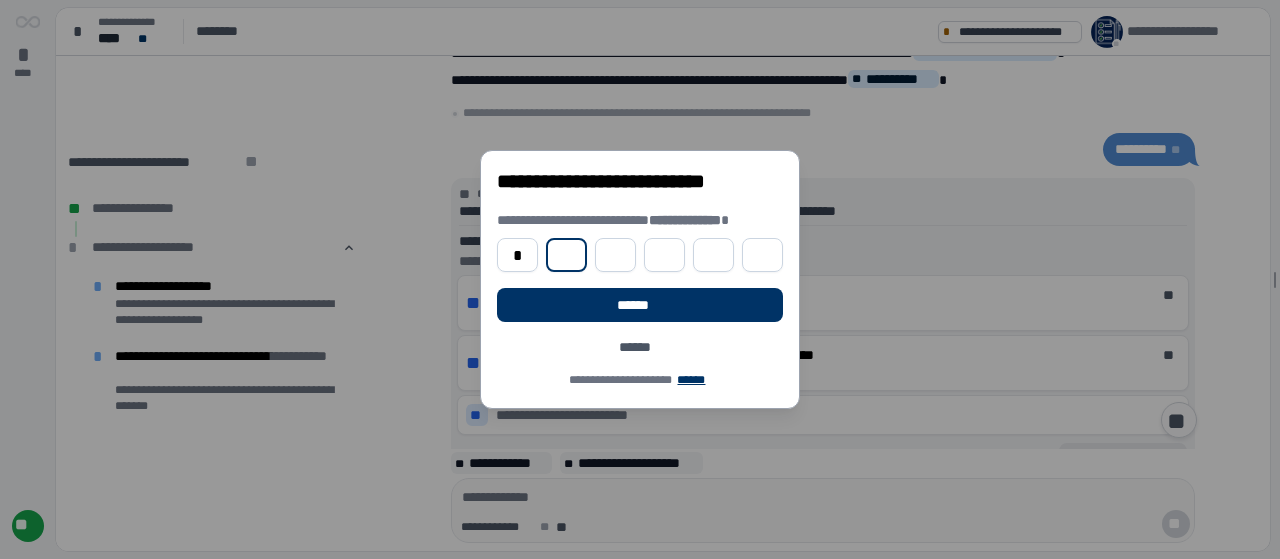 type on "*" 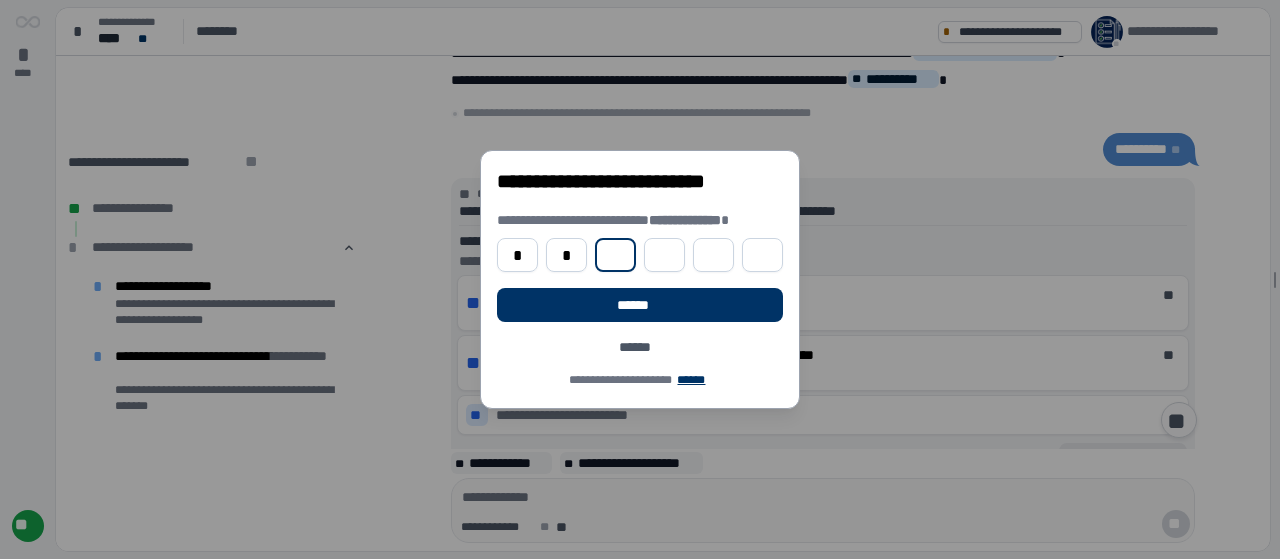 type on "*" 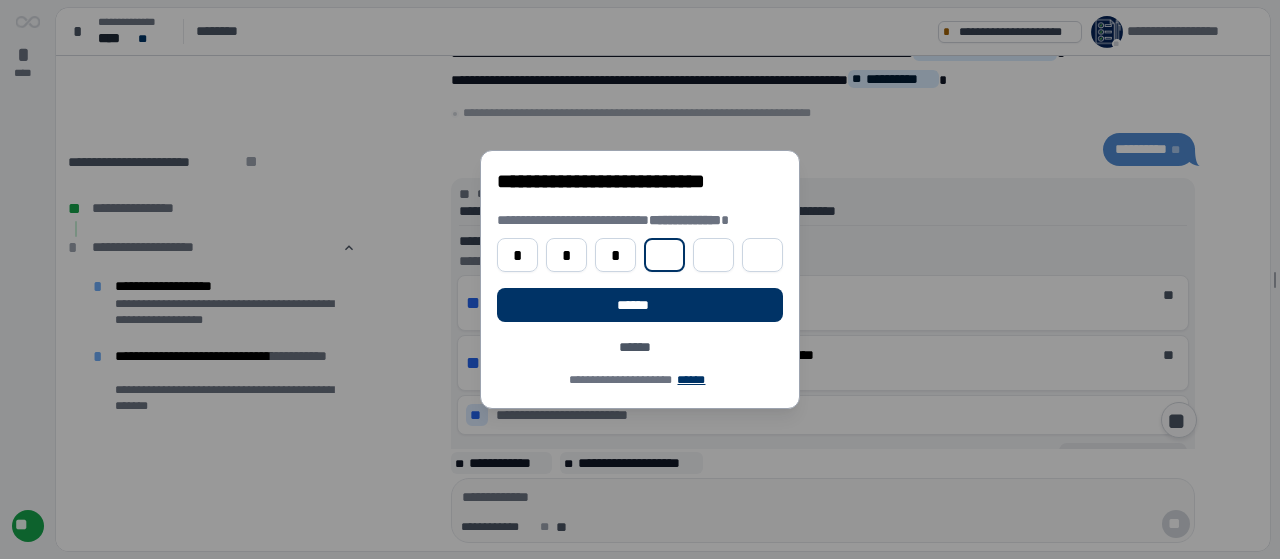 type on "*" 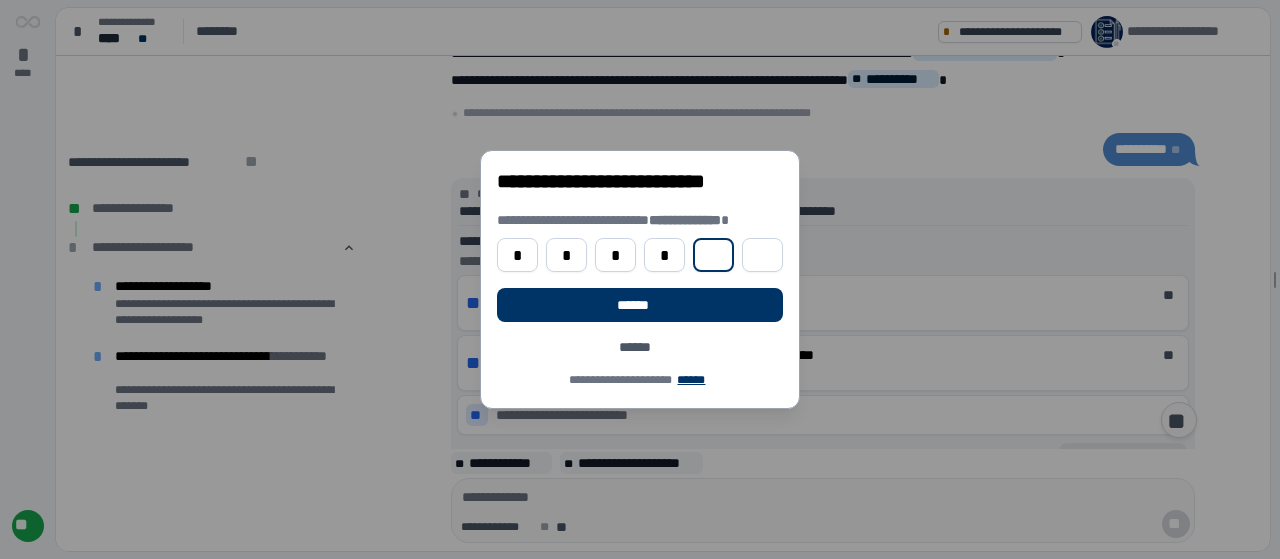 type on "*" 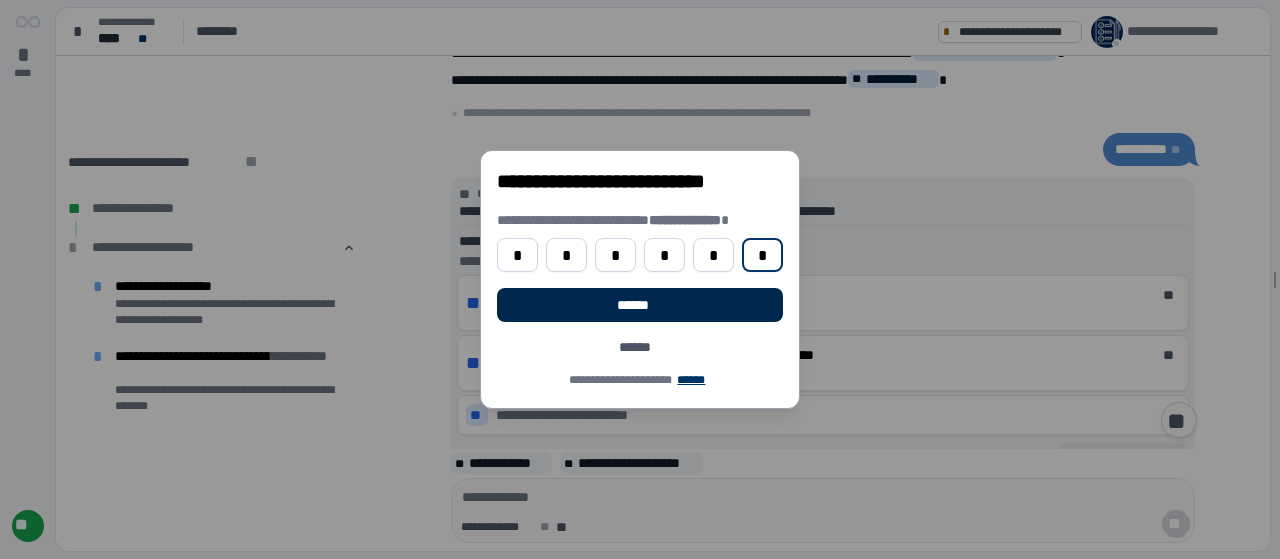 type on "*" 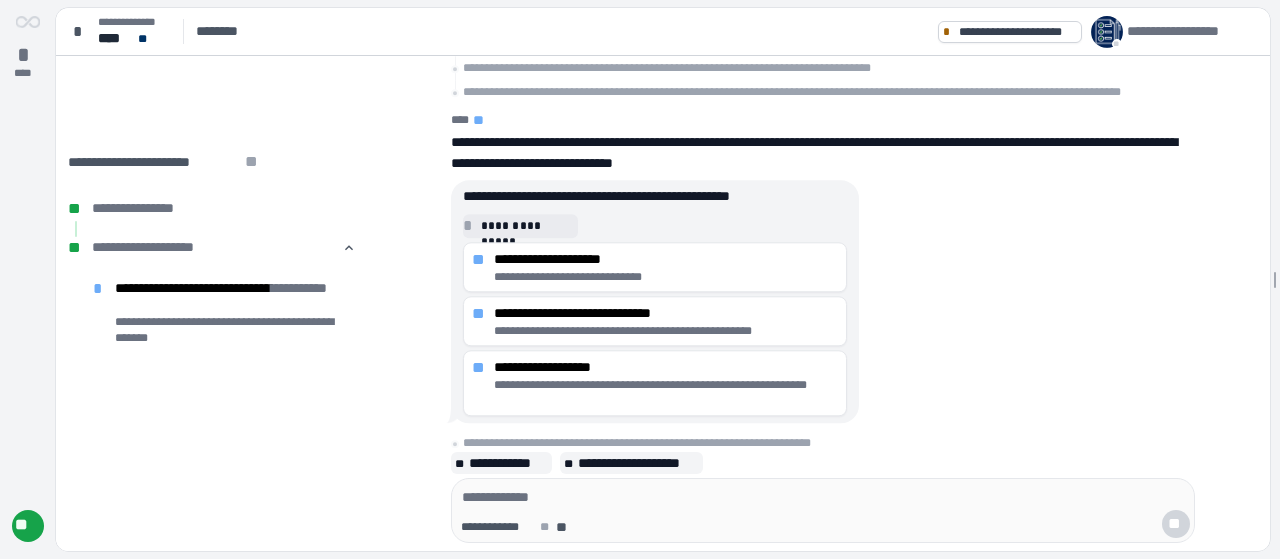 scroll, scrollTop: 0, scrollLeft: 0, axis: both 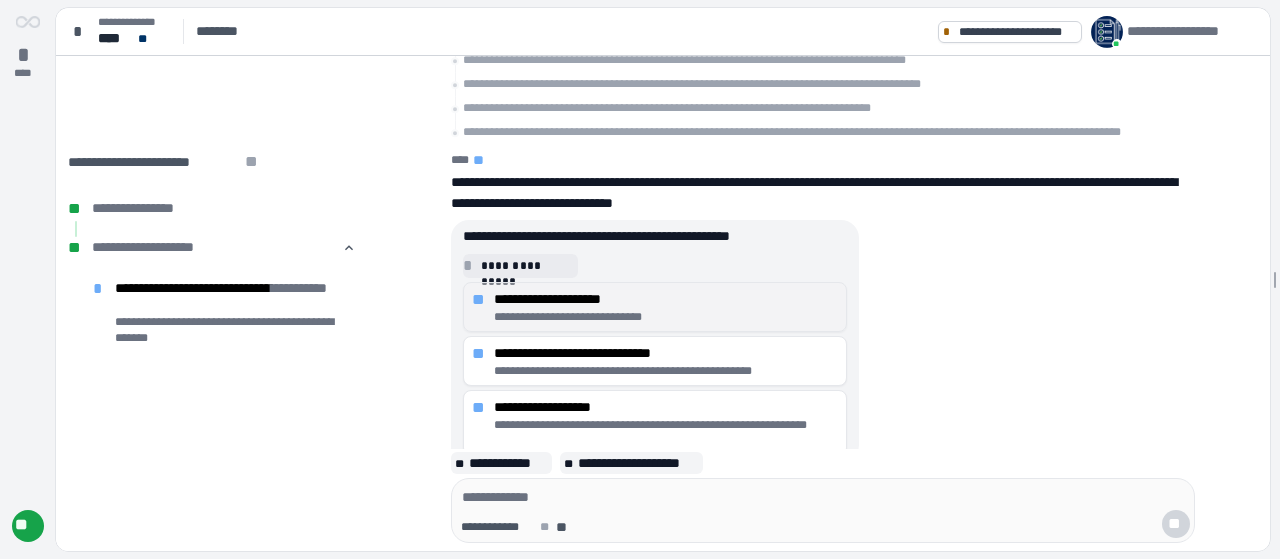 click on "**********" at bounding box center (666, 299) 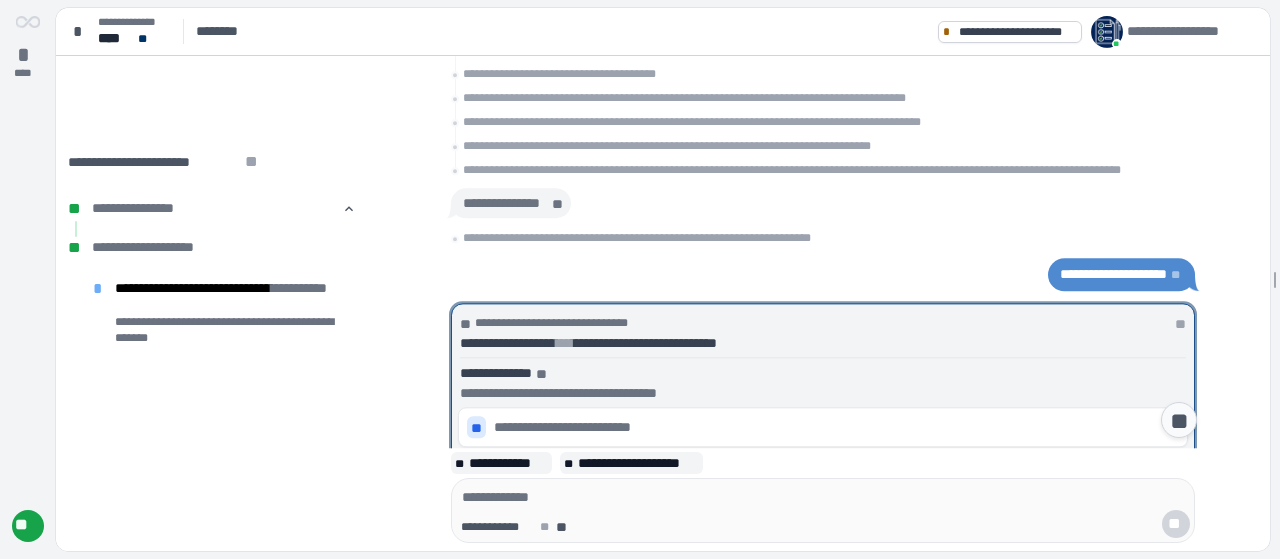scroll, scrollTop: 242, scrollLeft: 0, axis: vertical 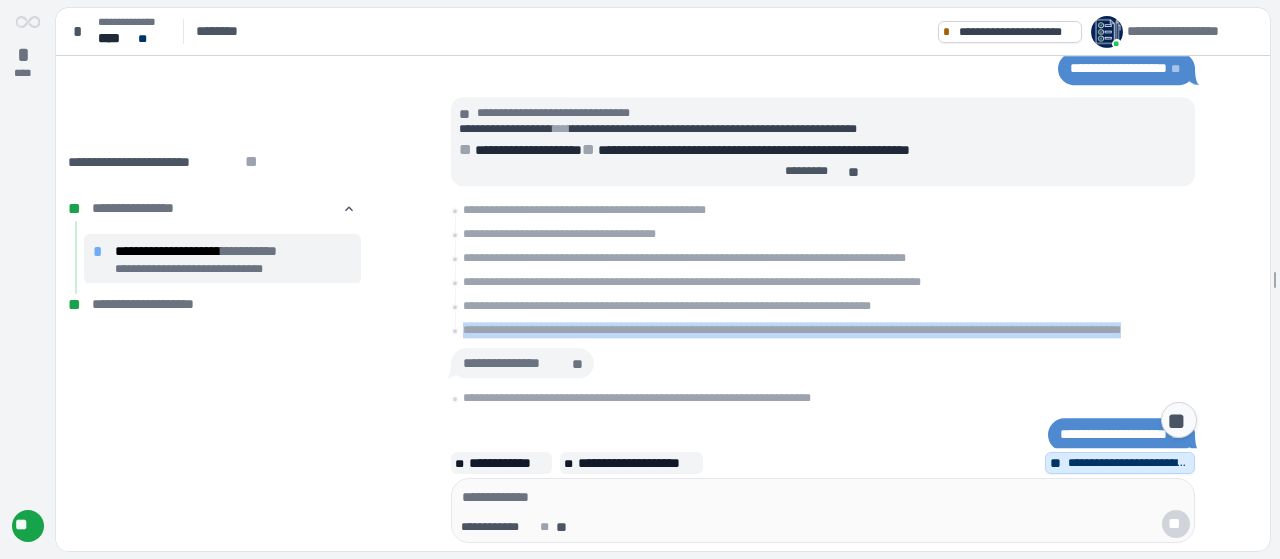drag, startPoint x: 1258, startPoint y: 347, endPoint x: 1270, endPoint y: 382, distance: 37 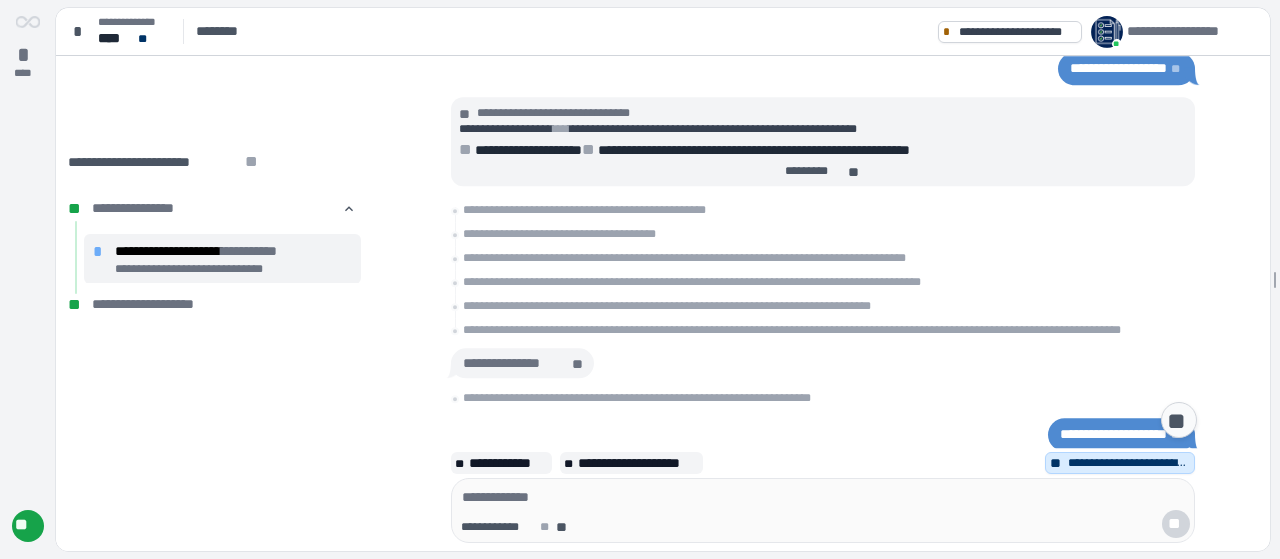 click on "**********" at bounding box center (1113, 434) 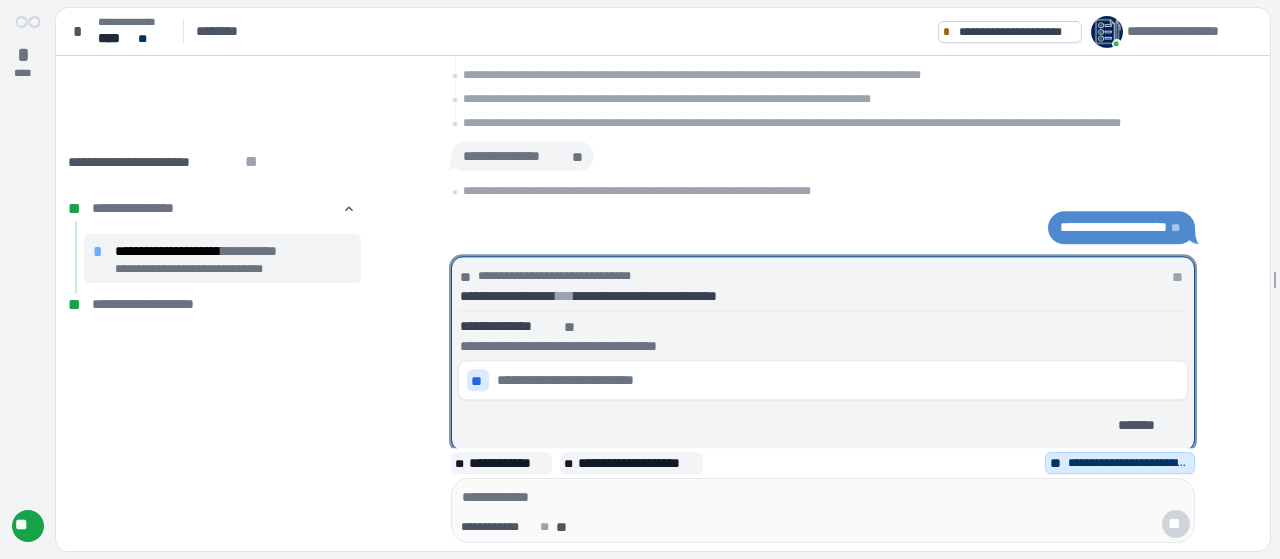 scroll, scrollTop: 0, scrollLeft: 0, axis: both 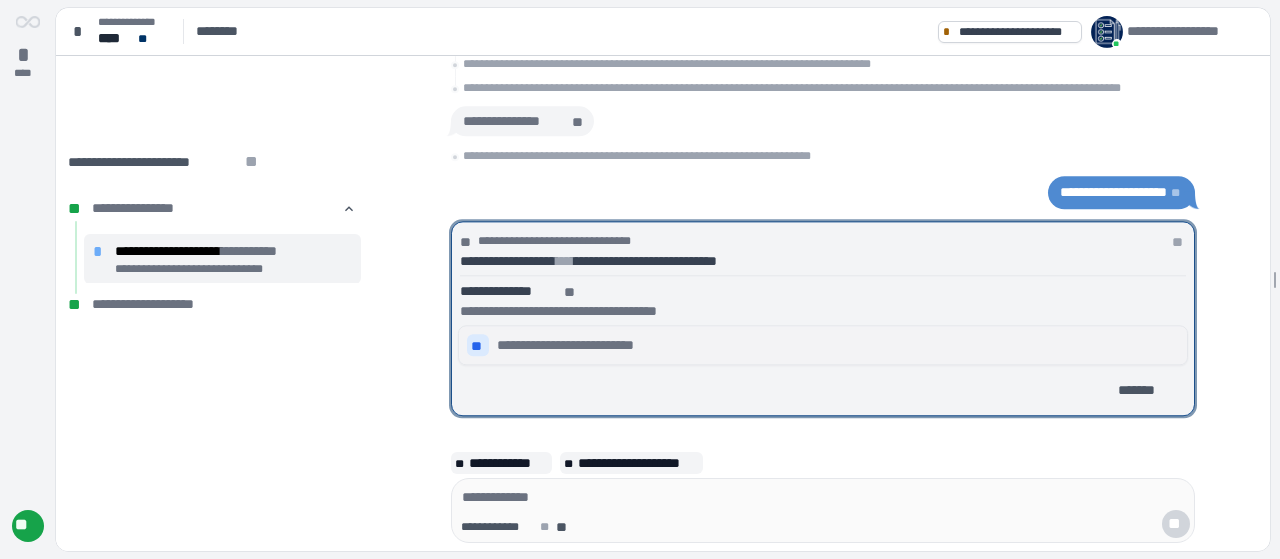 click on "**********" at bounding box center (584, 345) 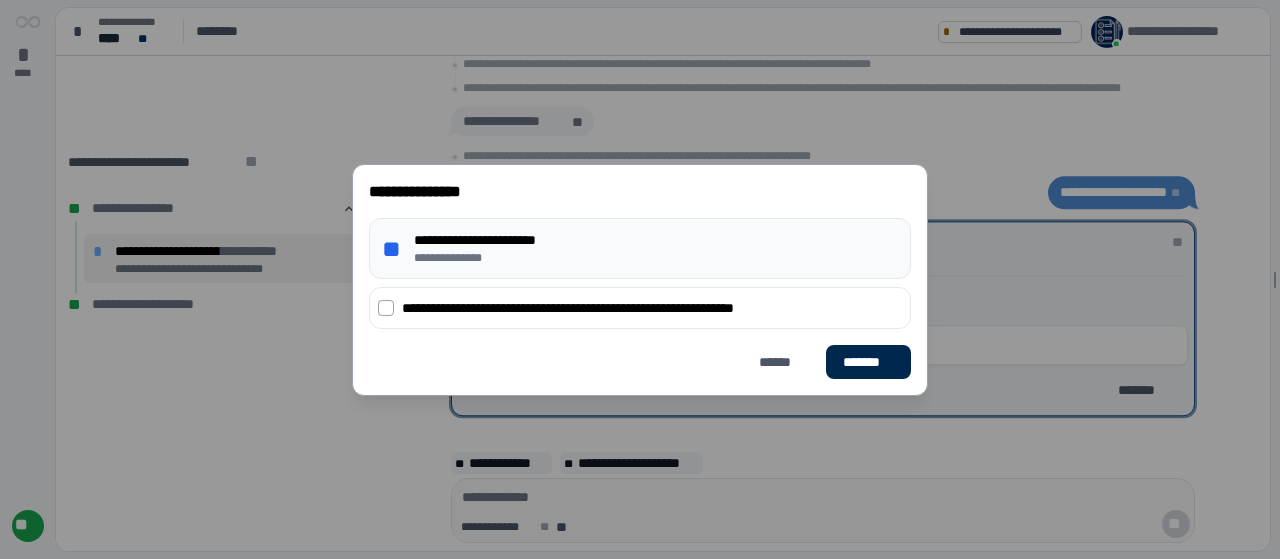 click on "*******" at bounding box center (868, 361) 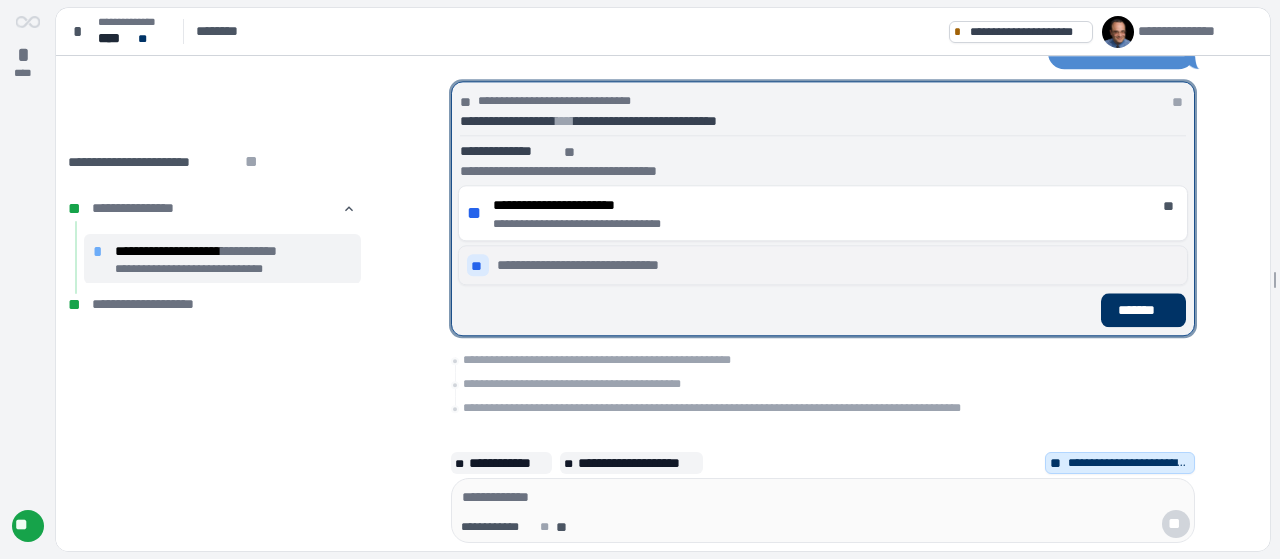 click on "**********" at bounding box center (602, 265) 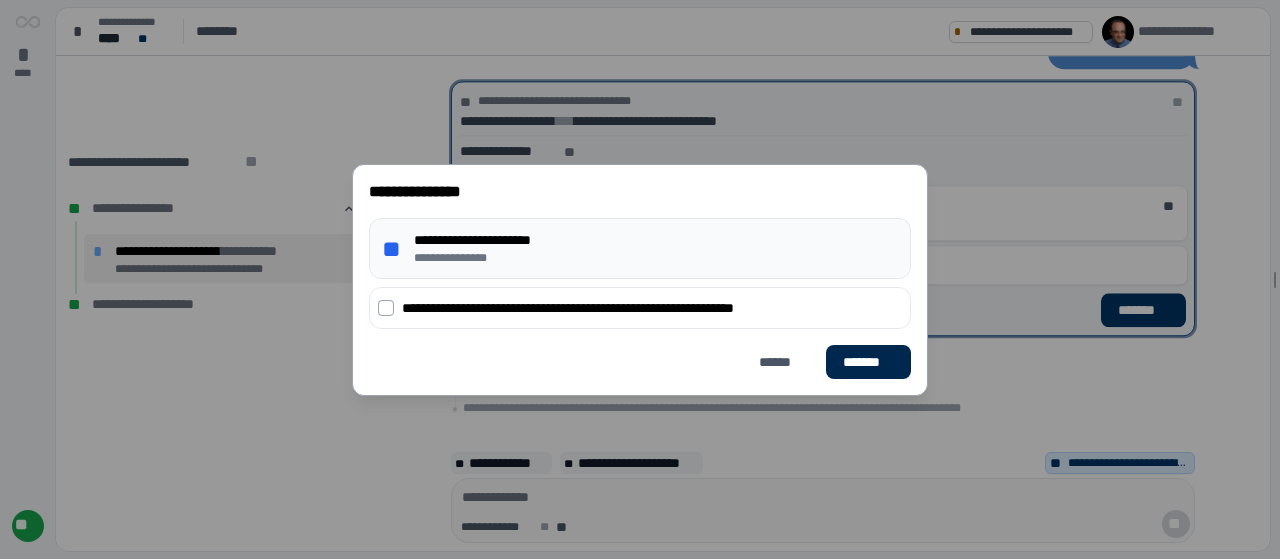 click on "*******" at bounding box center (868, 361) 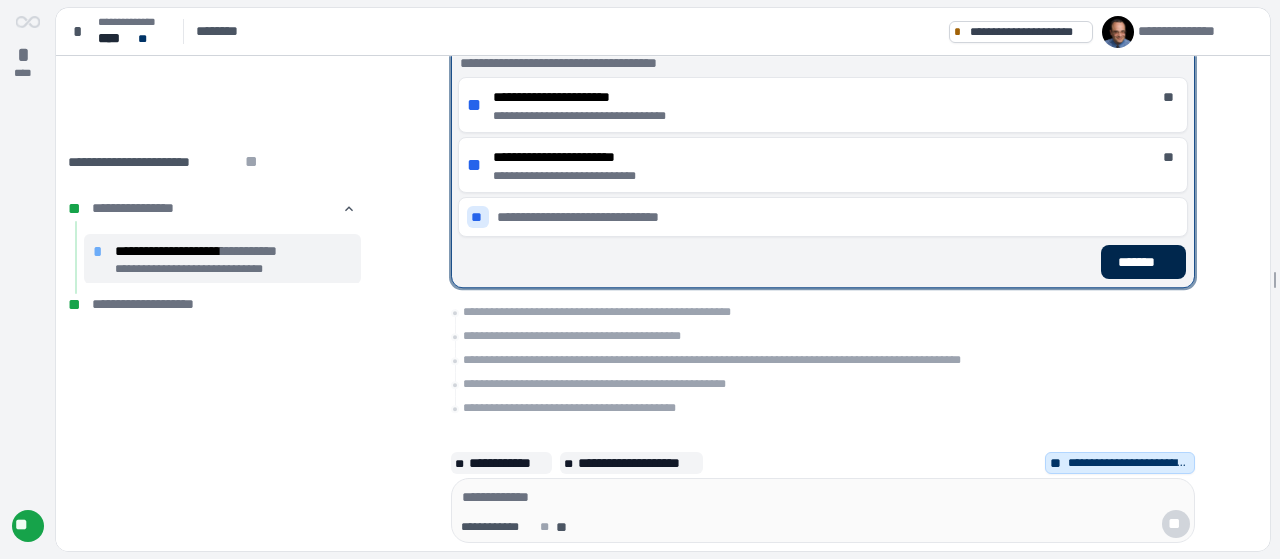 click on "*******" at bounding box center [1143, 262] 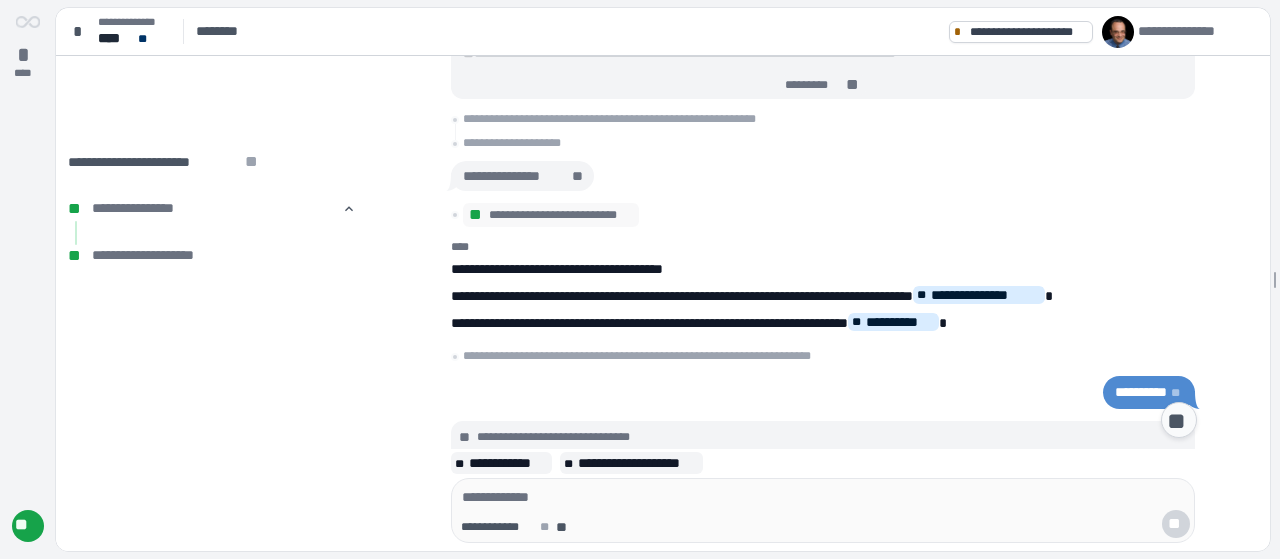 scroll, scrollTop: 1477, scrollLeft: 0, axis: vertical 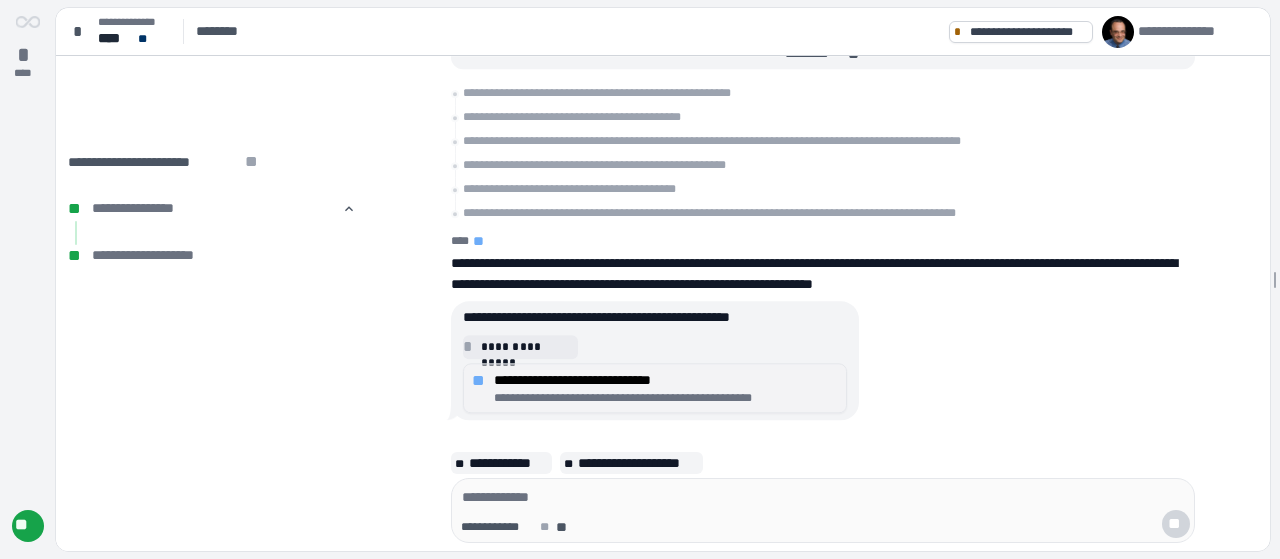 click on "**********" at bounding box center [666, 380] 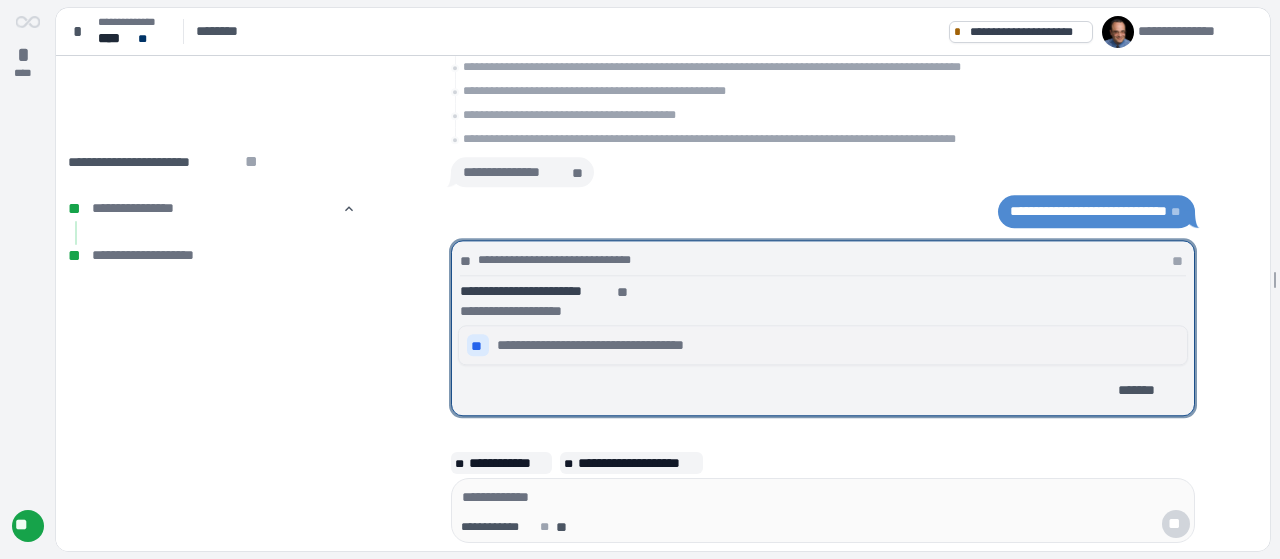 click on "**" at bounding box center (478, 346) 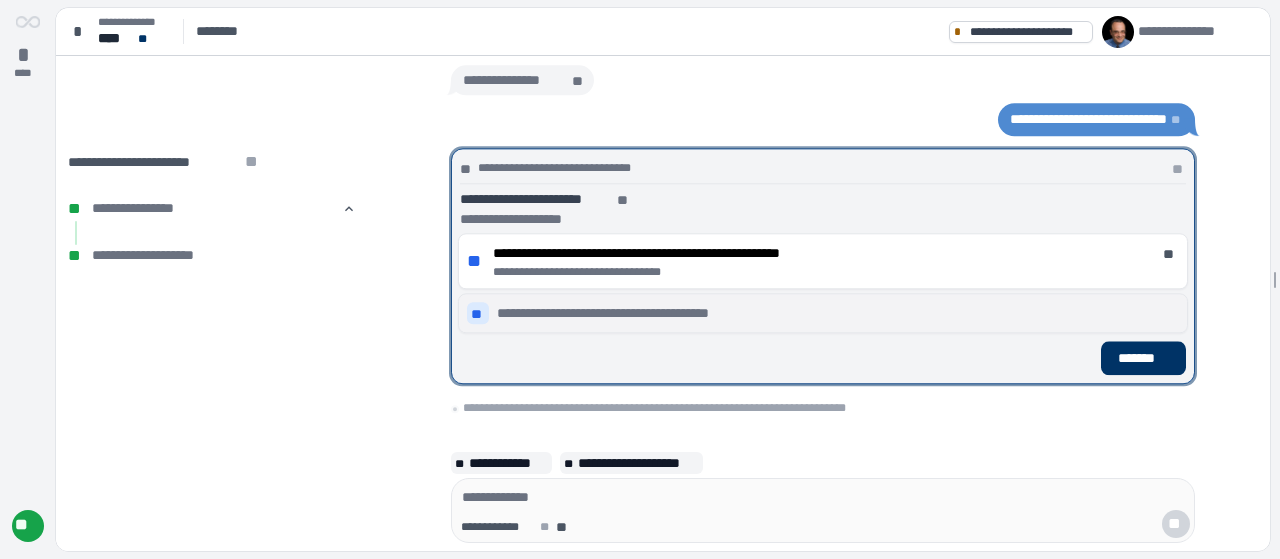 click on "**" at bounding box center (478, 314) 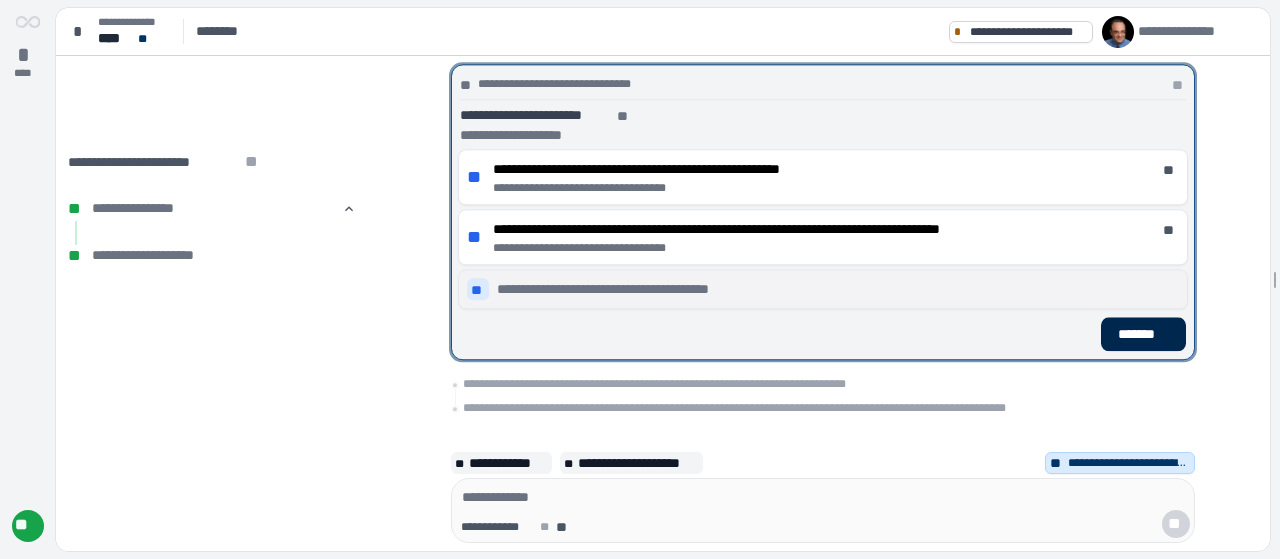click on "*******" at bounding box center (1143, 334) 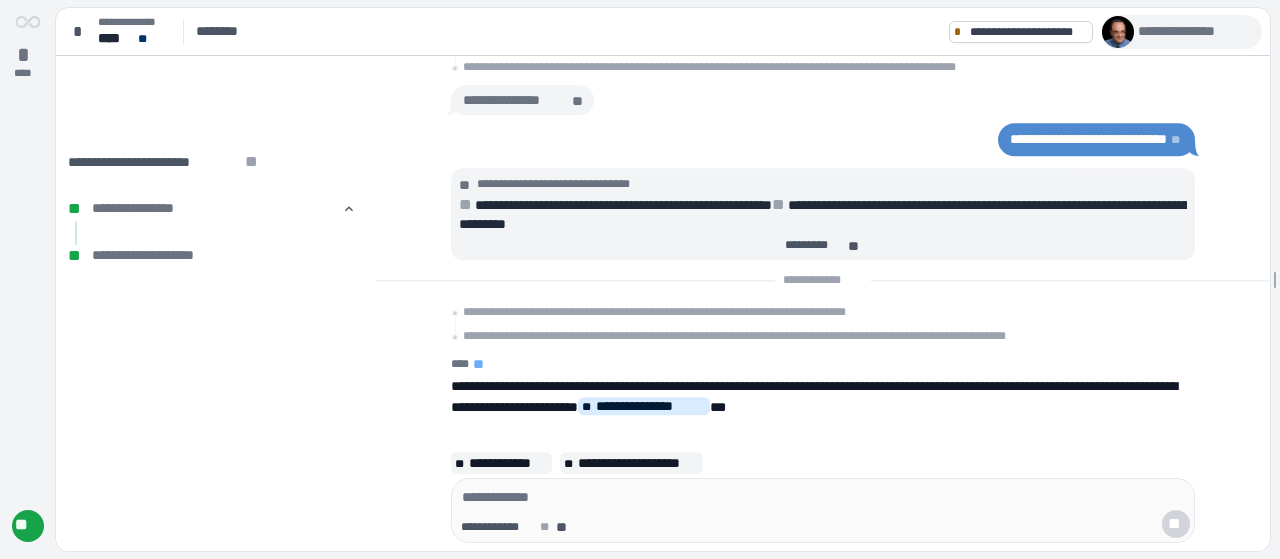 click on "**********" at bounding box center [1195, 31] 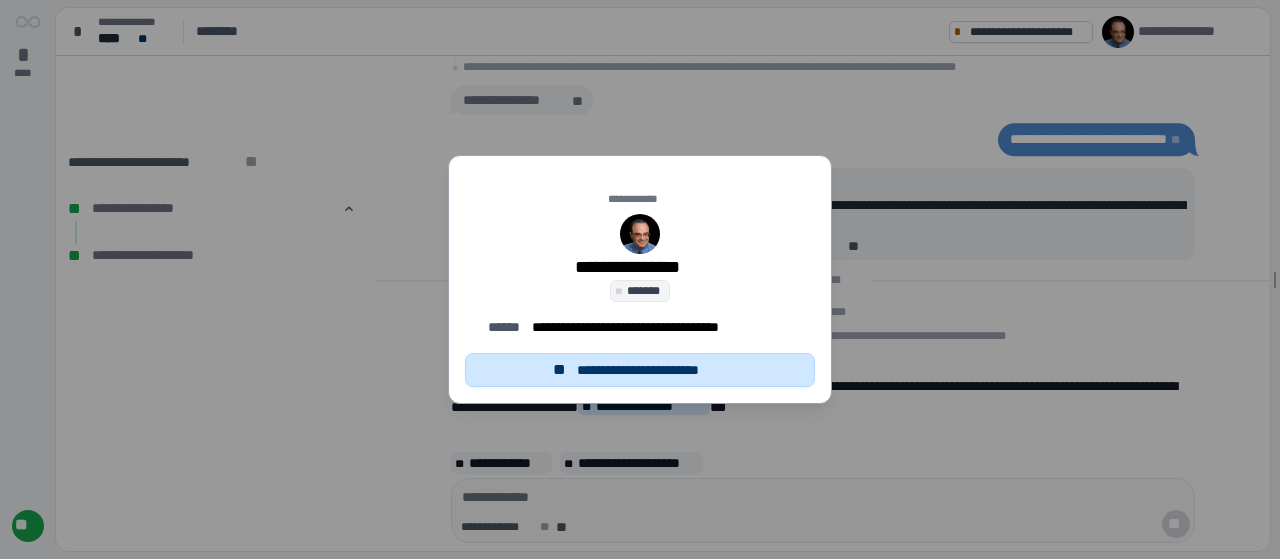 click on "**********" at bounding box center [651, 370] 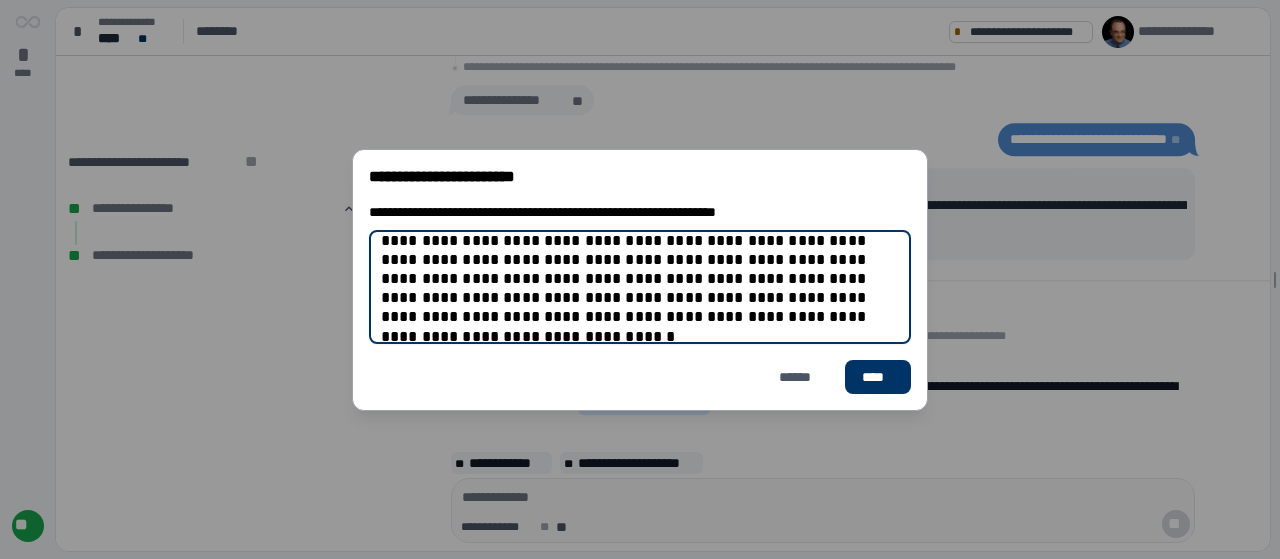 scroll, scrollTop: 57, scrollLeft: 0, axis: vertical 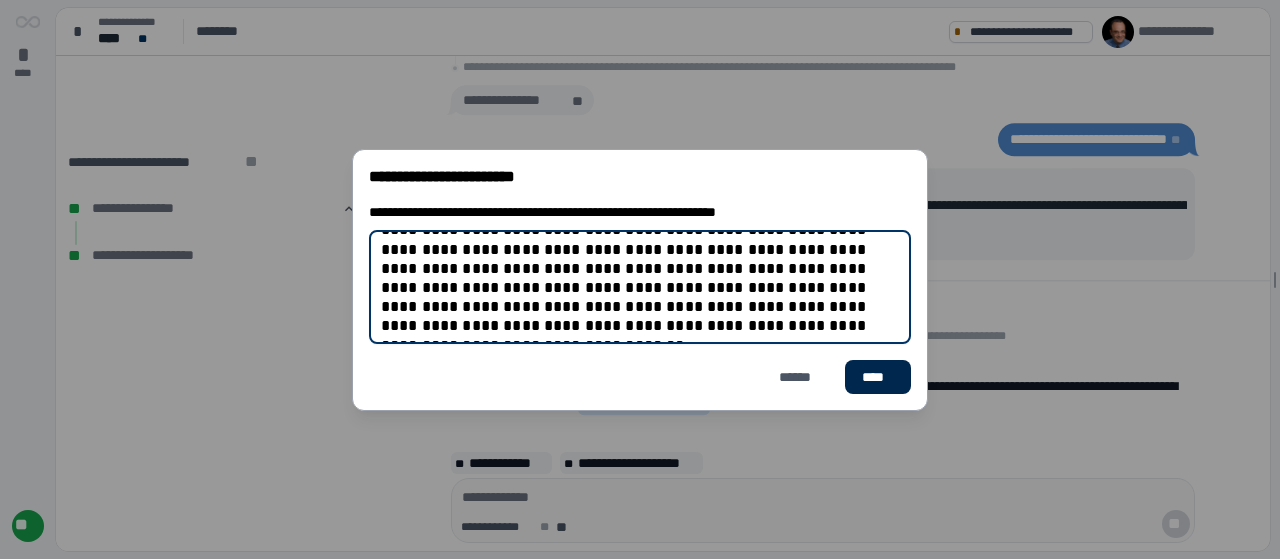 type on "**********" 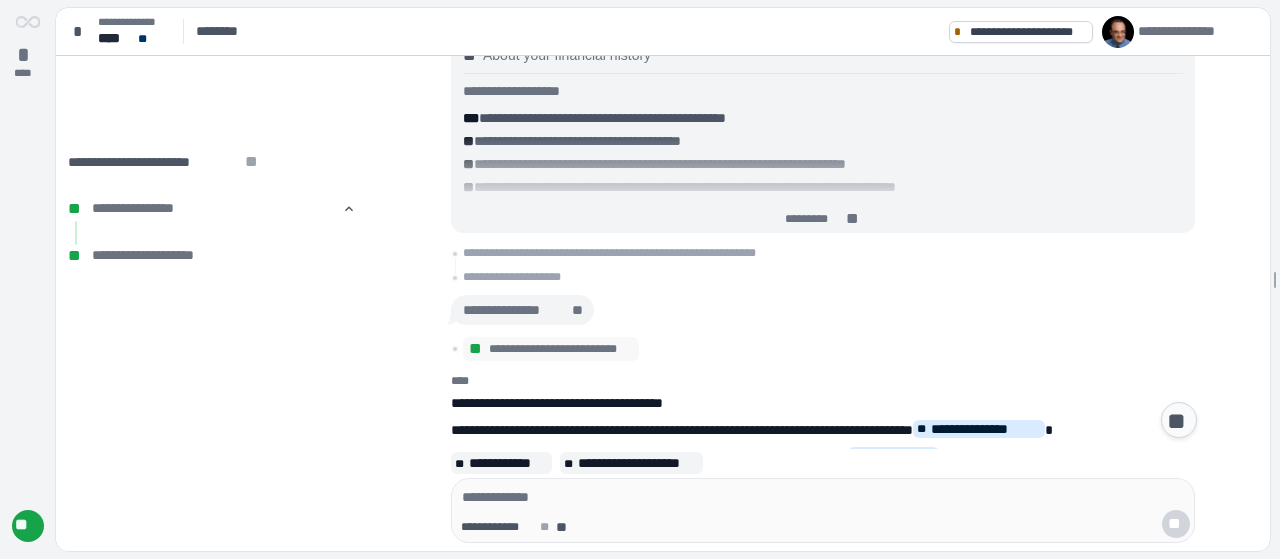 scroll, scrollTop: 2014, scrollLeft: 0, axis: vertical 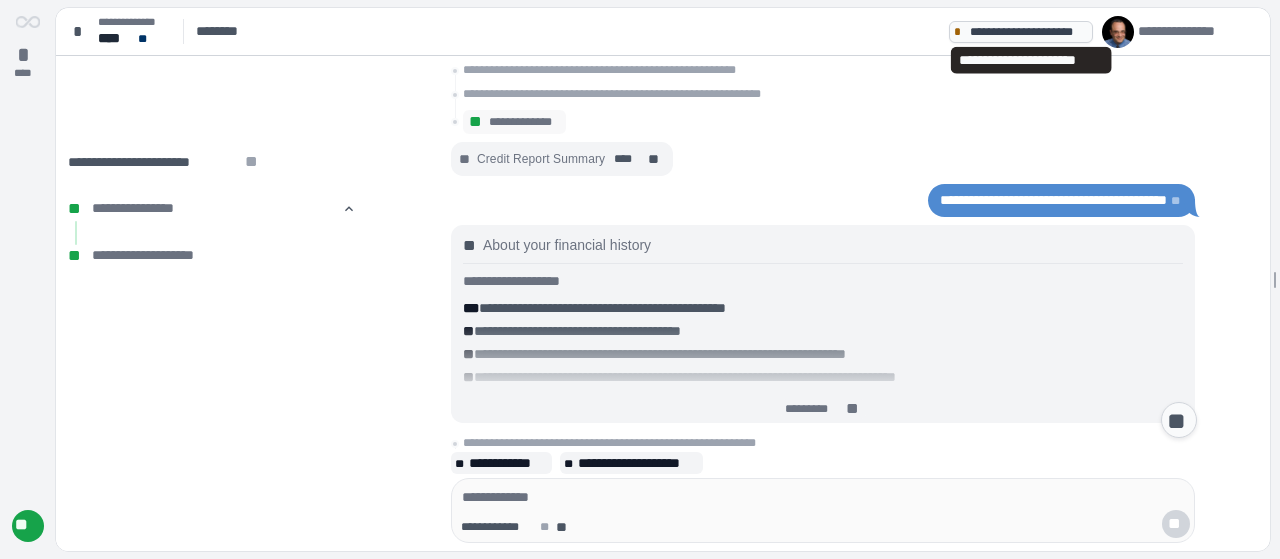 click on "**********" at bounding box center [1028, 32] 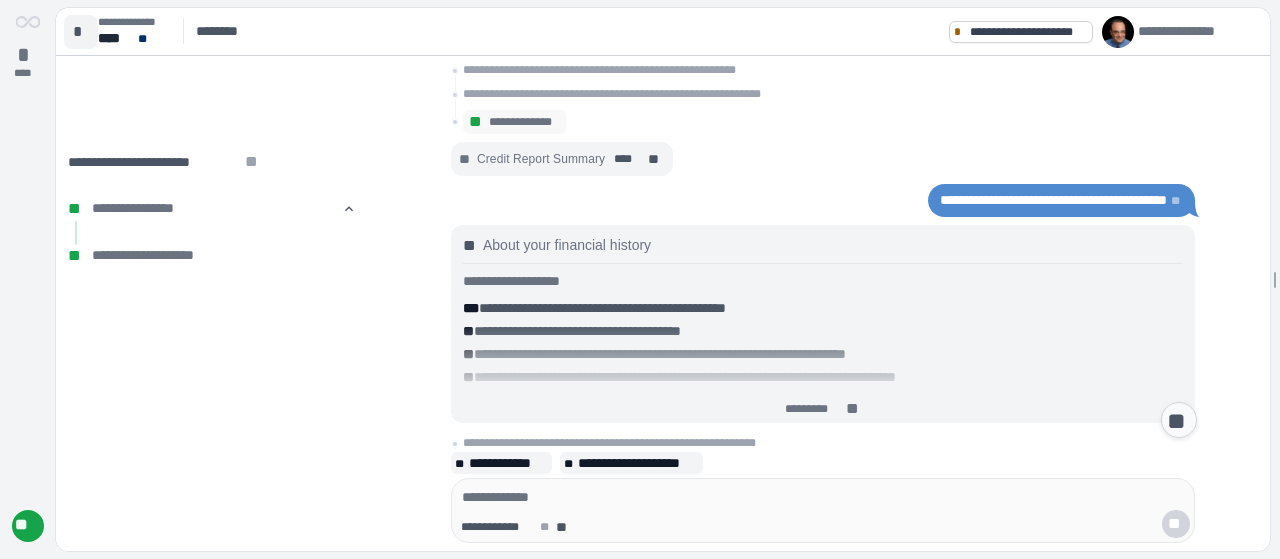 click on "*" at bounding box center [81, 32] 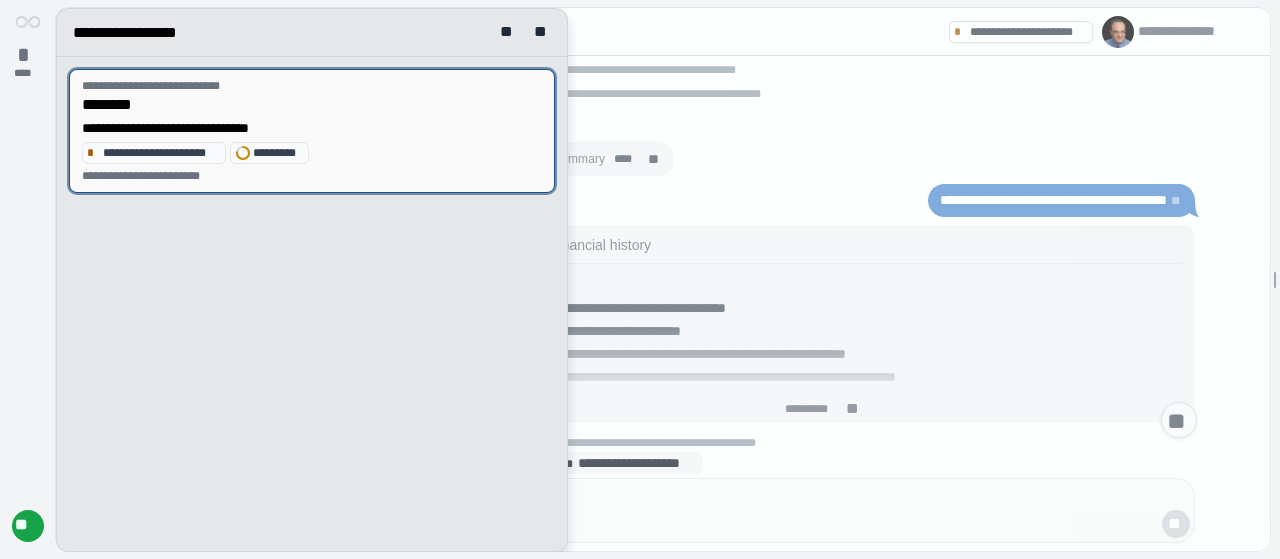 click on "**********" at bounding box center (312, 128) 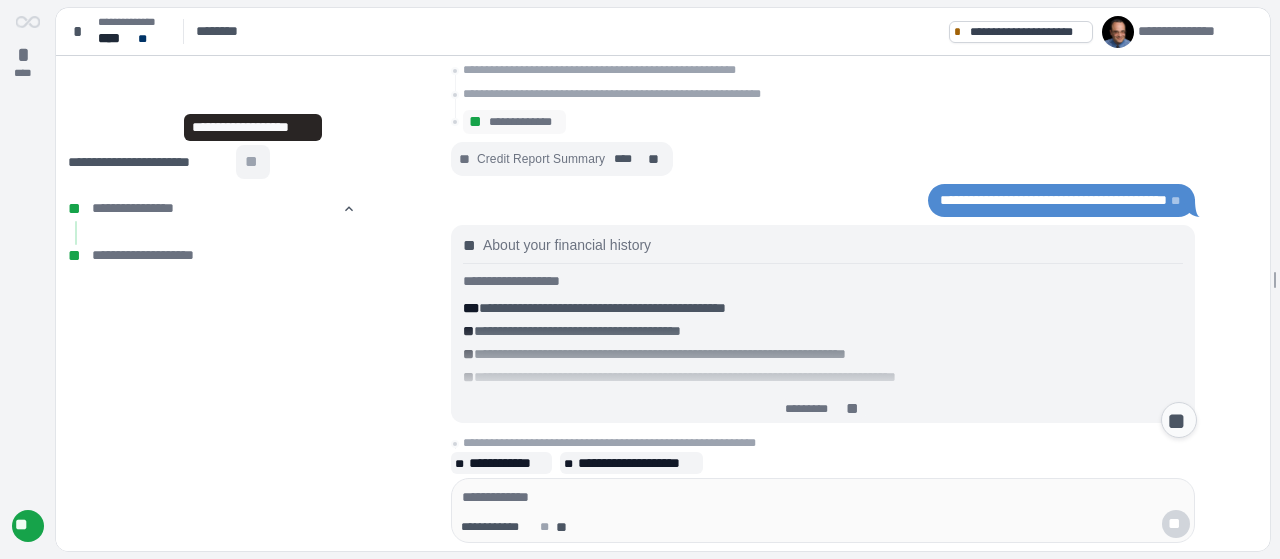 click on "**" at bounding box center [253, 162] 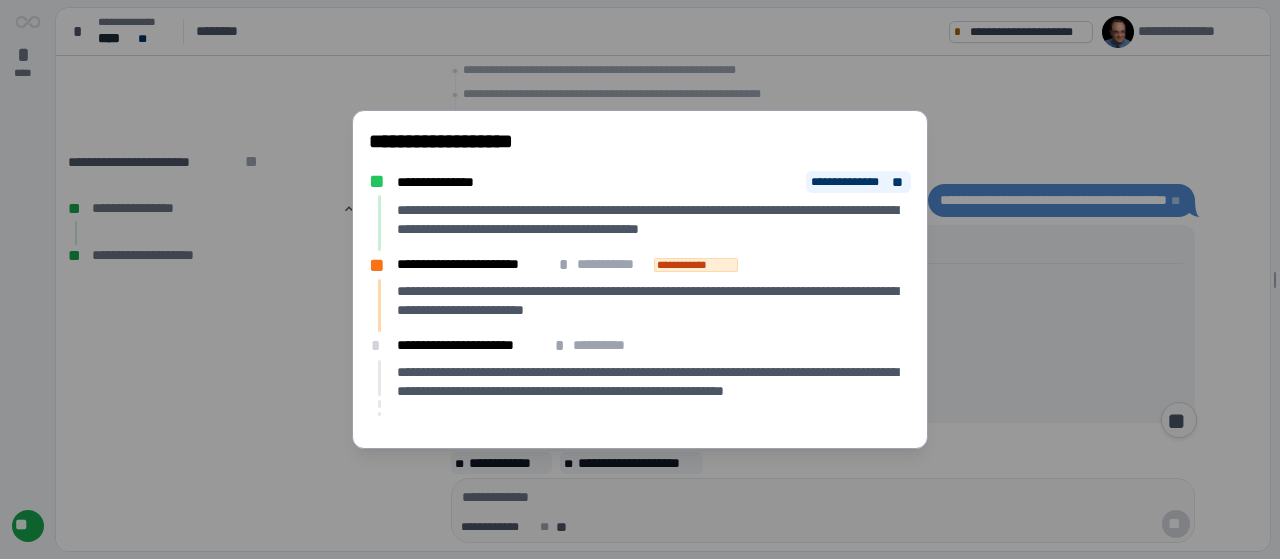 click on "**********" at bounding box center [849, 182] 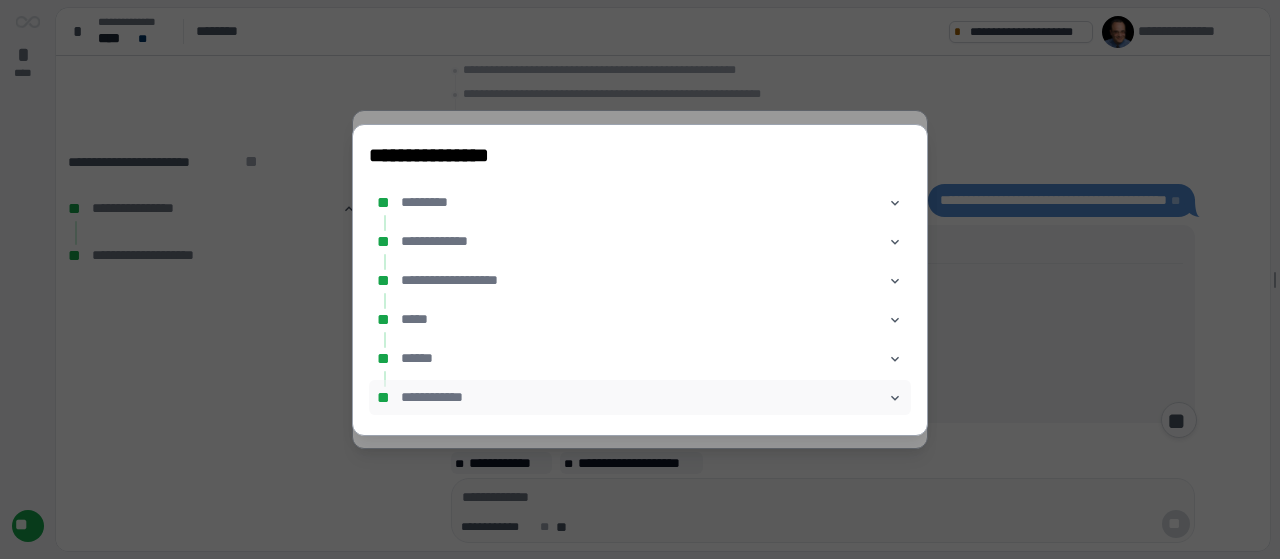 click on "󰅀" at bounding box center (895, 397) 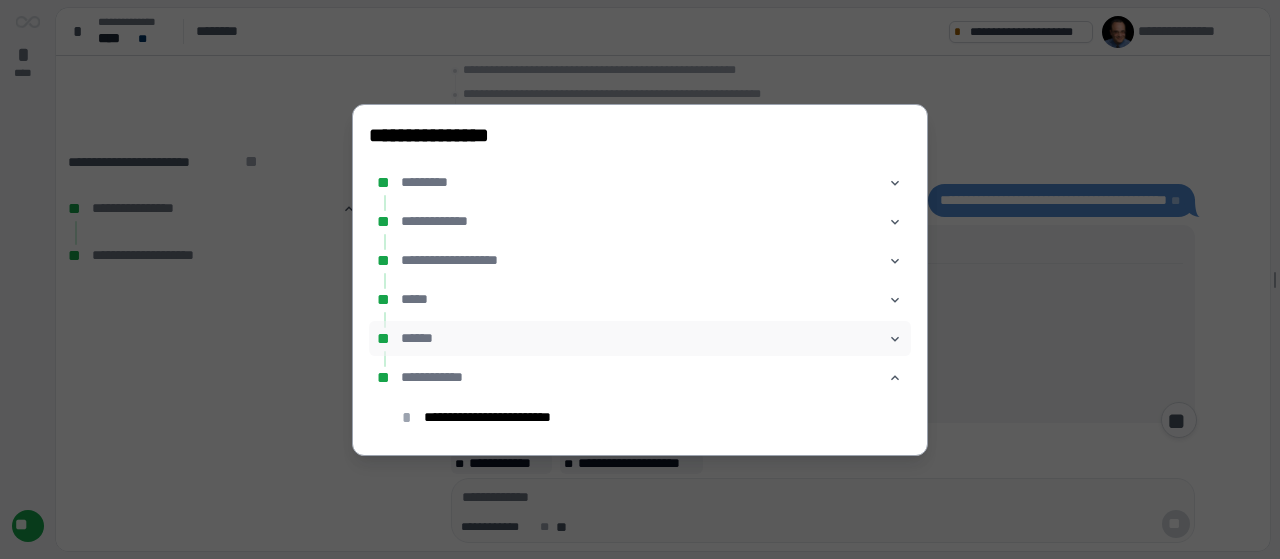 click on "󰅀" at bounding box center (895, 338) 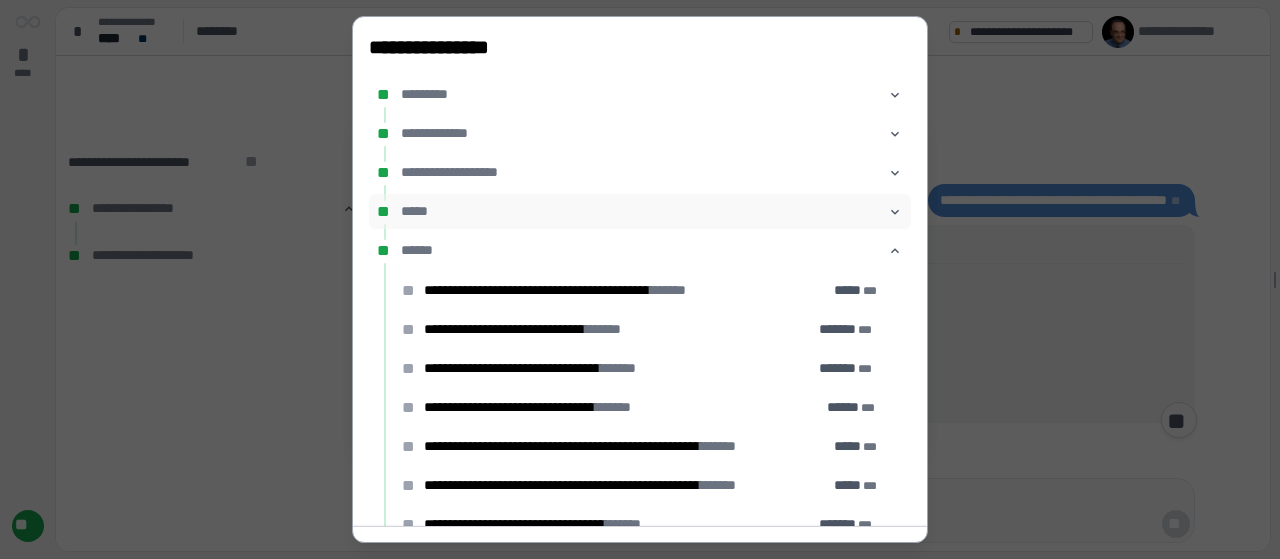 click on "** ***** 󰅀" at bounding box center [640, 211] 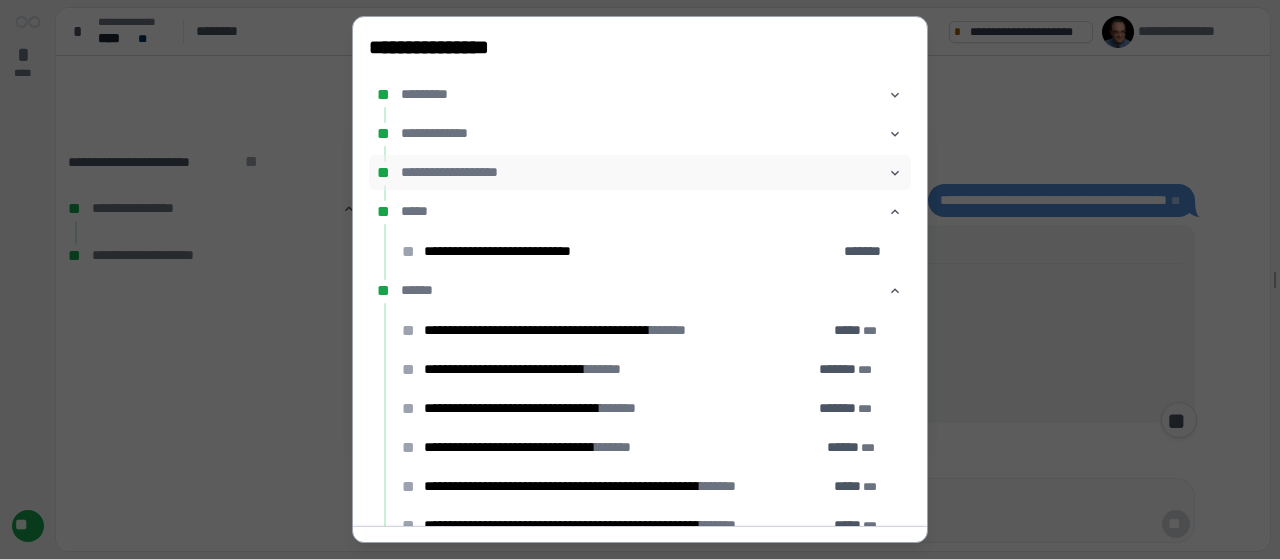click on "󰅀" at bounding box center [895, 173] 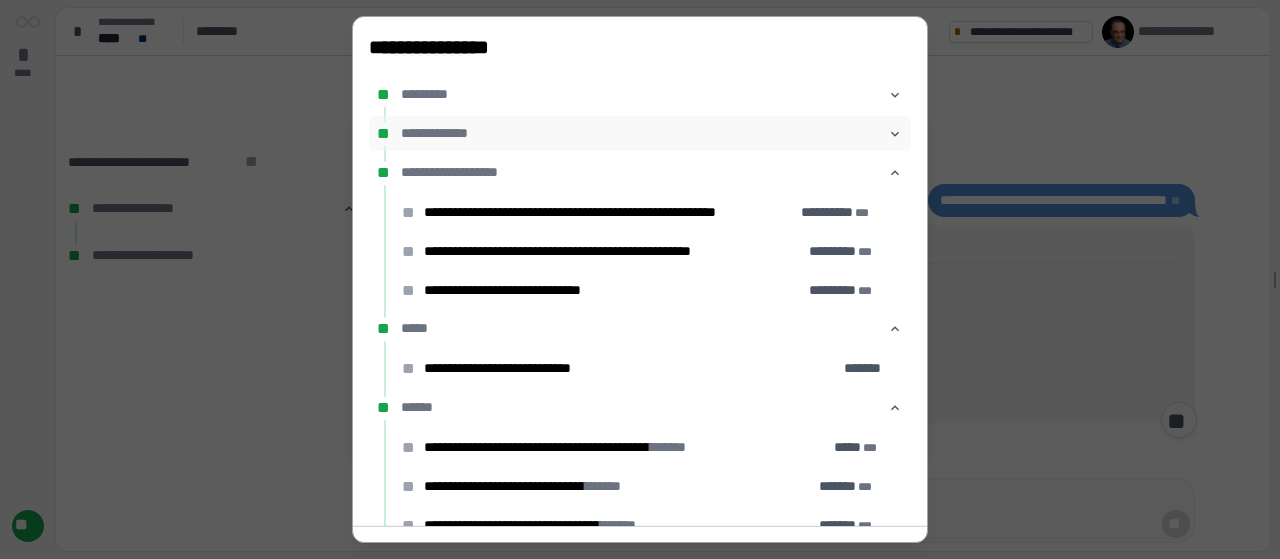 click on "󰅀" at bounding box center [895, 134] 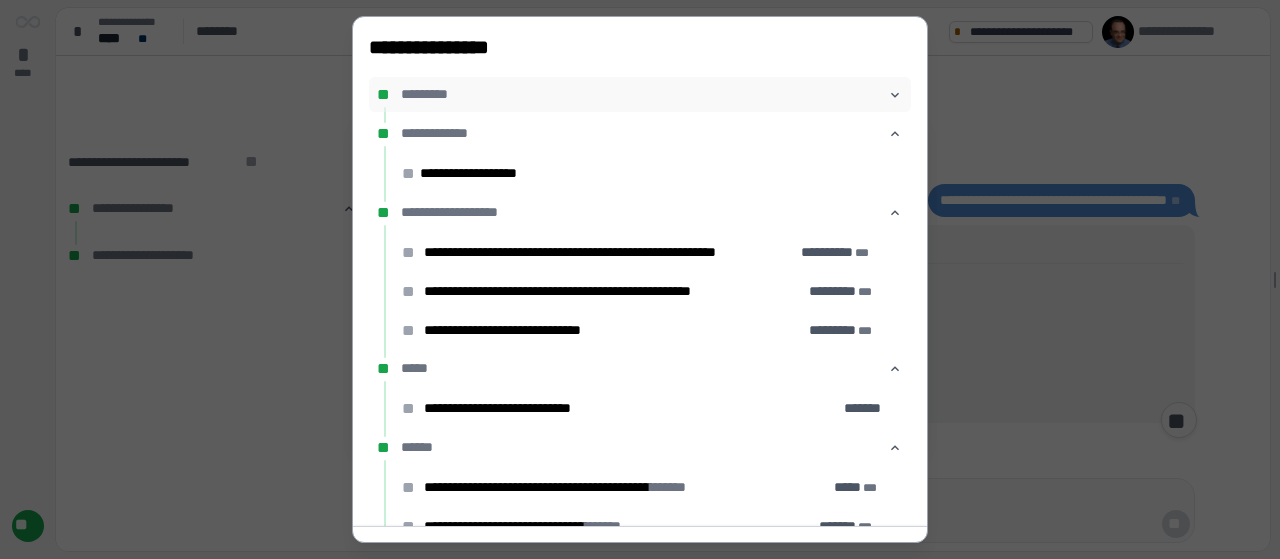 click on "󰅀" at bounding box center (895, 95) 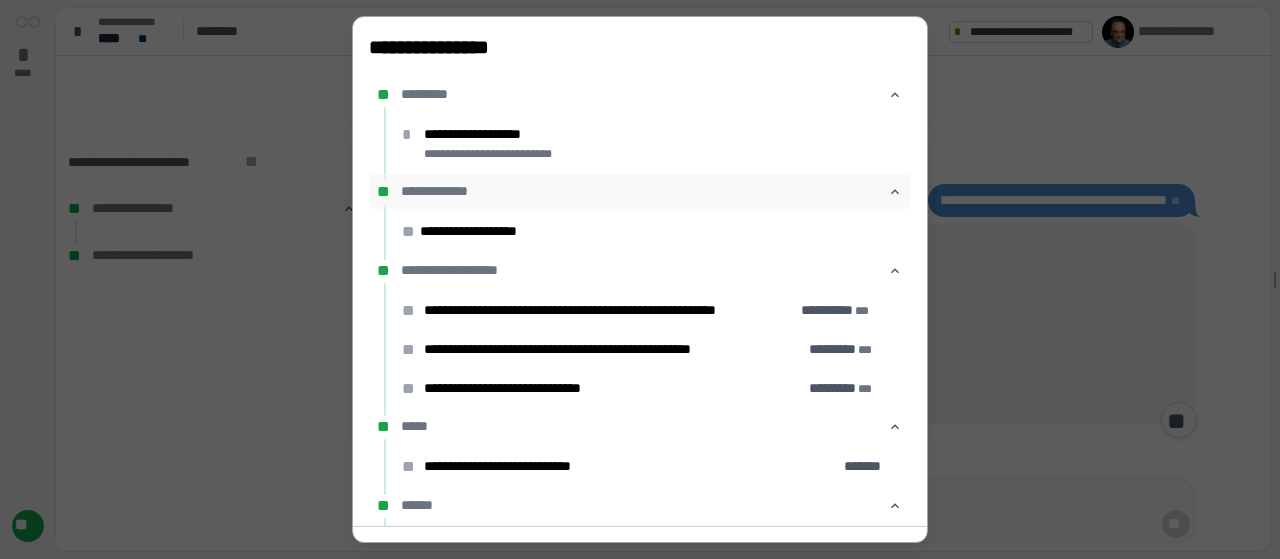 click on "󰅃" at bounding box center (895, 192) 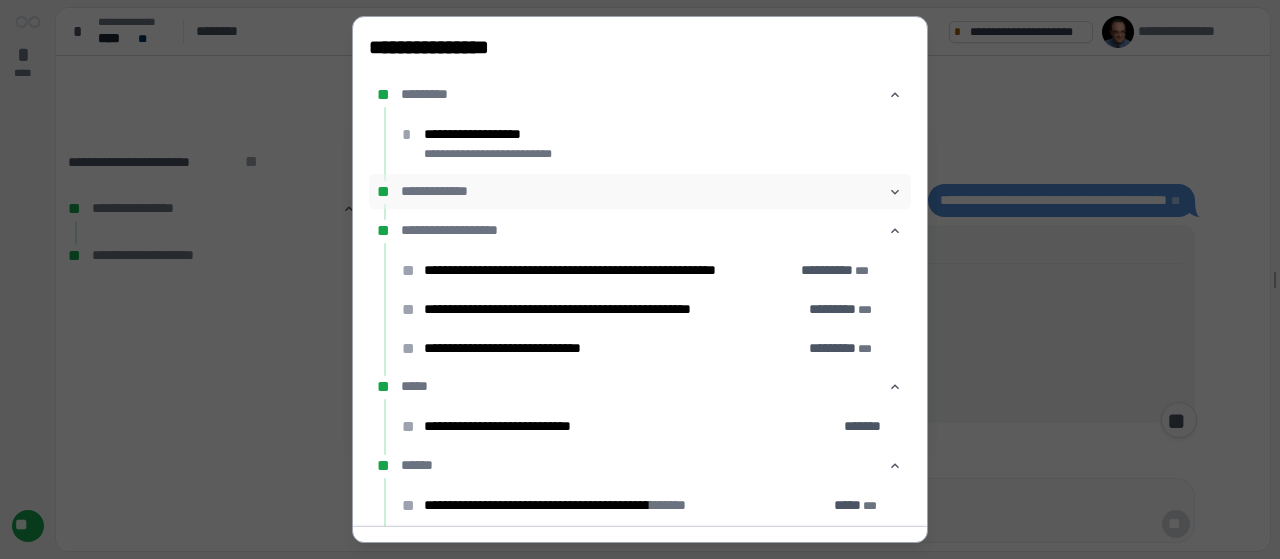 click on "󰅀" at bounding box center (895, 192) 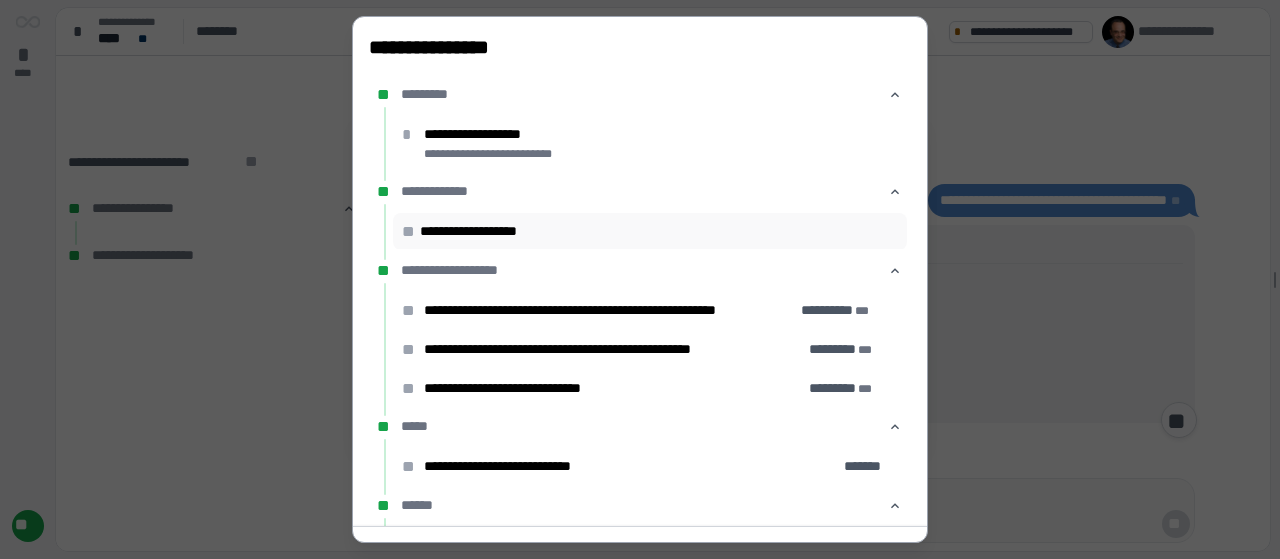 click on "**********" at bounding box center (650, 231) 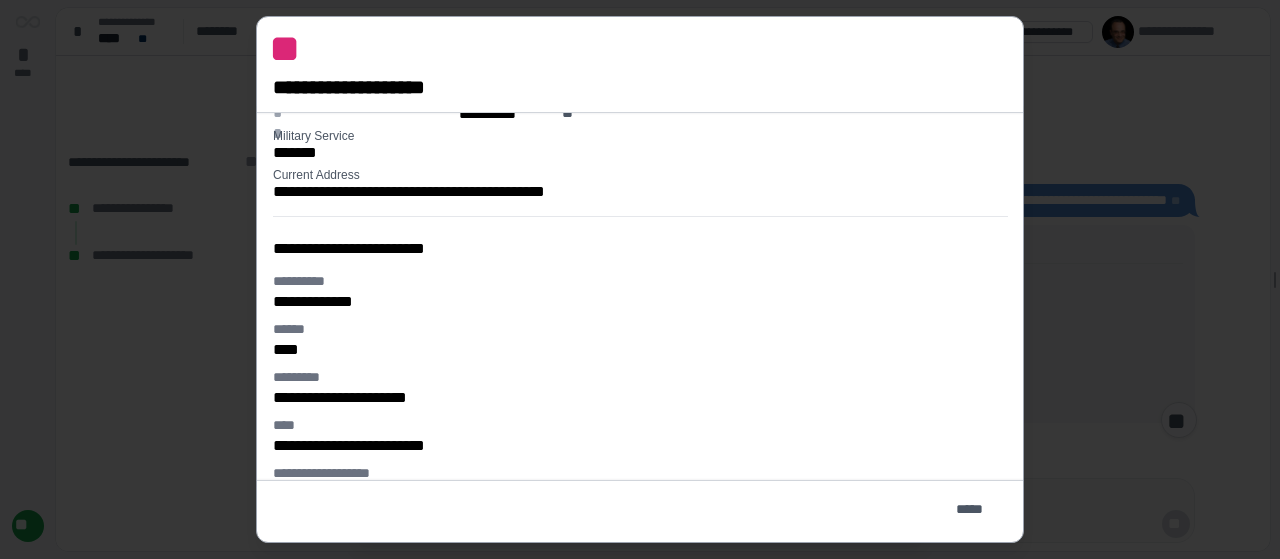 scroll, scrollTop: 130, scrollLeft: 0, axis: vertical 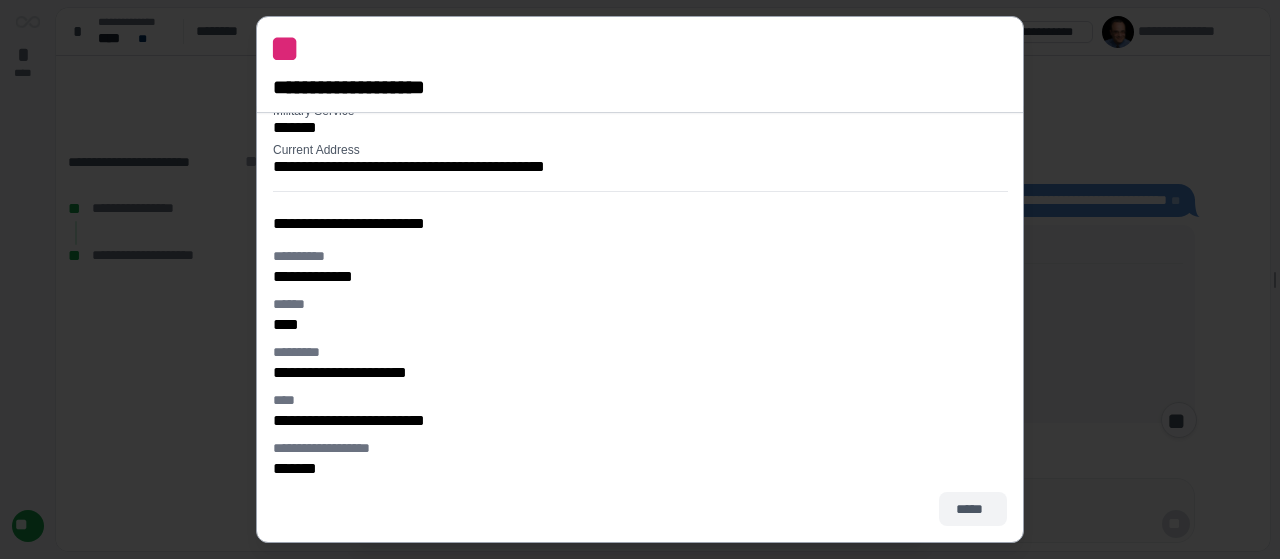 click on "*****" at bounding box center (973, 509) 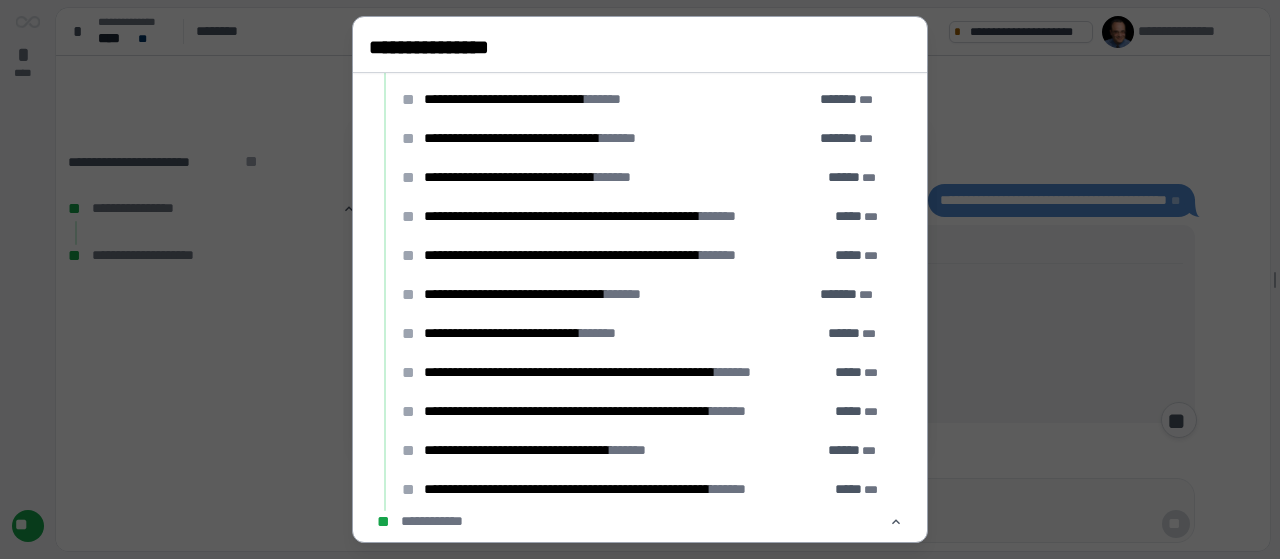scroll, scrollTop: 541, scrollLeft: 0, axis: vertical 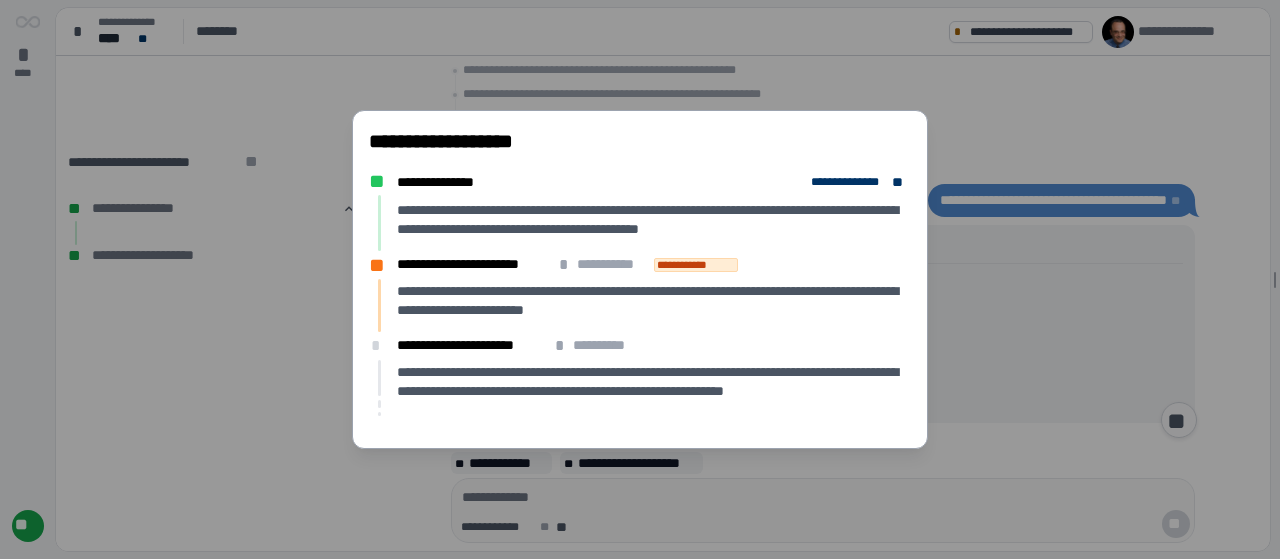 click on "**********" at bounding box center [640, 279] 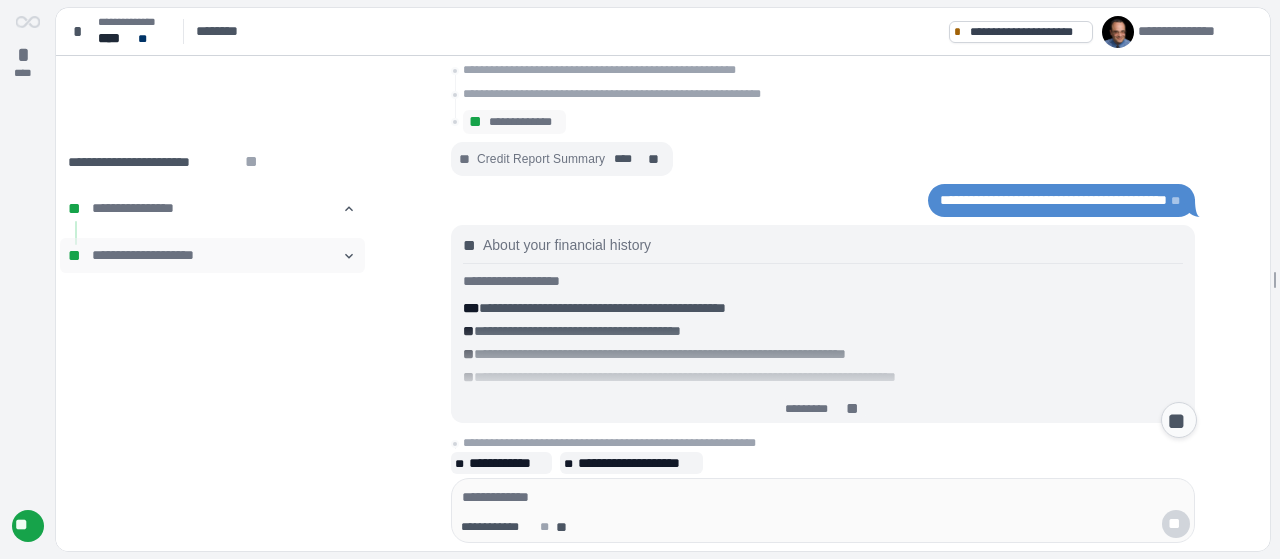 click on "**********" at bounding box center (212, 255) 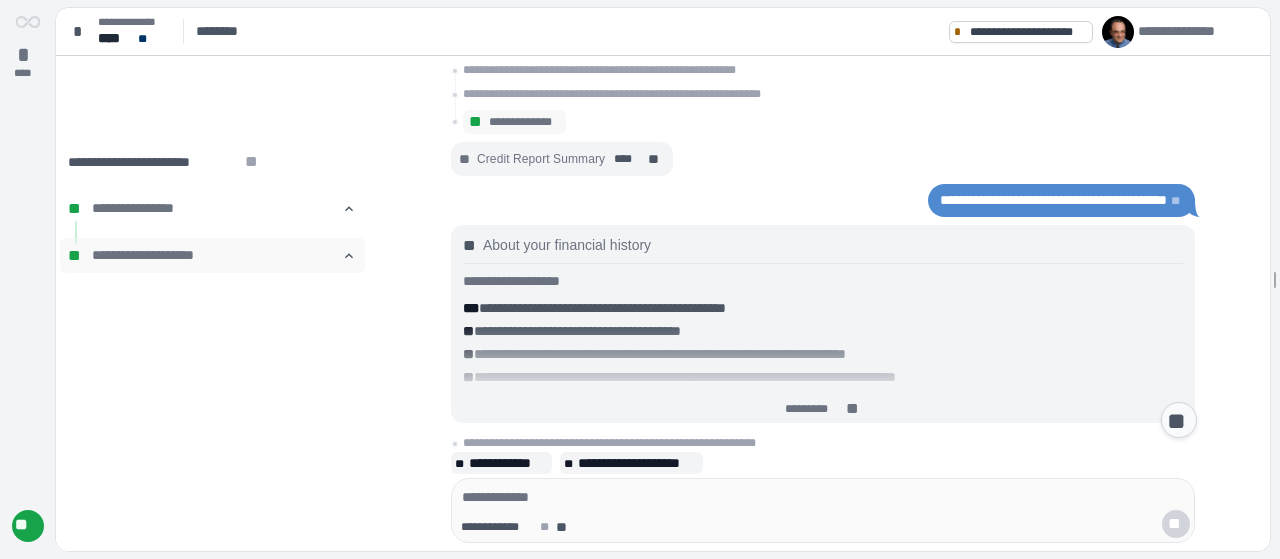 click on "**********" at bounding box center [212, 255] 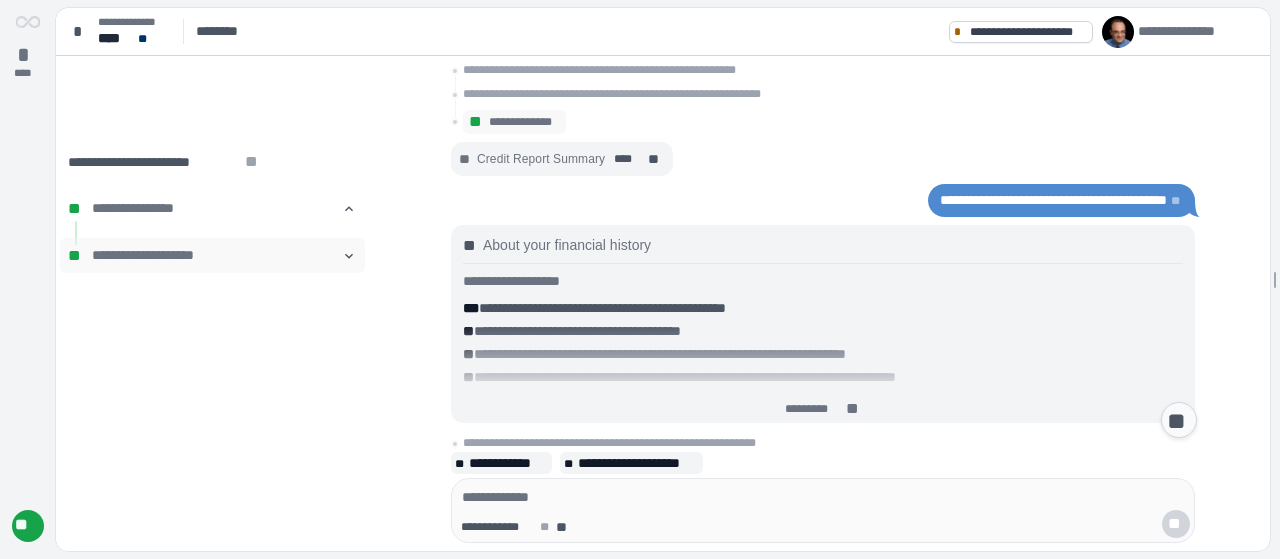 click on "**********" at bounding box center (212, 255) 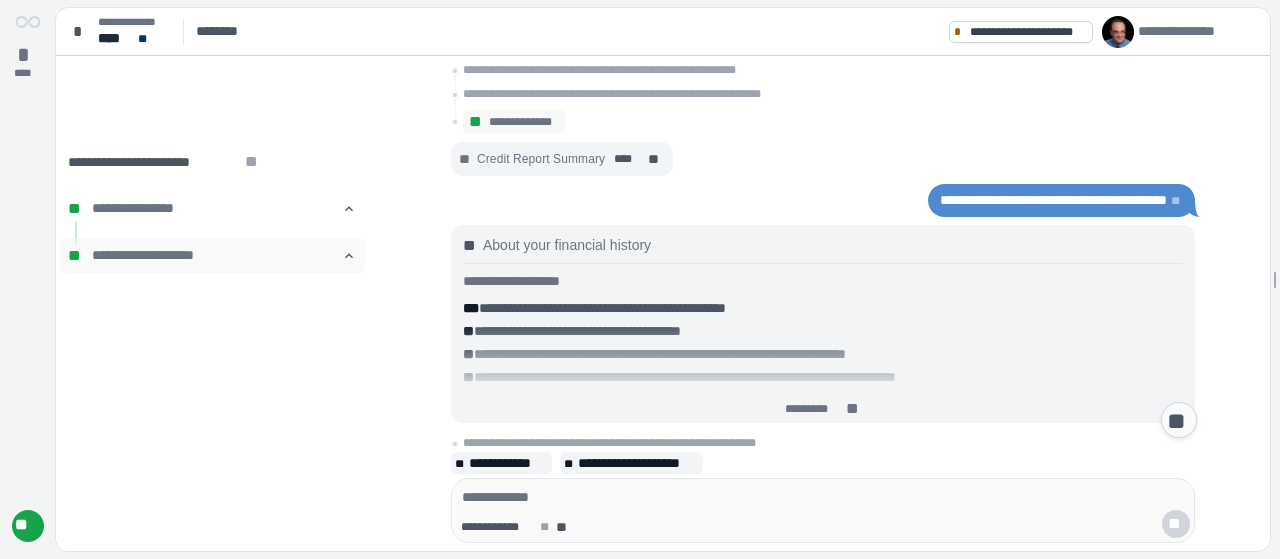 click on "**" at bounding box center (76, 256) 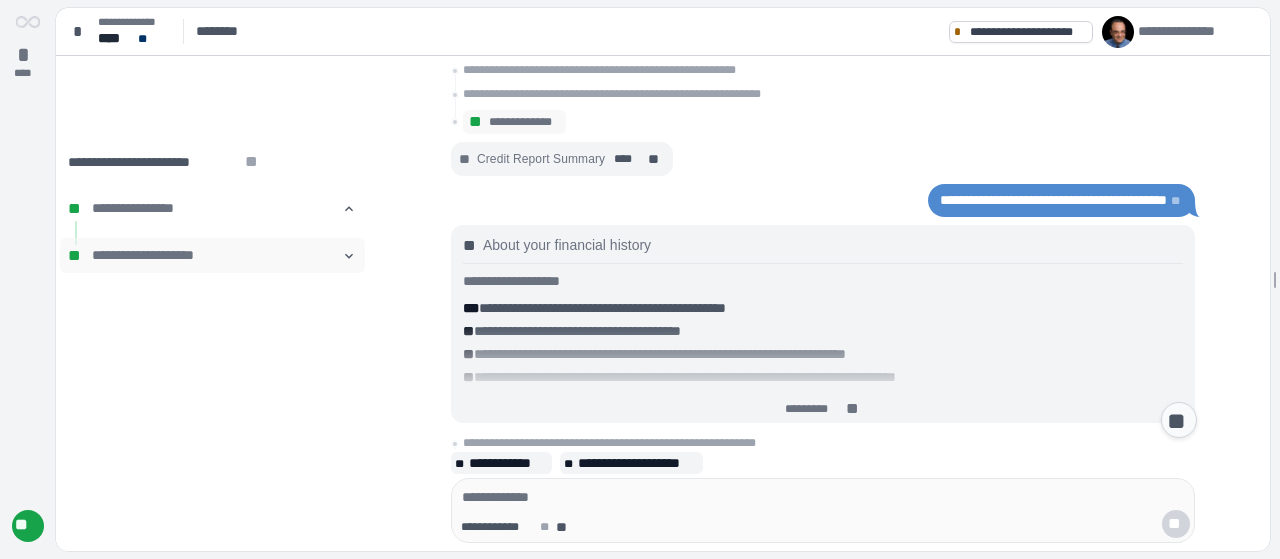 click on "󰅀" at bounding box center (349, 256) 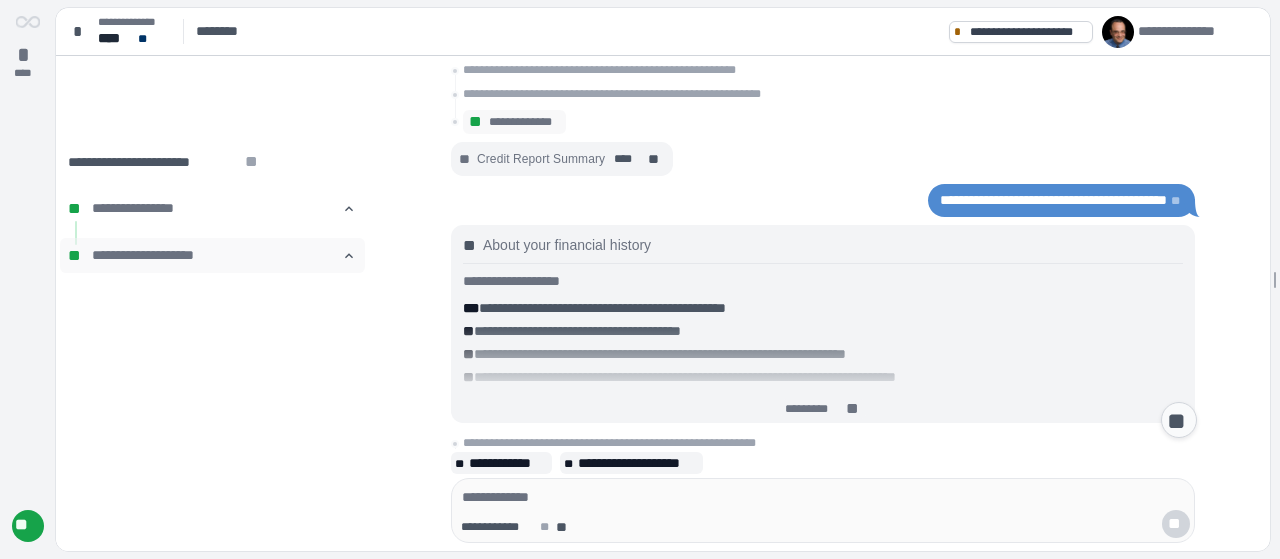 click on "󰅃" at bounding box center [349, 256] 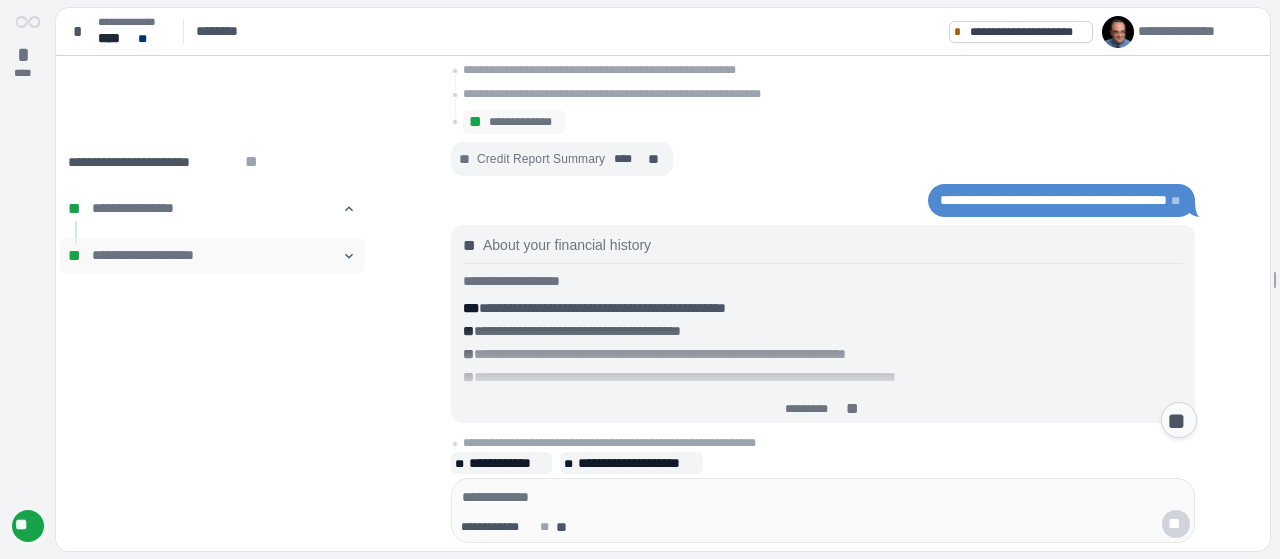 click on "**********" at bounding box center (212, 255) 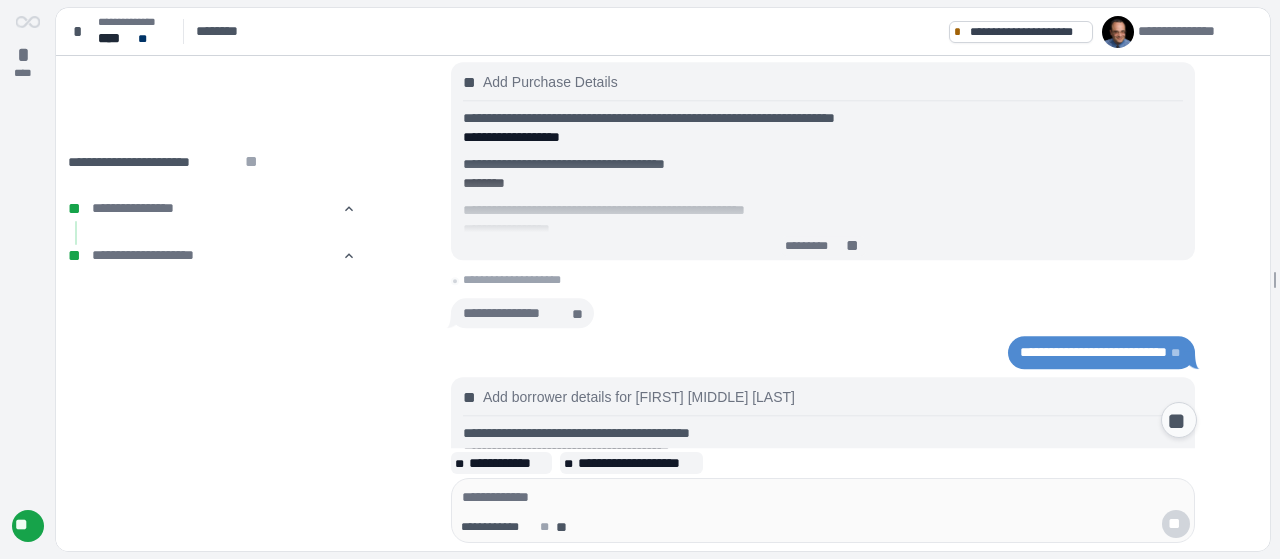 scroll, scrollTop: 5622, scrollLeft: 0, axis: vertical 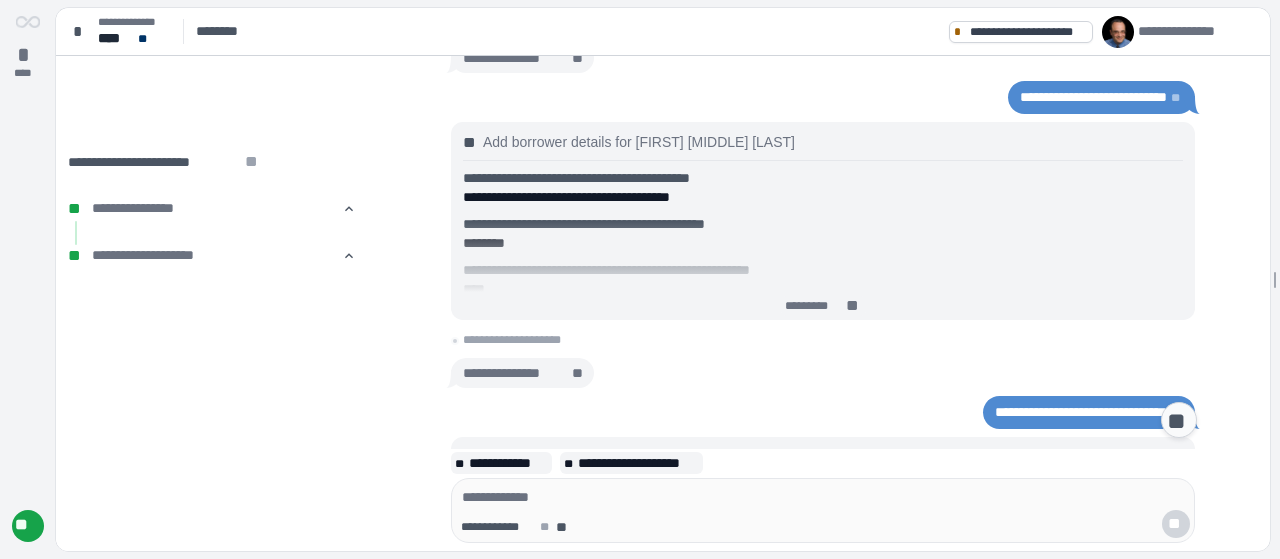 click on "**" at bounding box center (854, -292) 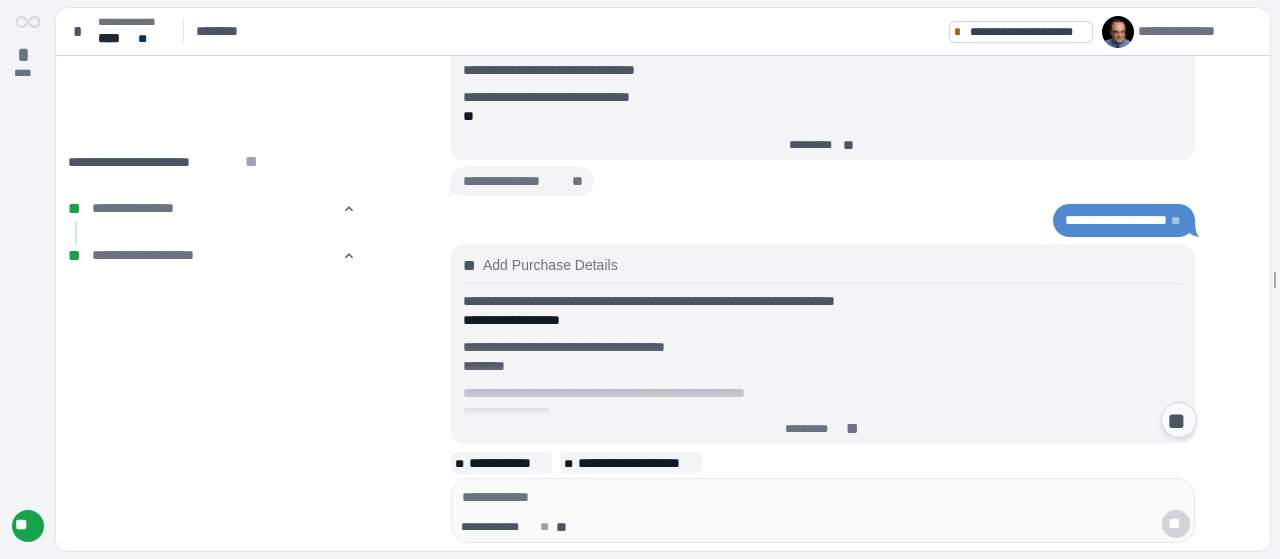 click on "**" at bounding box center (1179, 421) 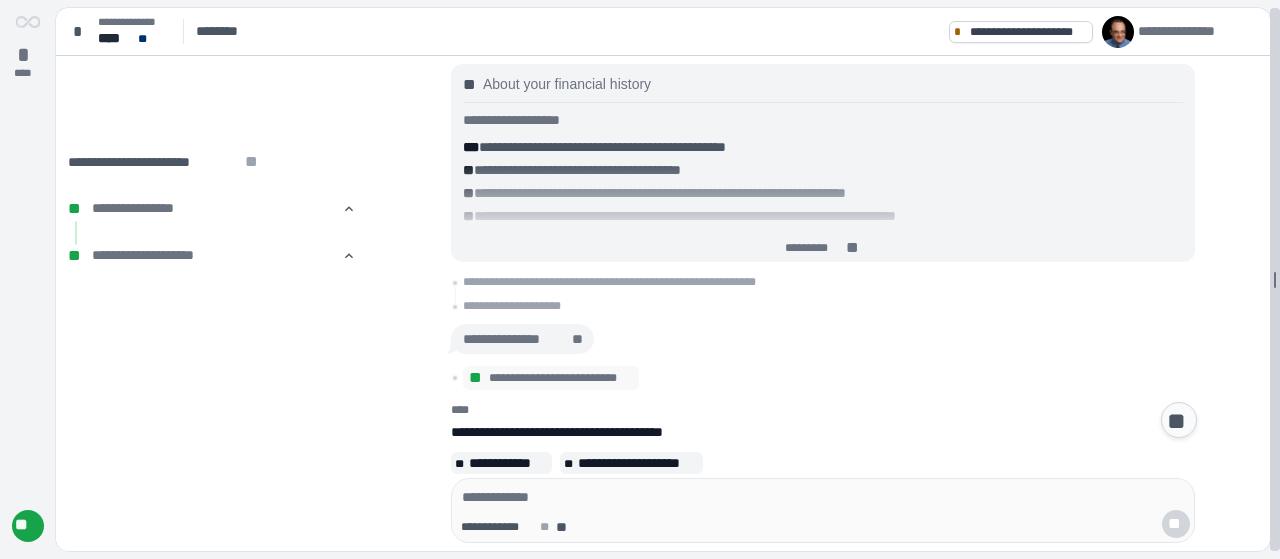 scroll, scrollTop: 1718, scrollLeft: 0, axis: vertical 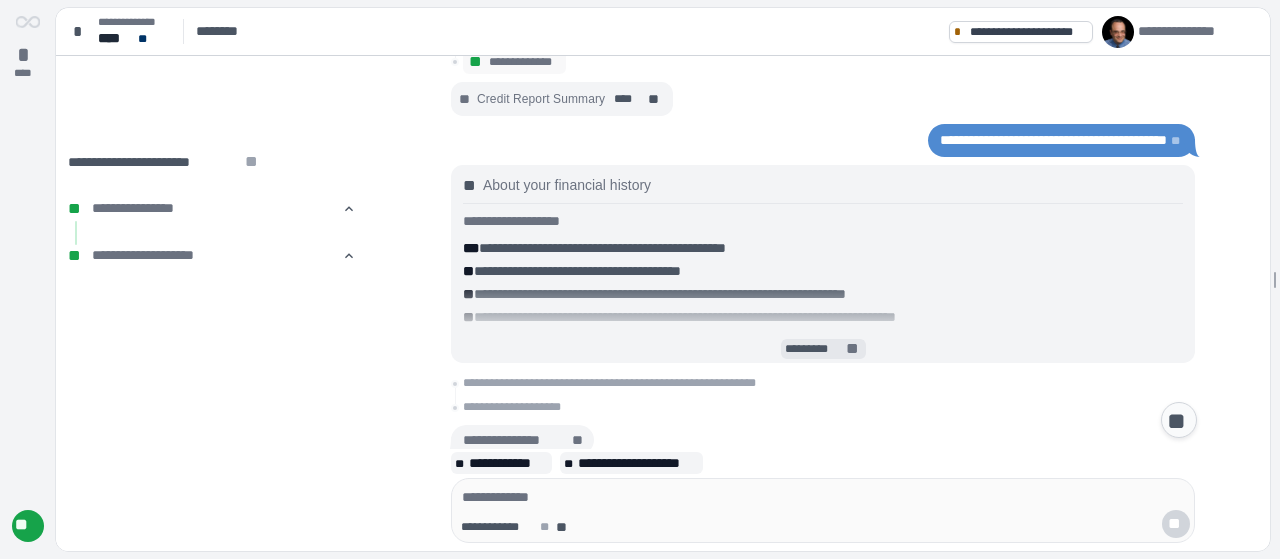 click on "**" at bounding box center [854, 349] 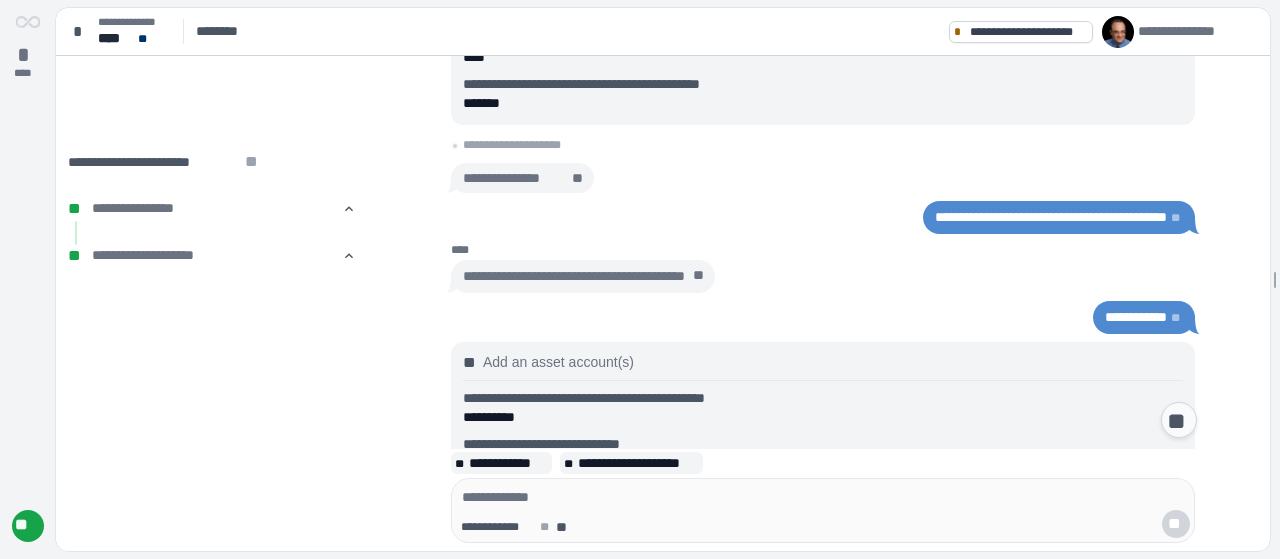 scroll, scrollTop: 2740, scrollLeft: 0, axis: vertical 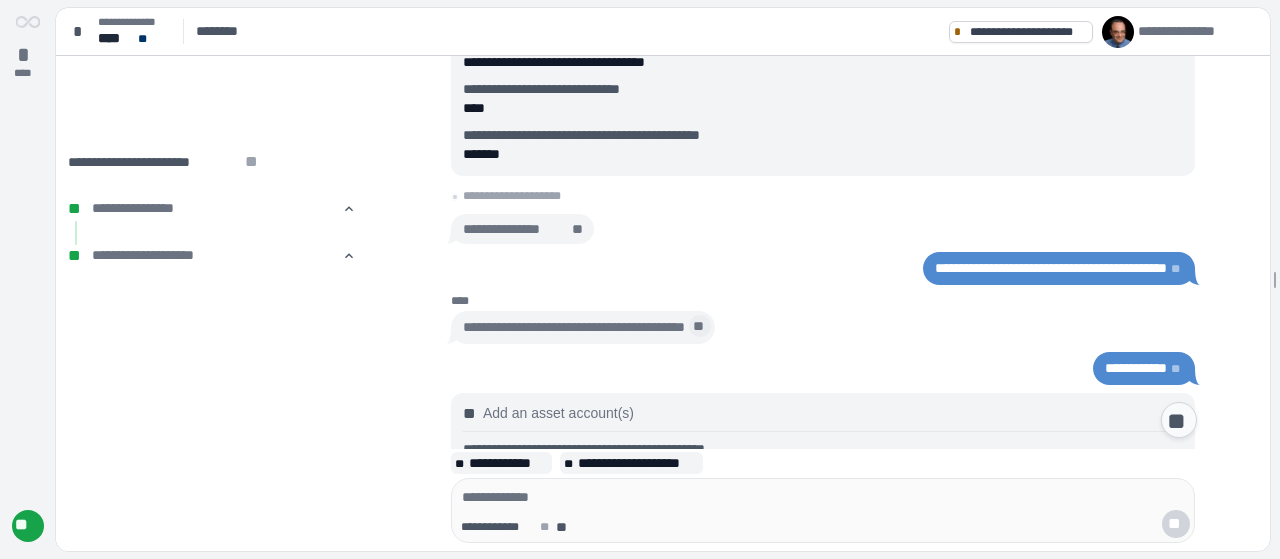 click on "**" at bounding box center [700, 327] 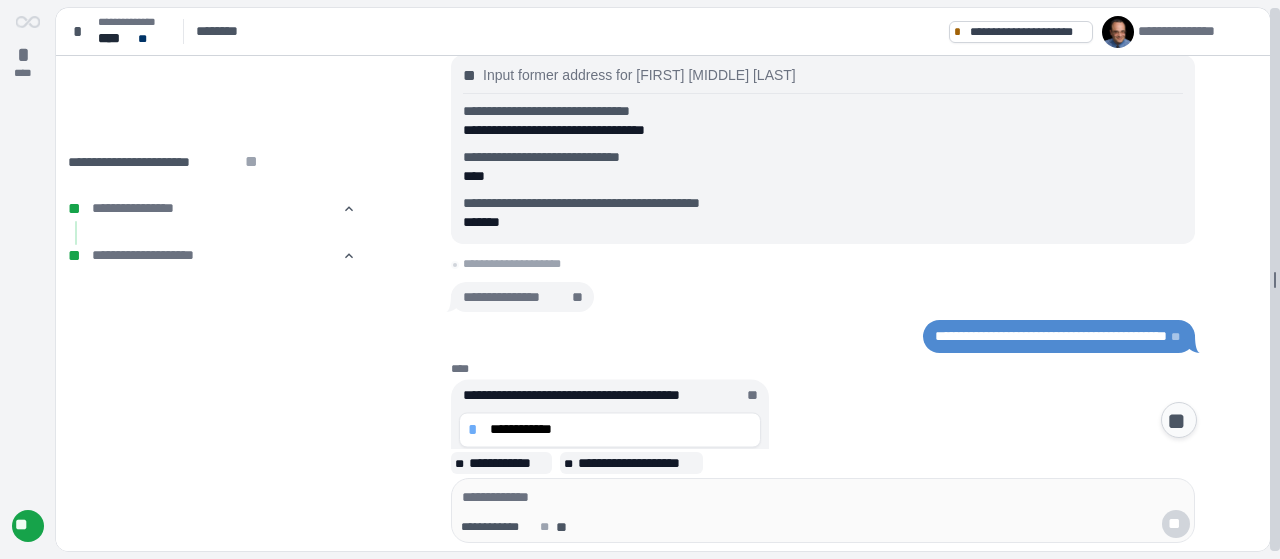 scroll, scrollTop: 2959, scrollLeft: 0, axis: vertical 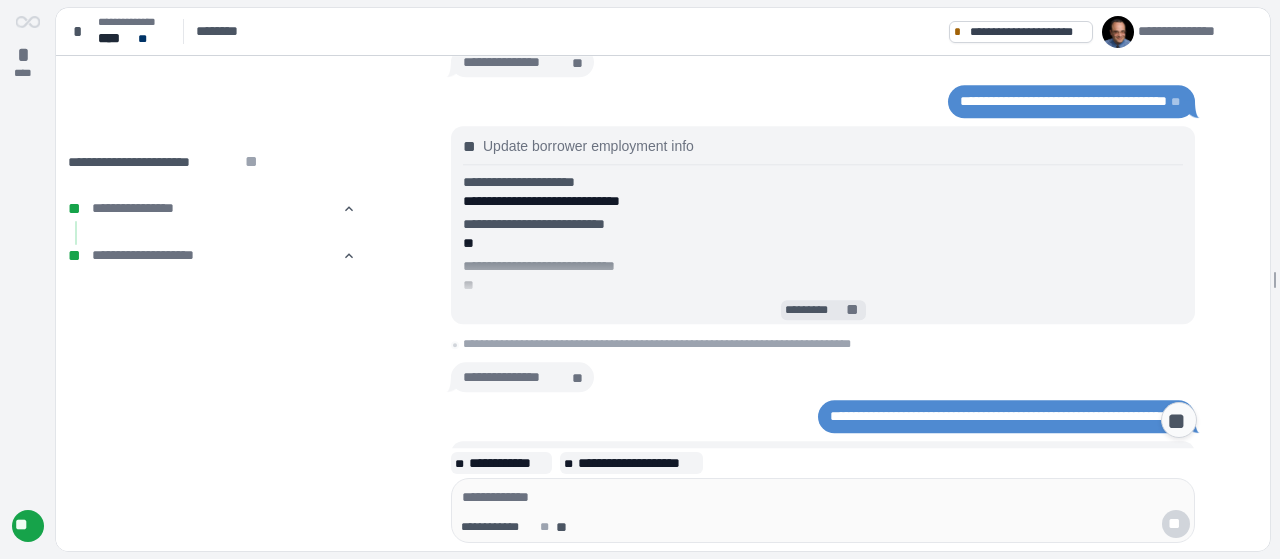 click on "**" at bounding box center [854, 311] 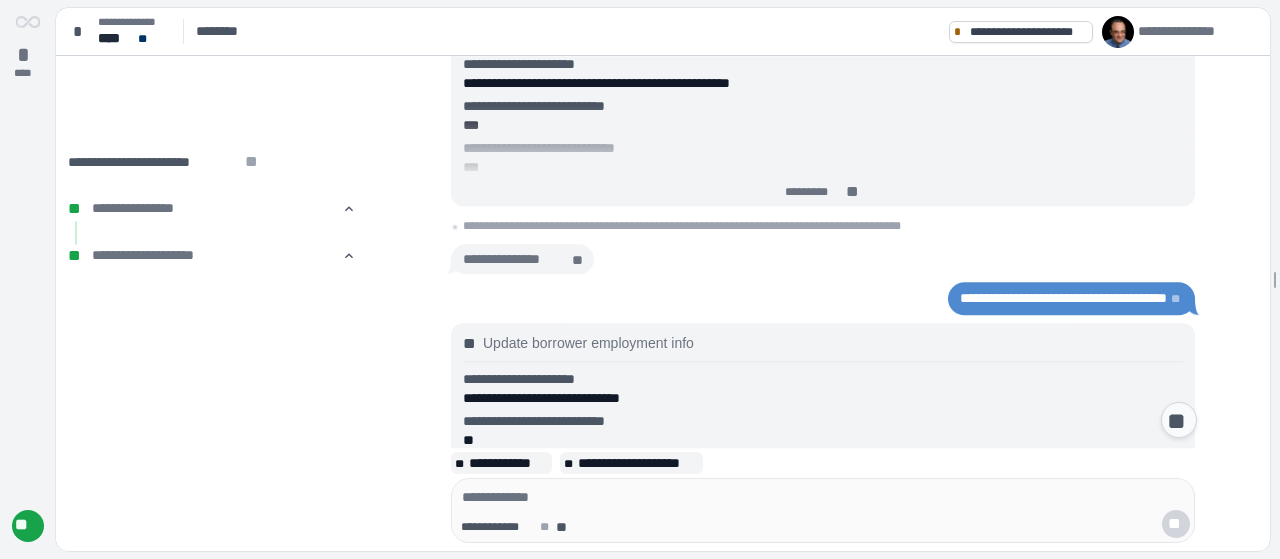 scroll, scrollTop: 3802, scrollLeft: 0, axis: vertical 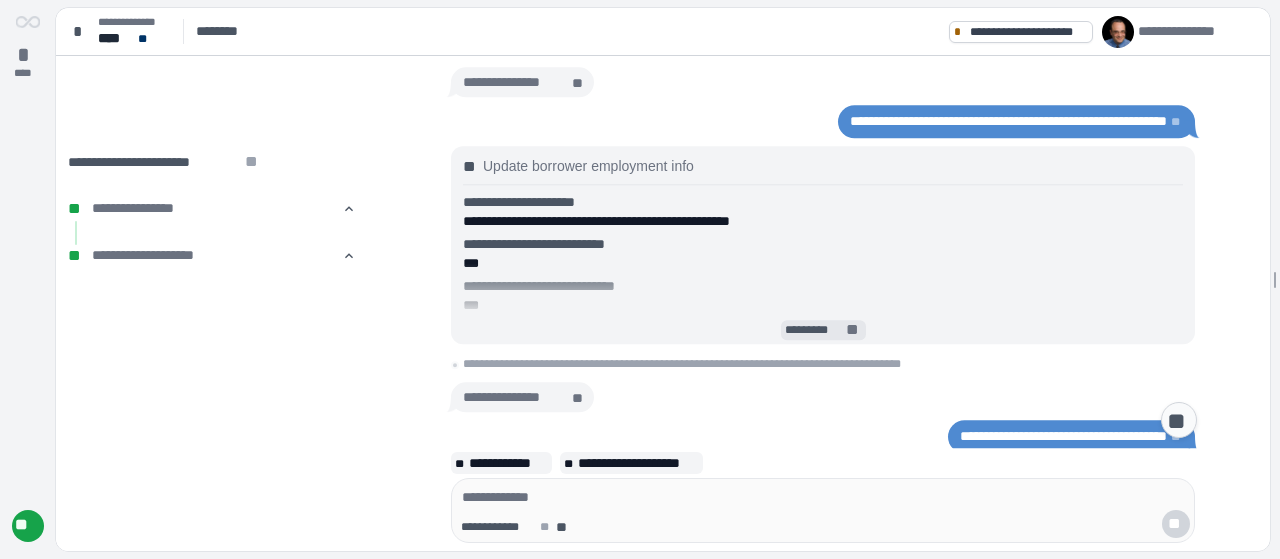 click on "*********" at bounding box center [814, 331] 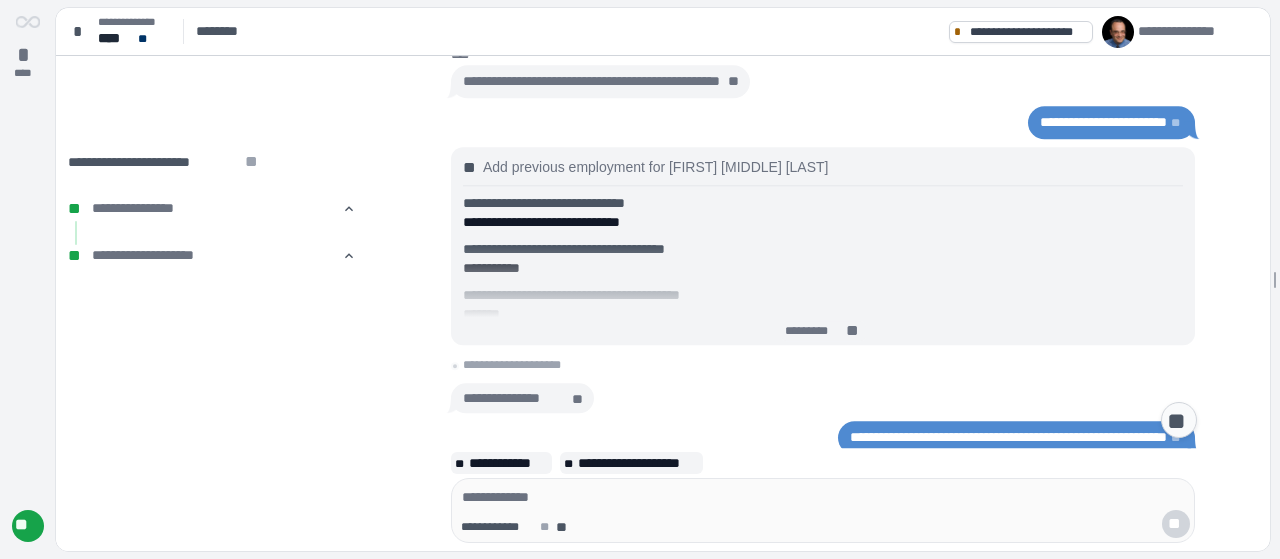 scroll, scrollTop: 4246, scrollLeft: 0, axis: vertical 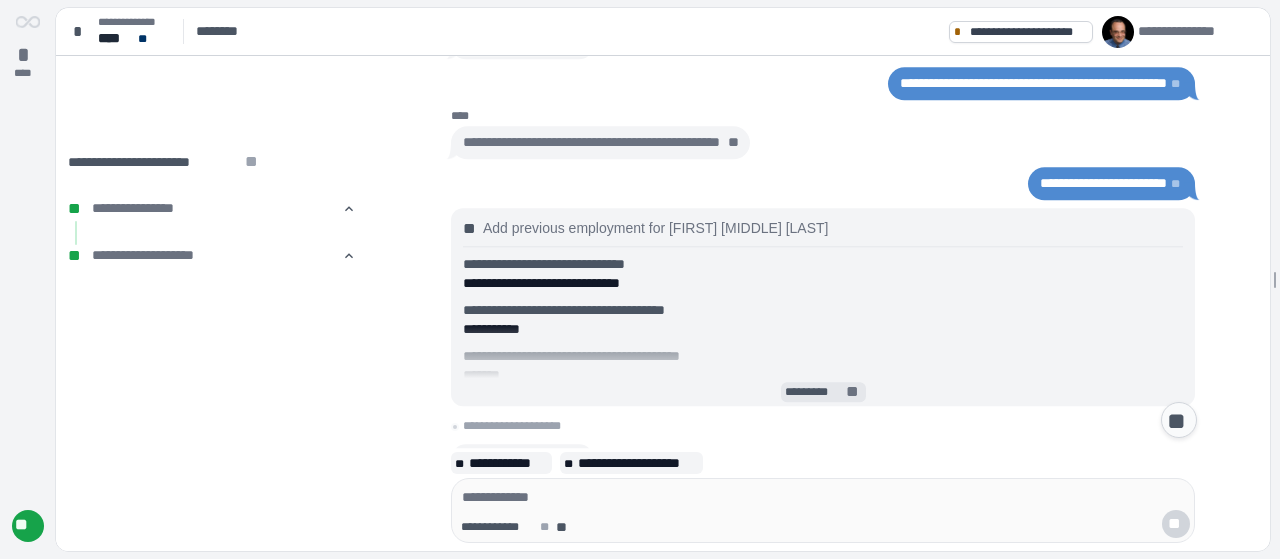 click 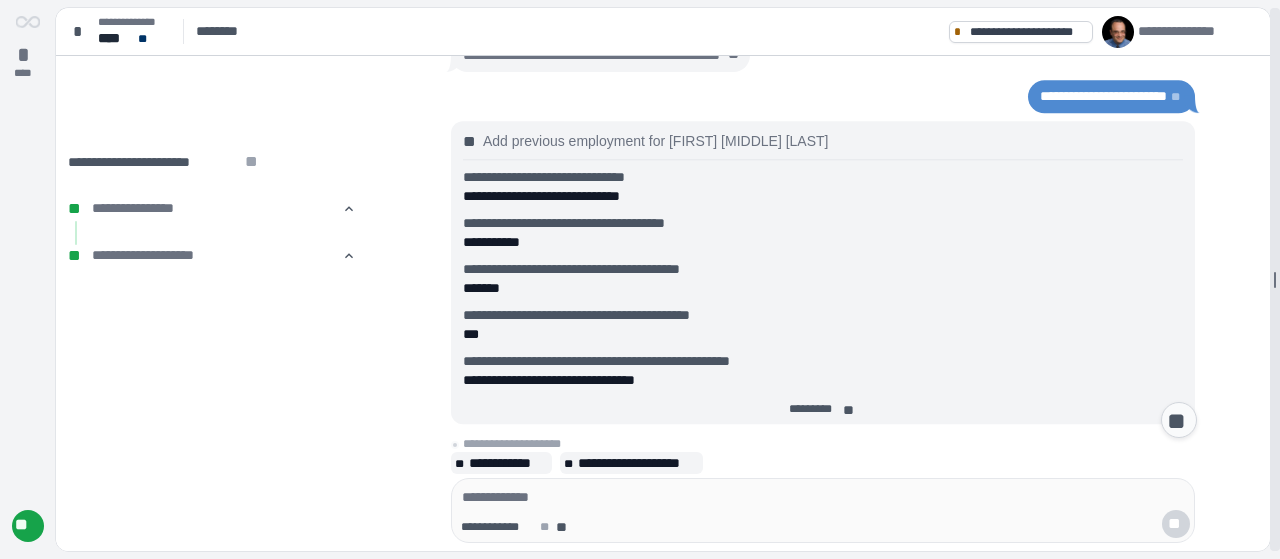 scroll, scrollTop: 4702, scrollLeft: 0, axis: vertical 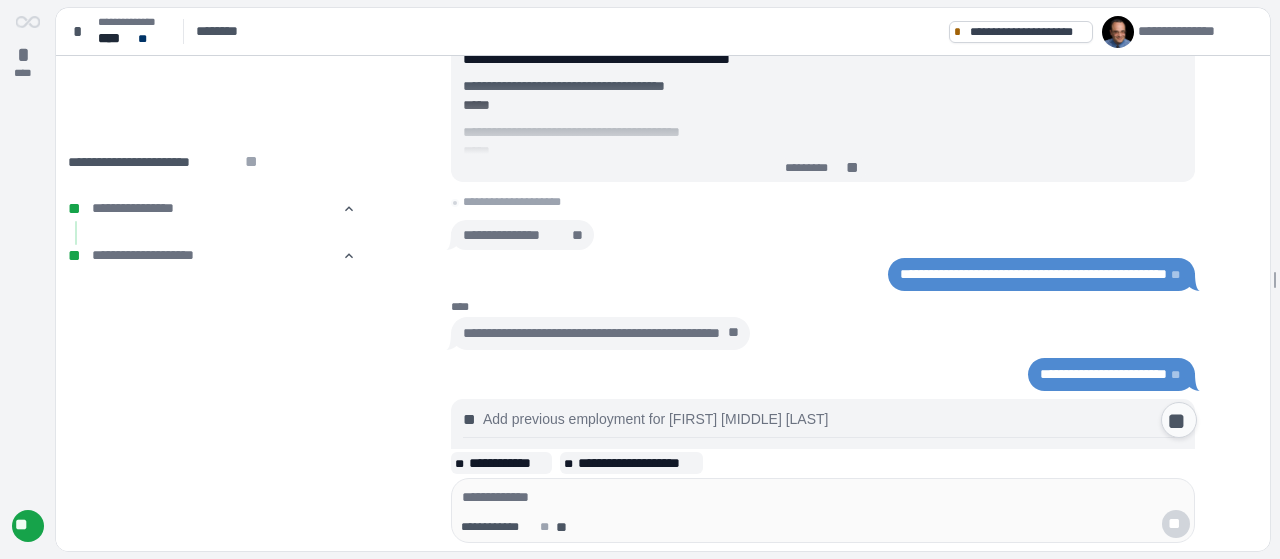 click on "**********" at bounding box center (591, 333) 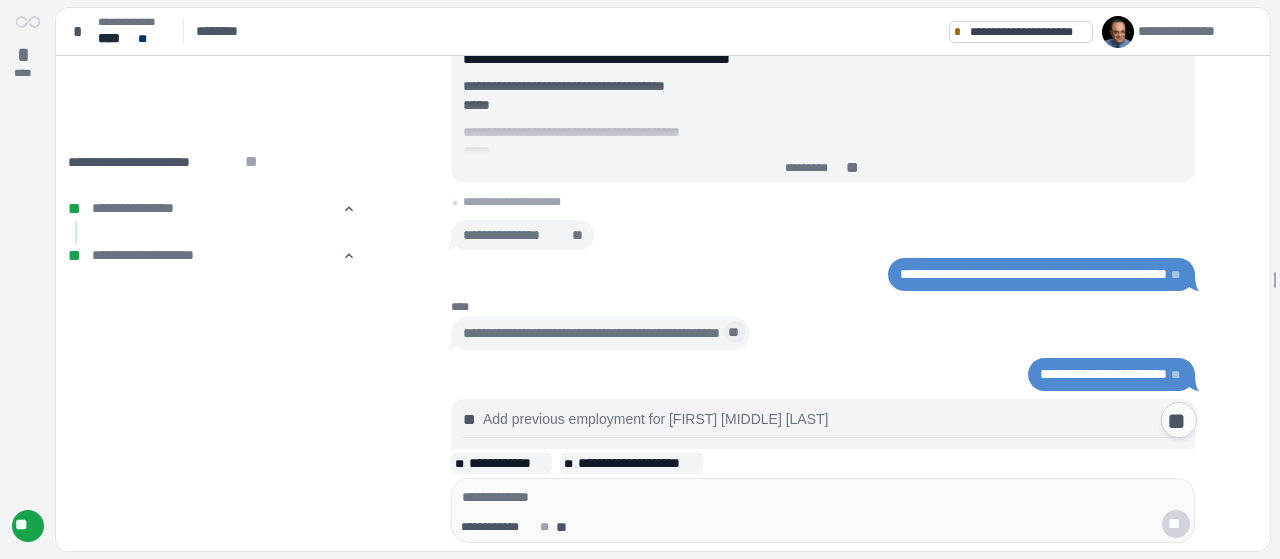 click on "**" at bounding box center (735, 333) 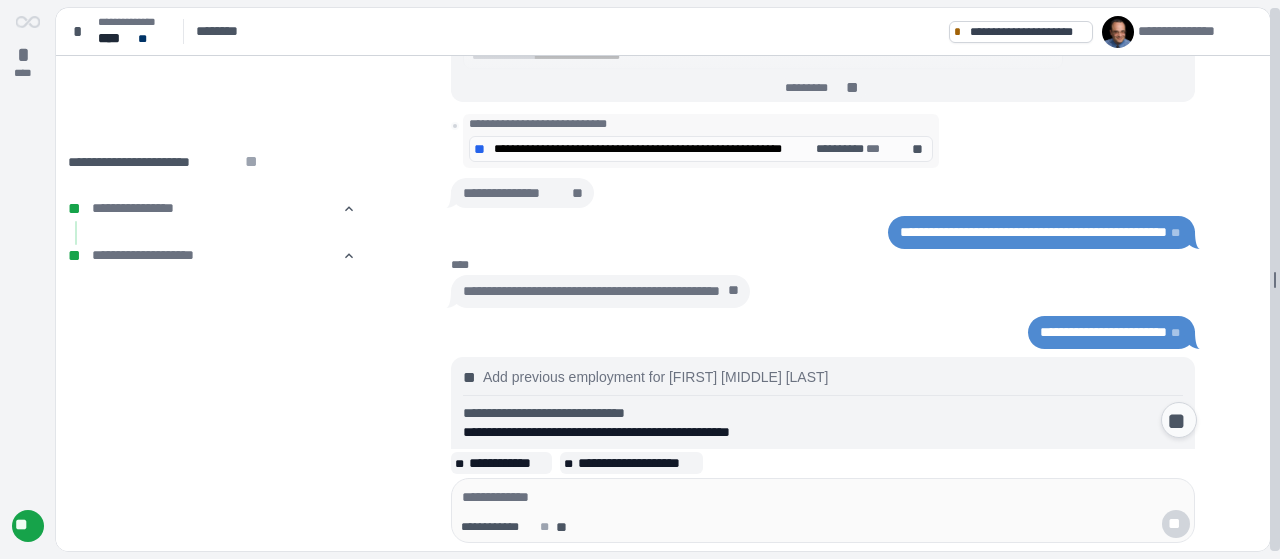 scroll, scrollTop: 4927, scrollLeft: 0, axis: vertical 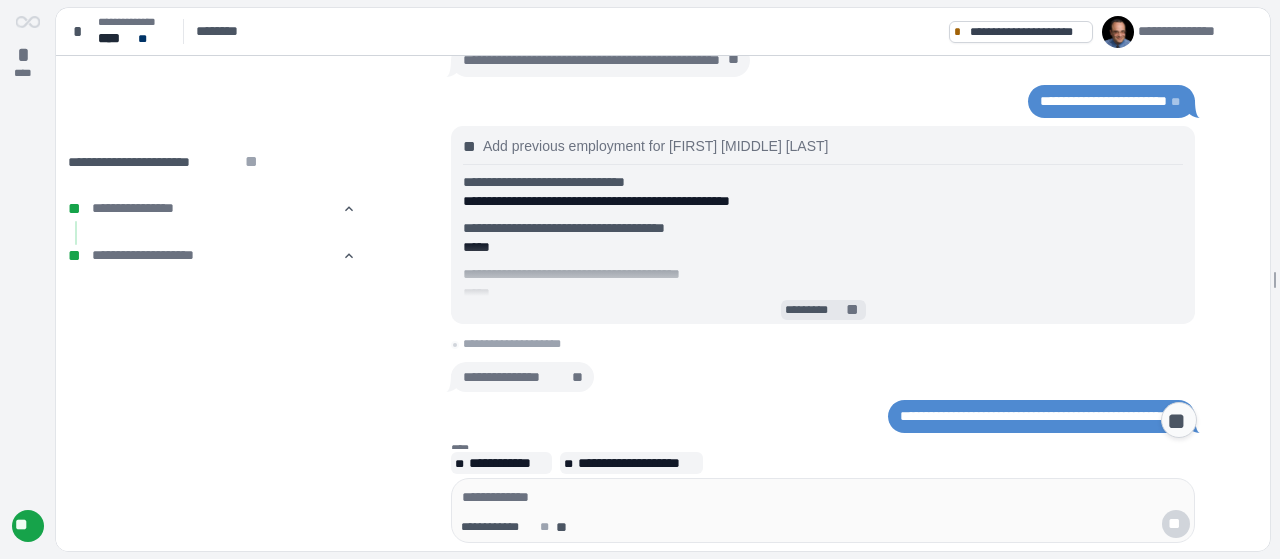 click on "**" at bounding box center (854, 310) 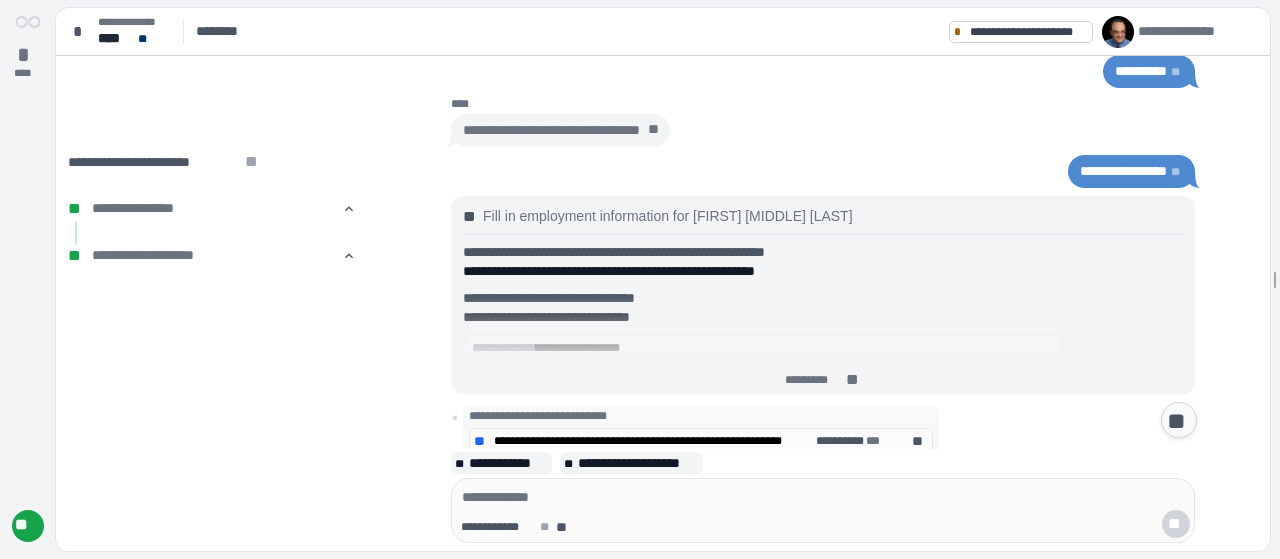 scroll, scrollTop: 5061, scrollLeft: 0, axis: vertical 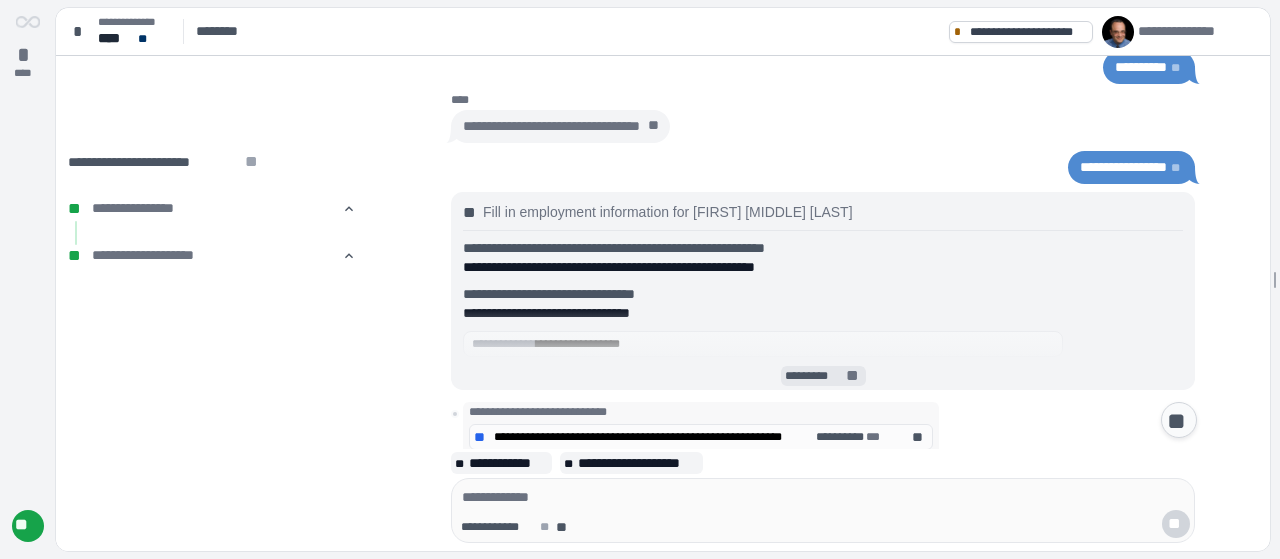 click on "**" at bounding box center [854, 376] 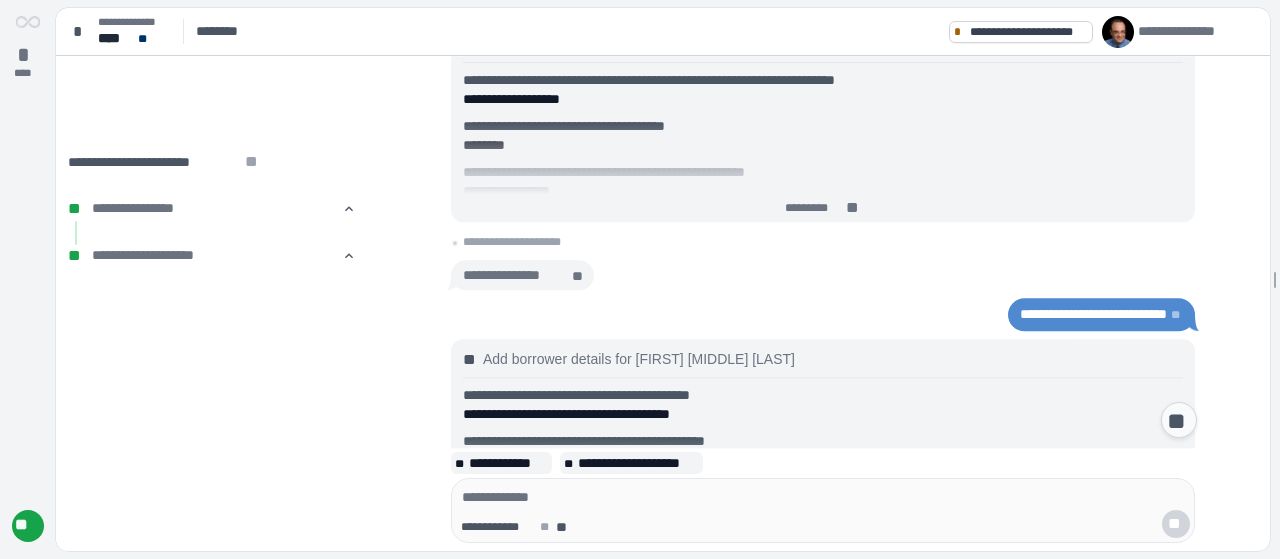 scroll, scrollTop: 5765, scrollLeft: 0, axis: vertical 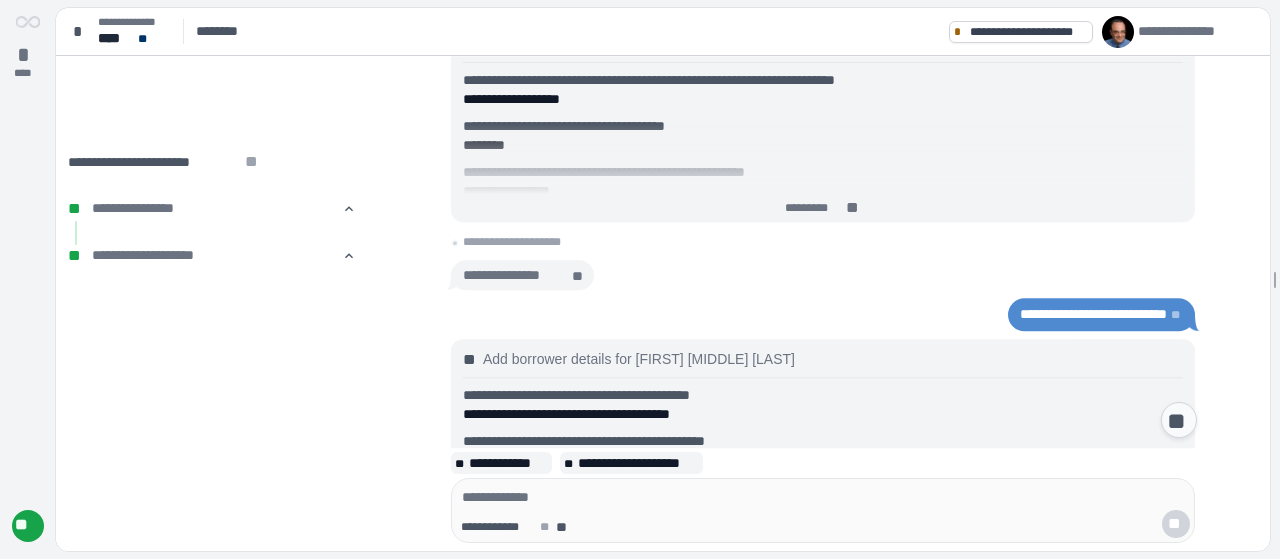 click on "********* **" at bounding box center (823, 523) 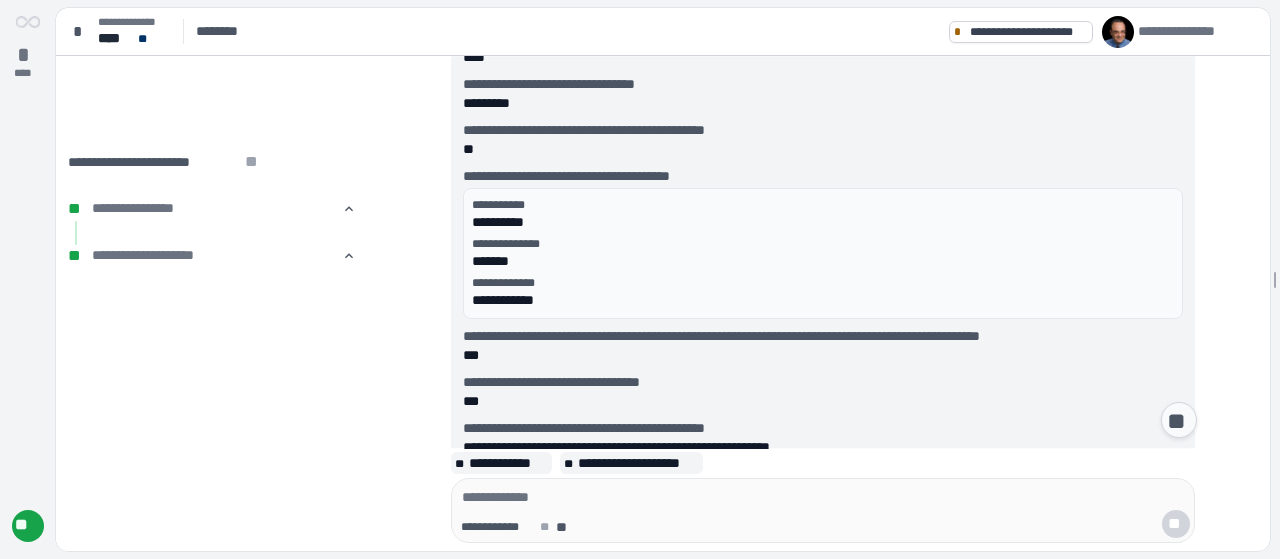 click on "**" at bounding box center [1179, 421] 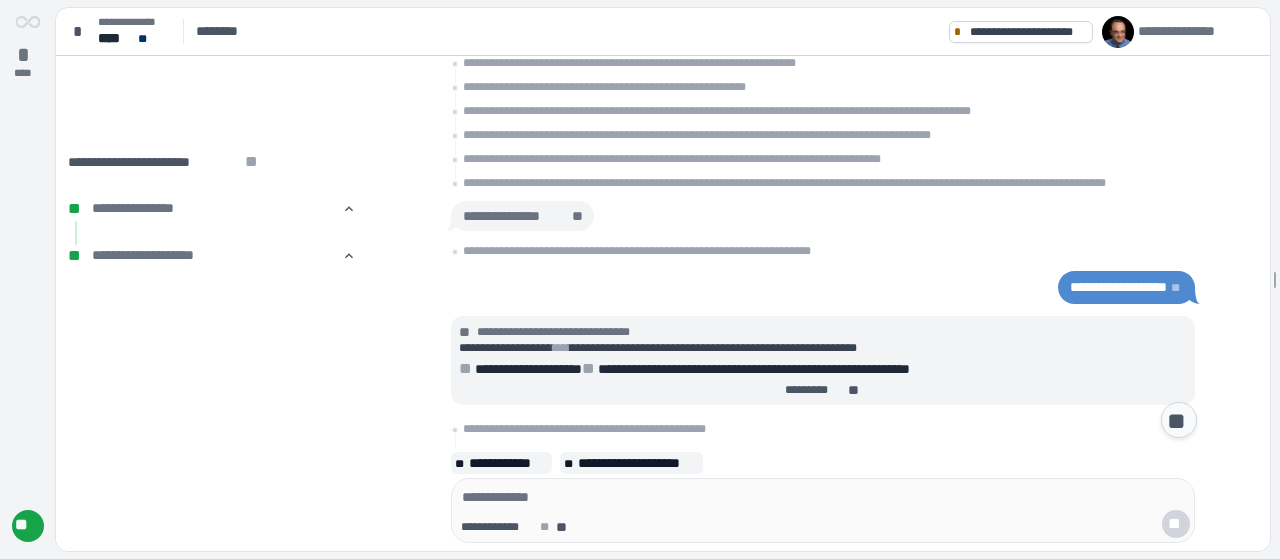 scroll, scrollTop: 0, scrollLeft: 0, axis: both 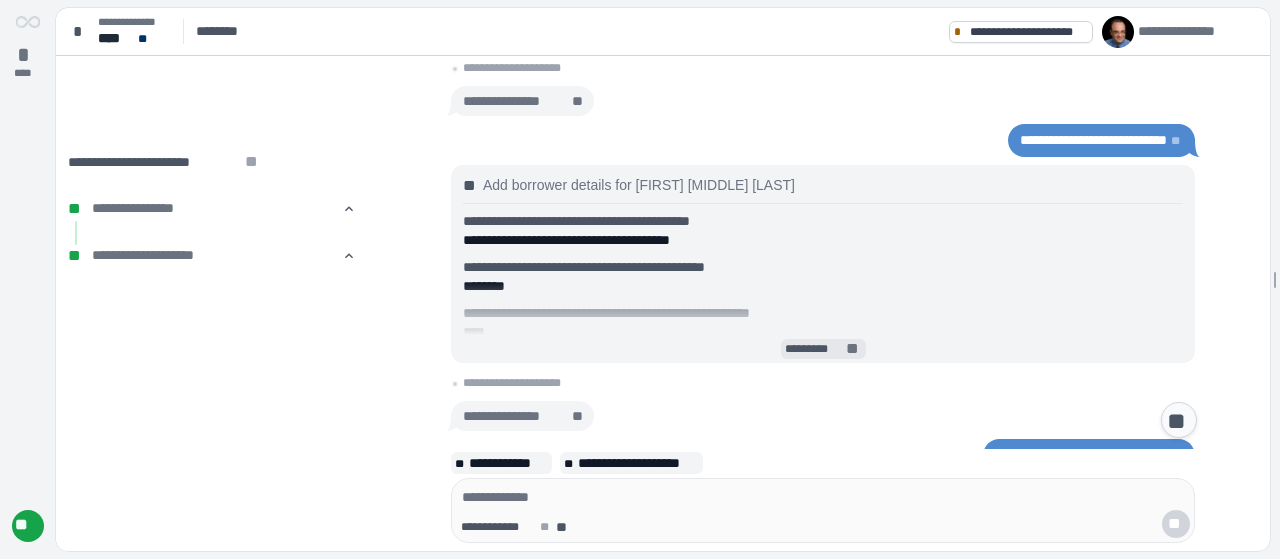 click on "*********" at bounding box center [814, 349] 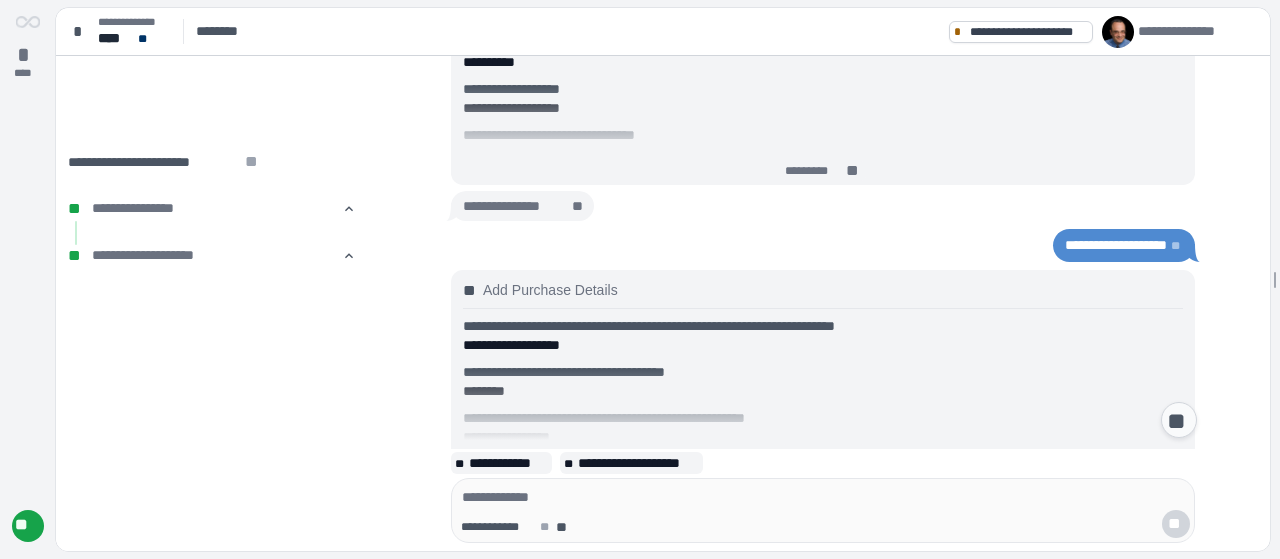 click on "**********" at bounding box center (1093, 560) 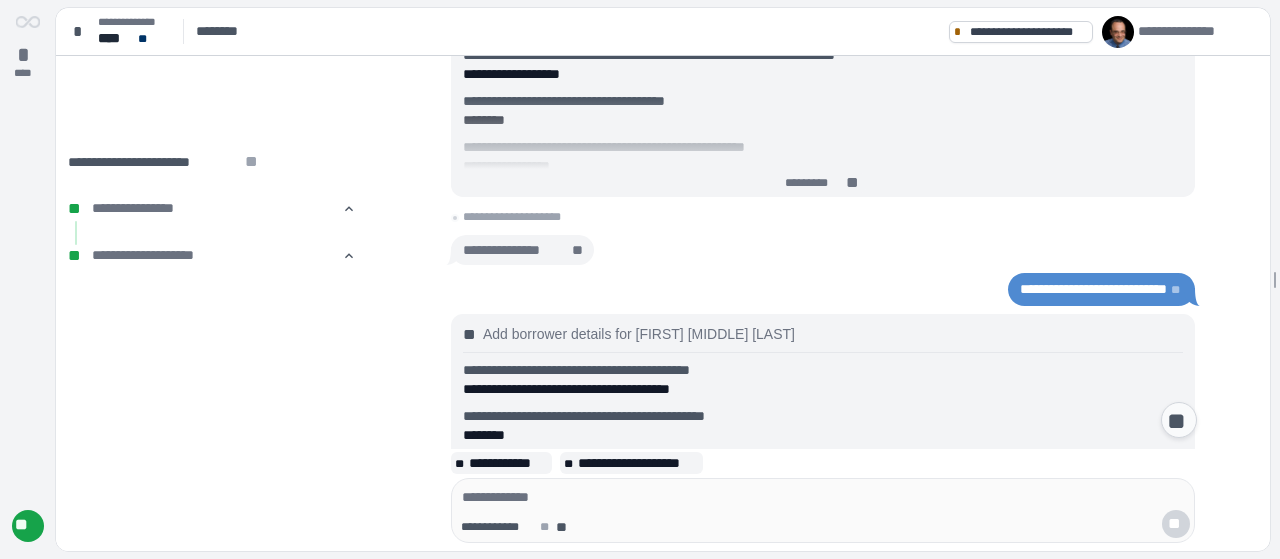 scroll, scrollTop: 6267, scrollLeft: 0, axis: vertical 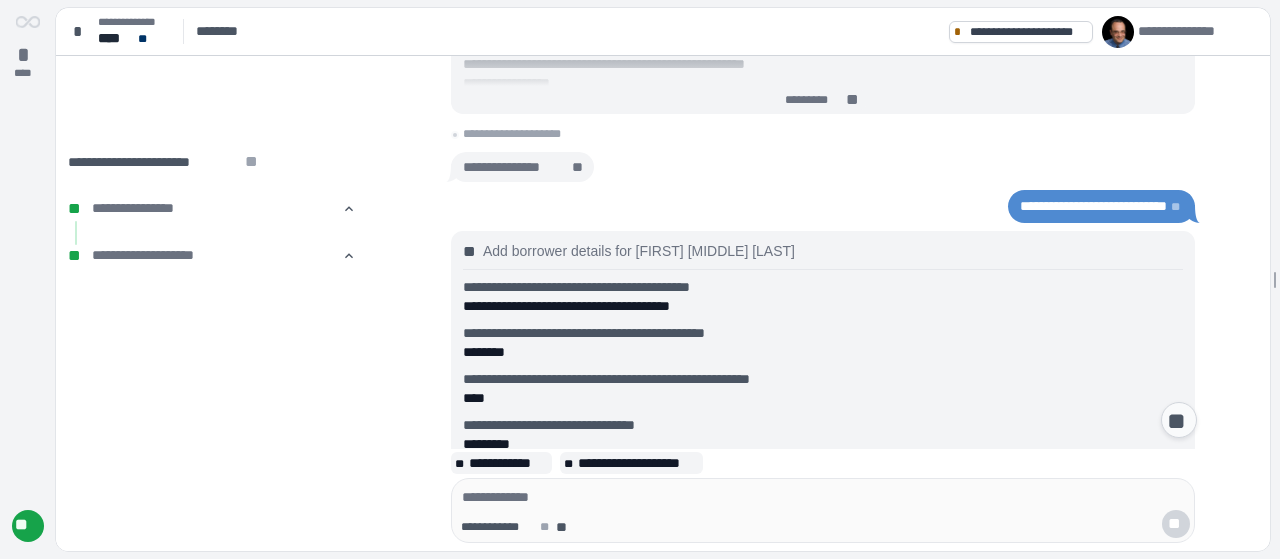 click on "**" at bounding box center (471, 252) 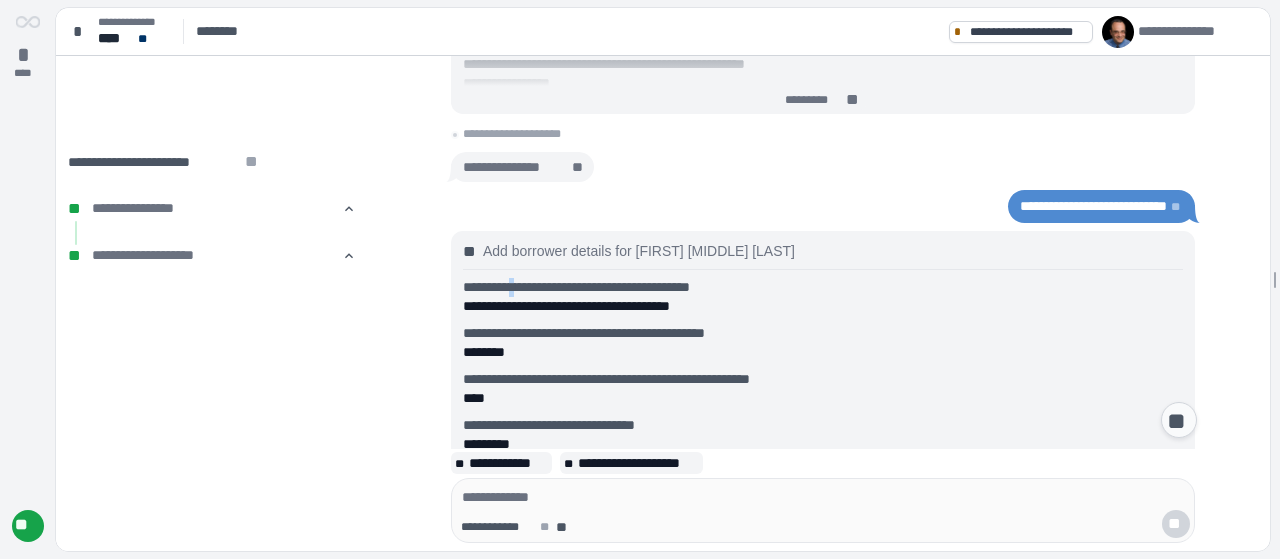 click on "**********" at bounding box center (823, 287) 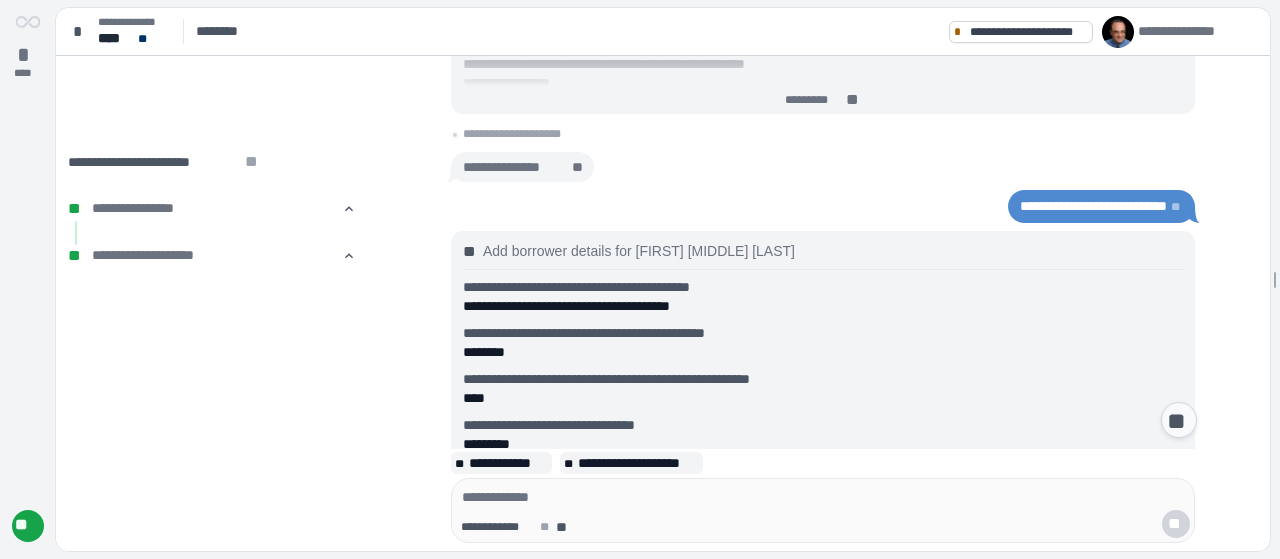 click on "********" at bounding box center [823, 352] 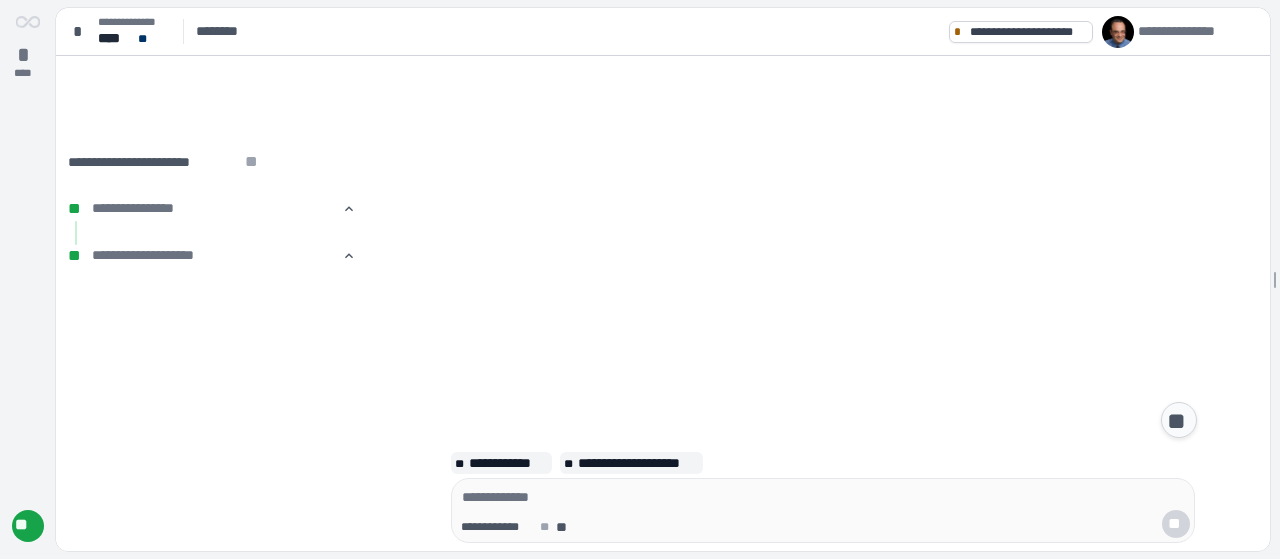 scroll, scrollTop: 0, scrollLeft: 0, axis: both 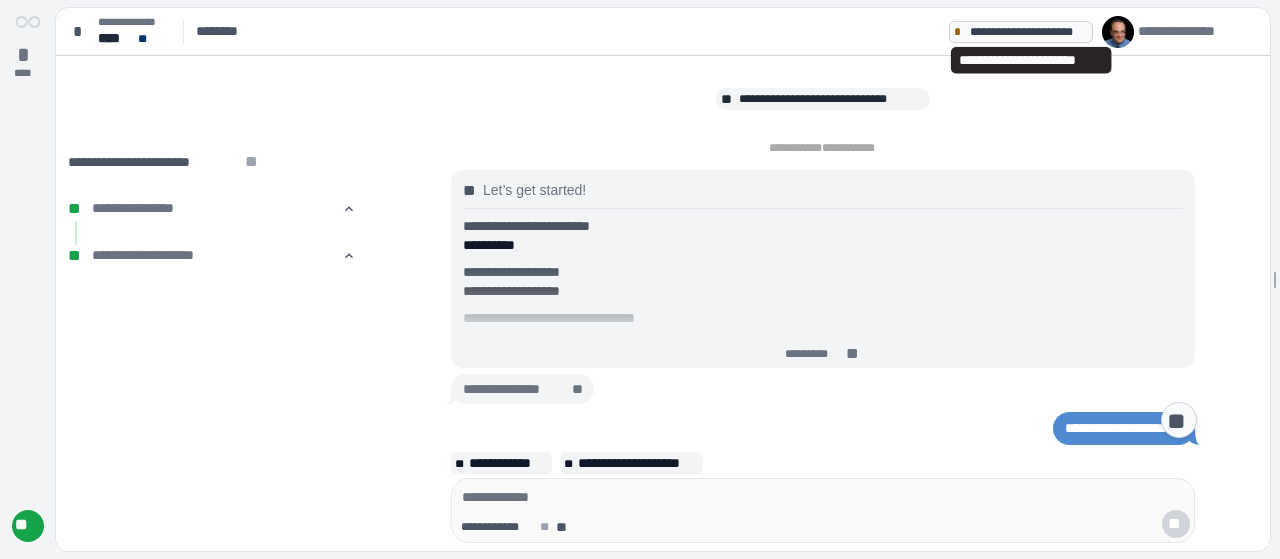 click on "**********" at bounding box center (1028, 32) 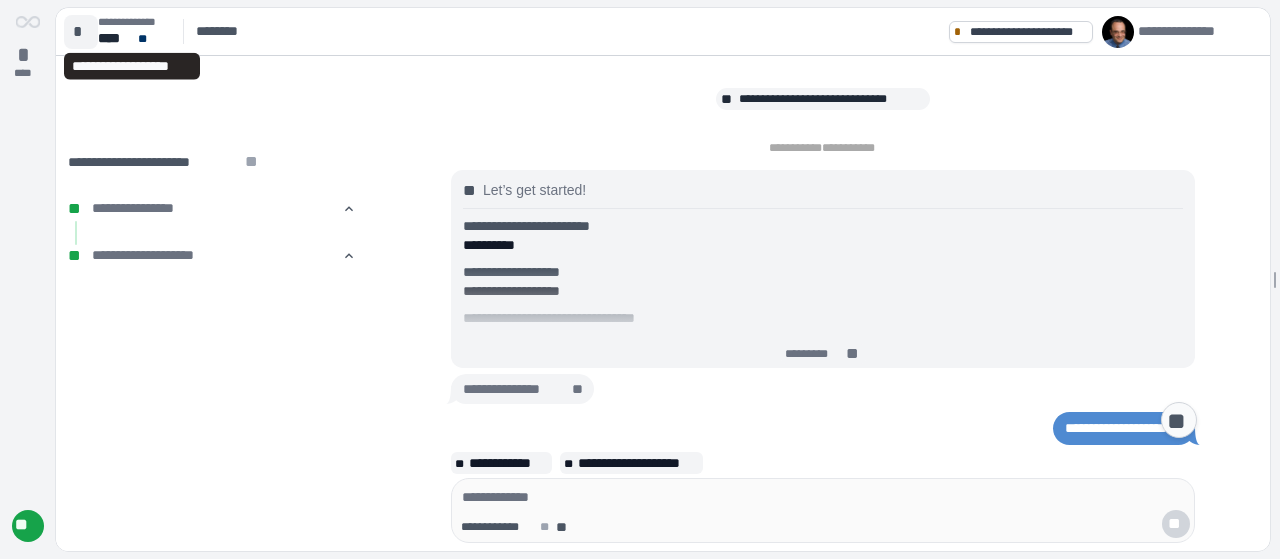 click on "*" at bounding box center [81, 32] 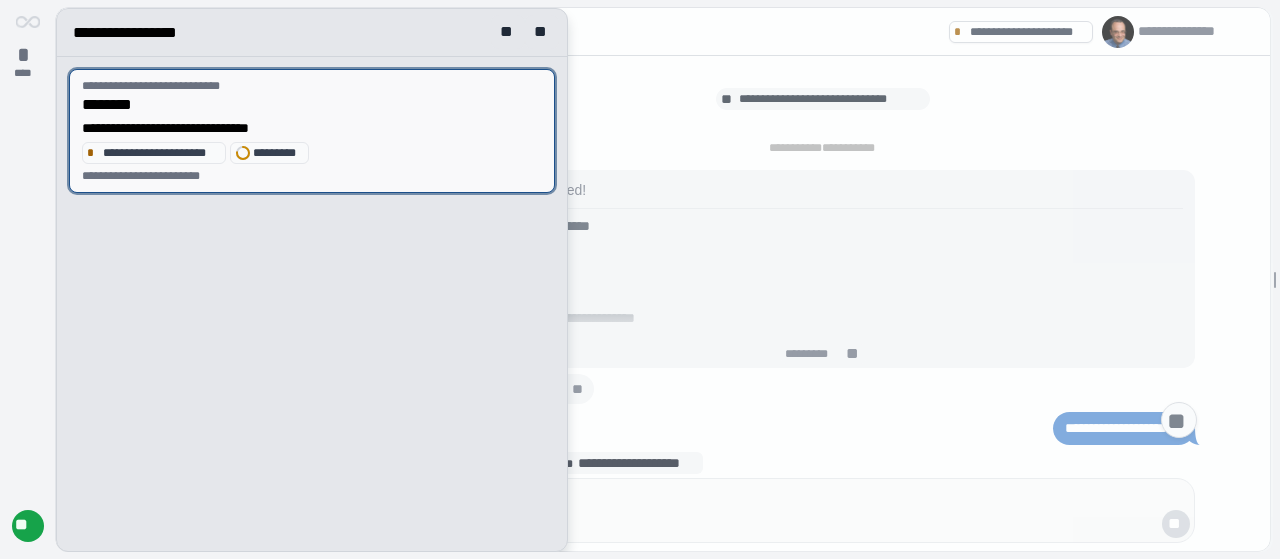 click on "**********" at bounding box center (312, 128) 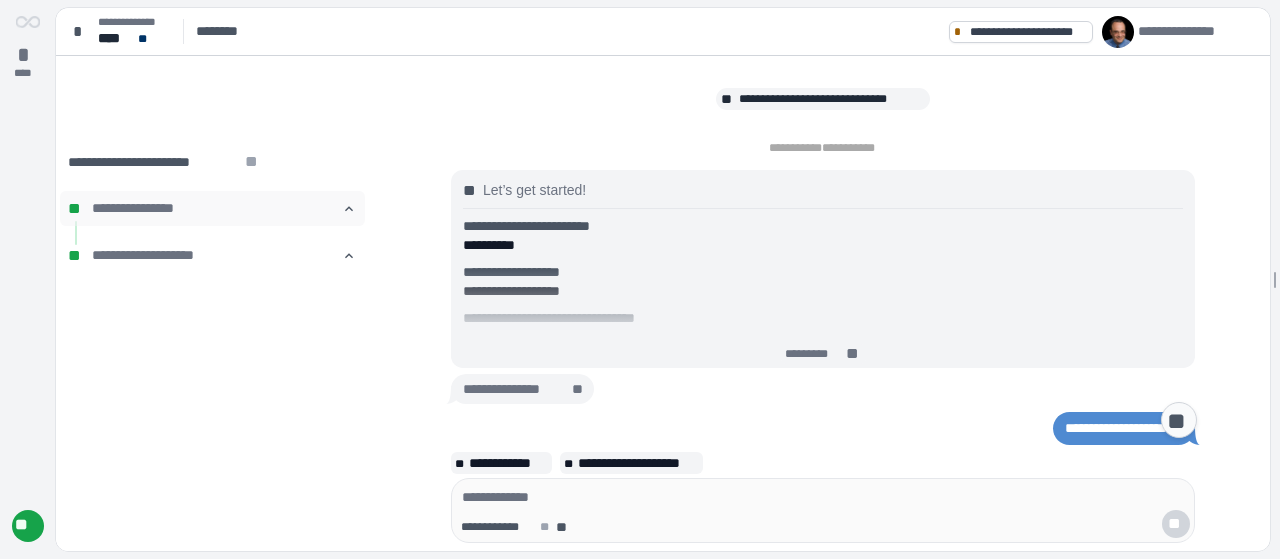 click on "󰅃" at bounding box center (349, 209) 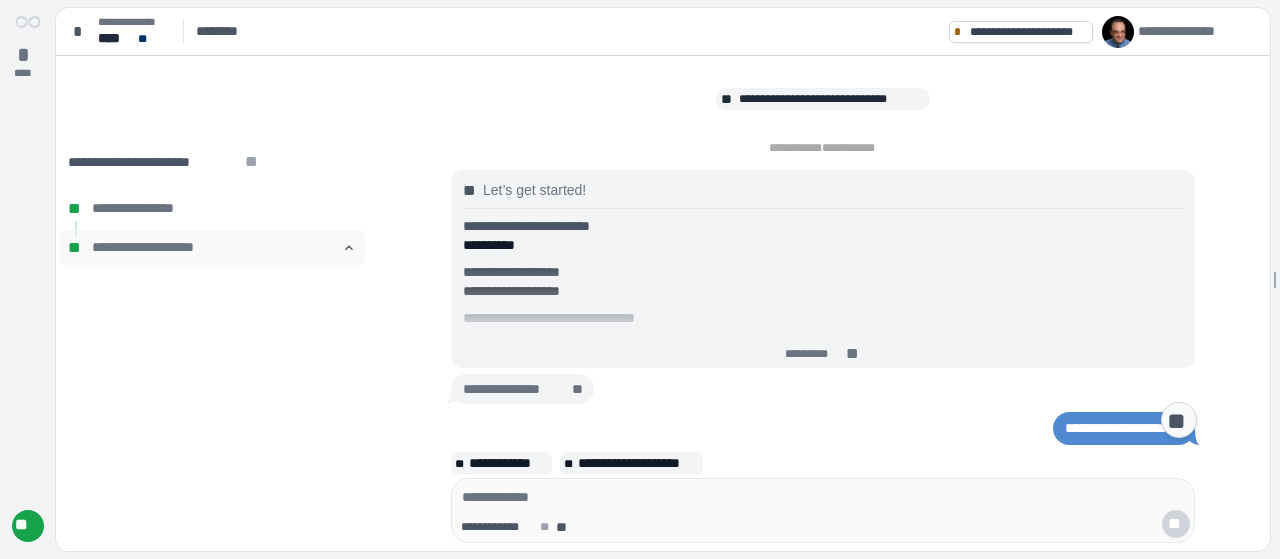 click on "󰅃" at bounding box center [349, 248] 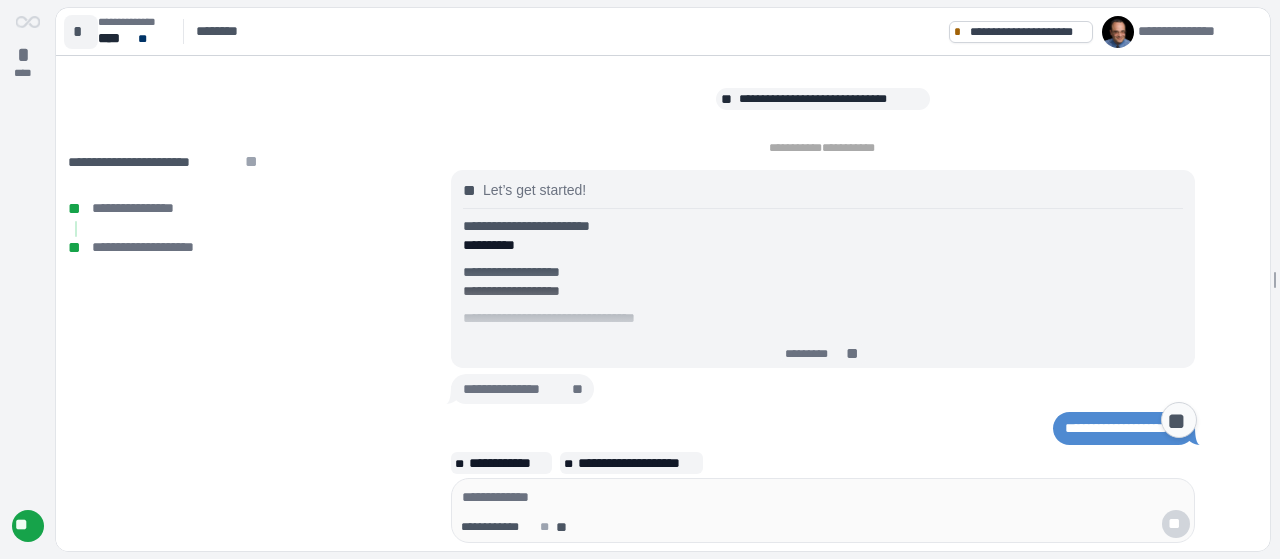 click on "*" at bounding box center [81, 32] 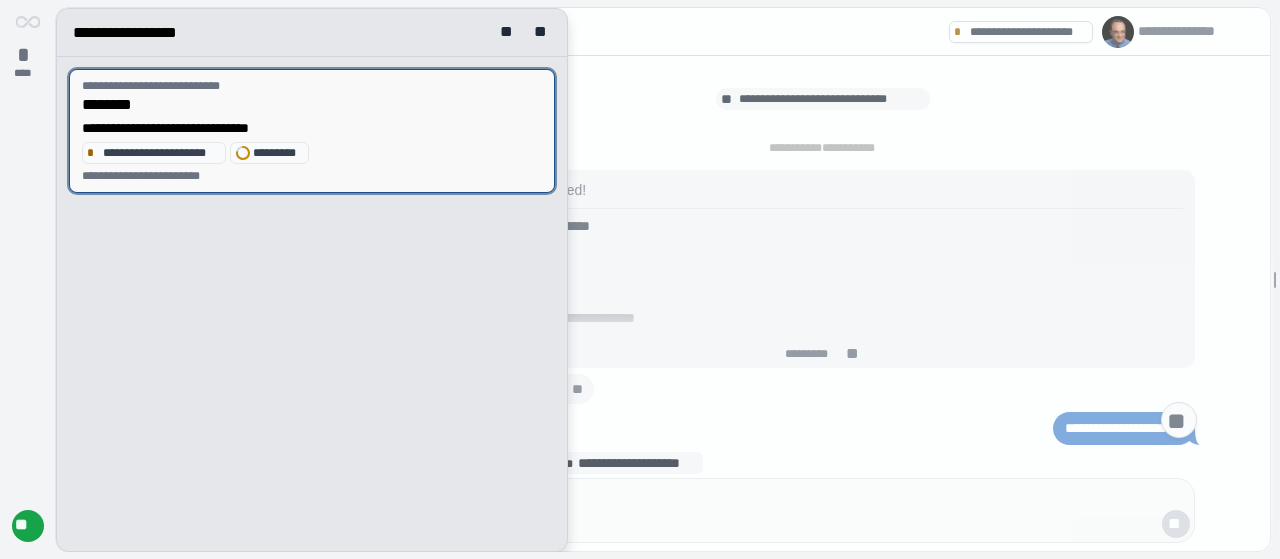 click on "***   *****" at bounding box center [277, 153] 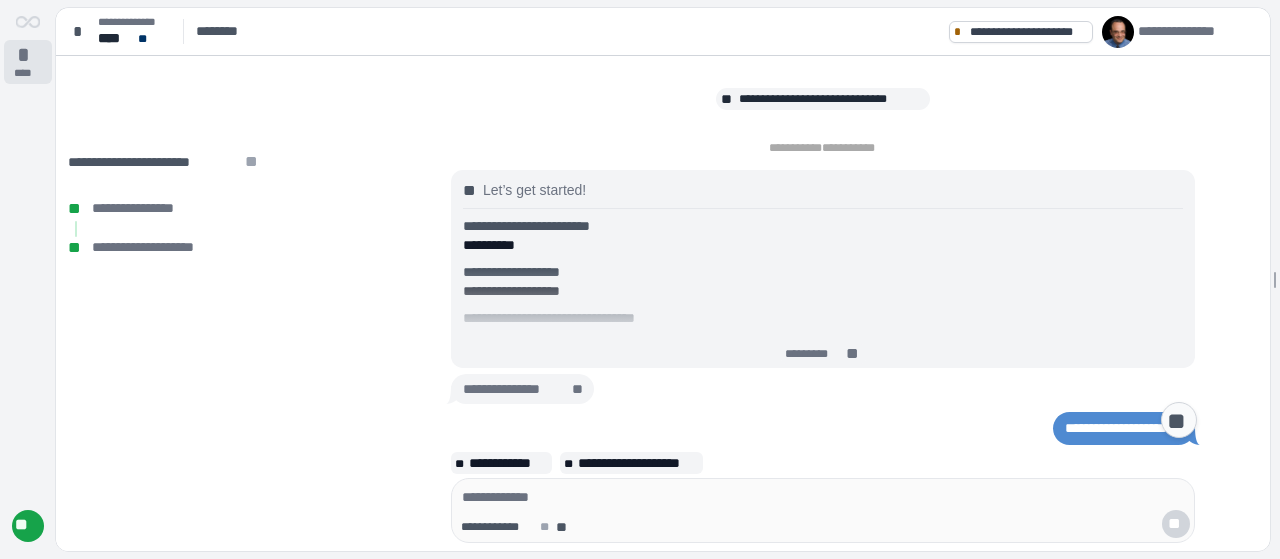 click on "*" at bounding box center [28, 55] 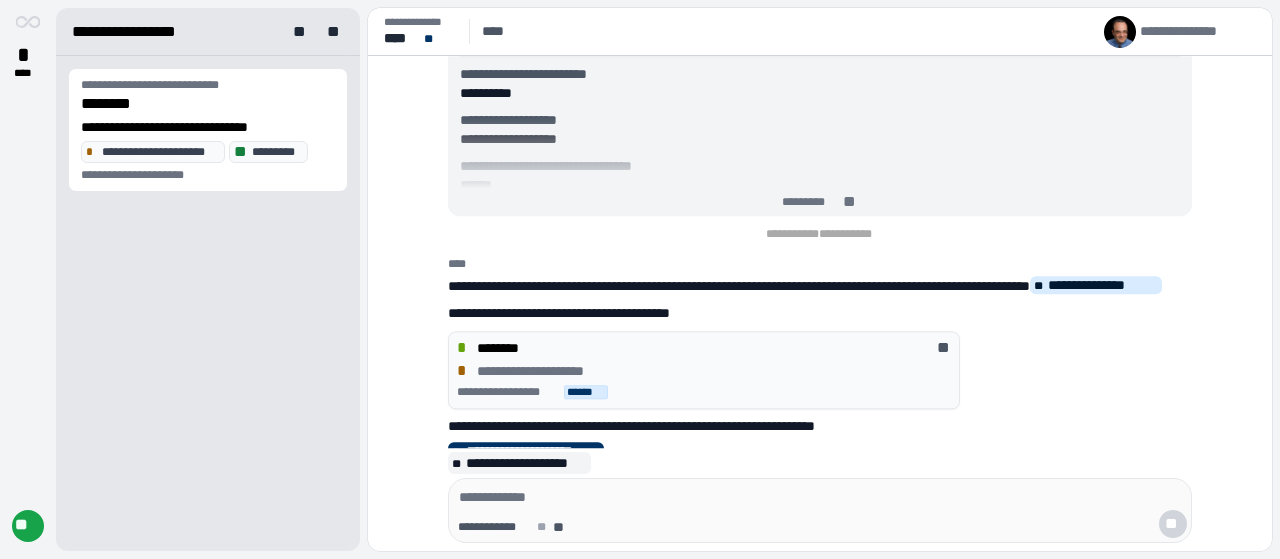 scroll, scrollTop: 0, scrollLeft: 0, axis: both 